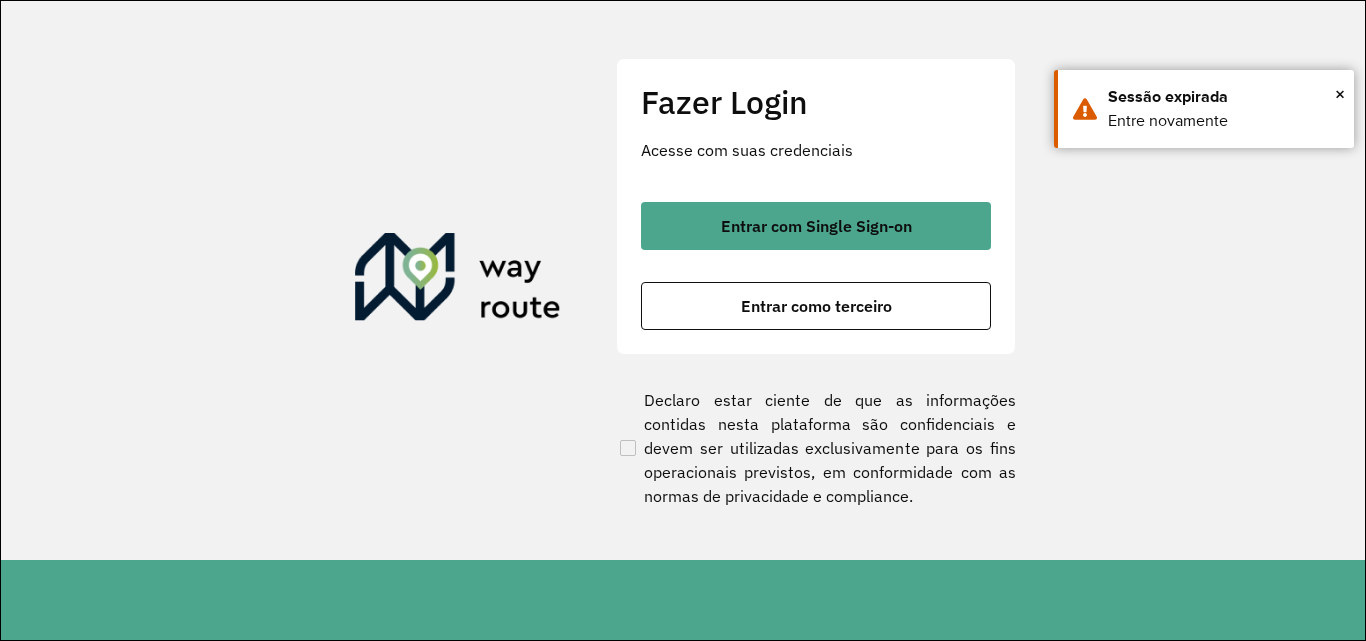 scroll, scrollTop: 0, scrollLeft: 0, axis: both 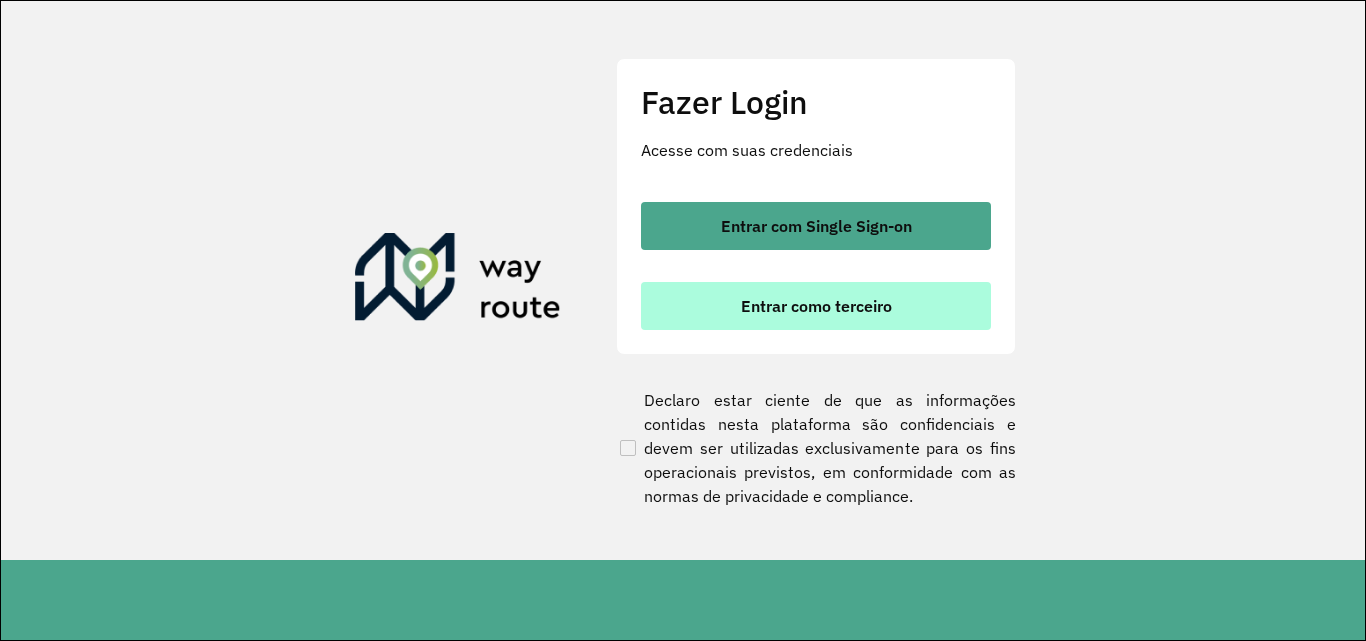 click on "Entrar como terceiro" at bounding box center [816, 306] 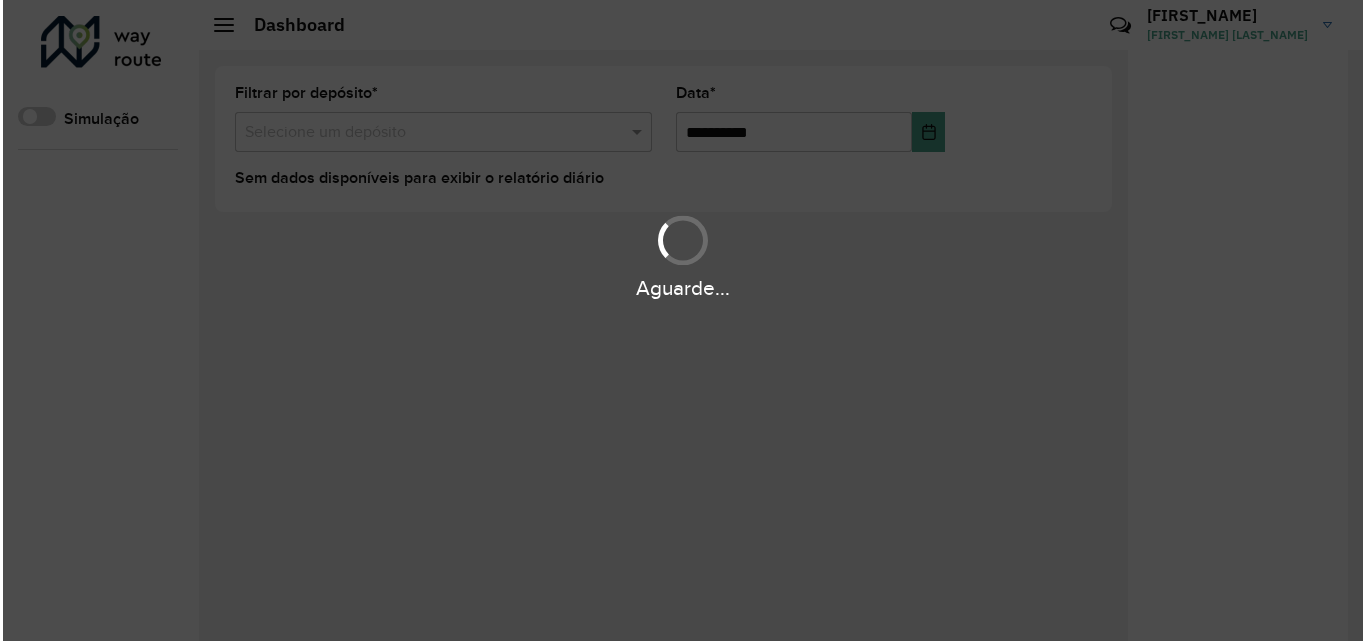 scroll, scrollTop: 0, scrollLeft: 0, axis: both 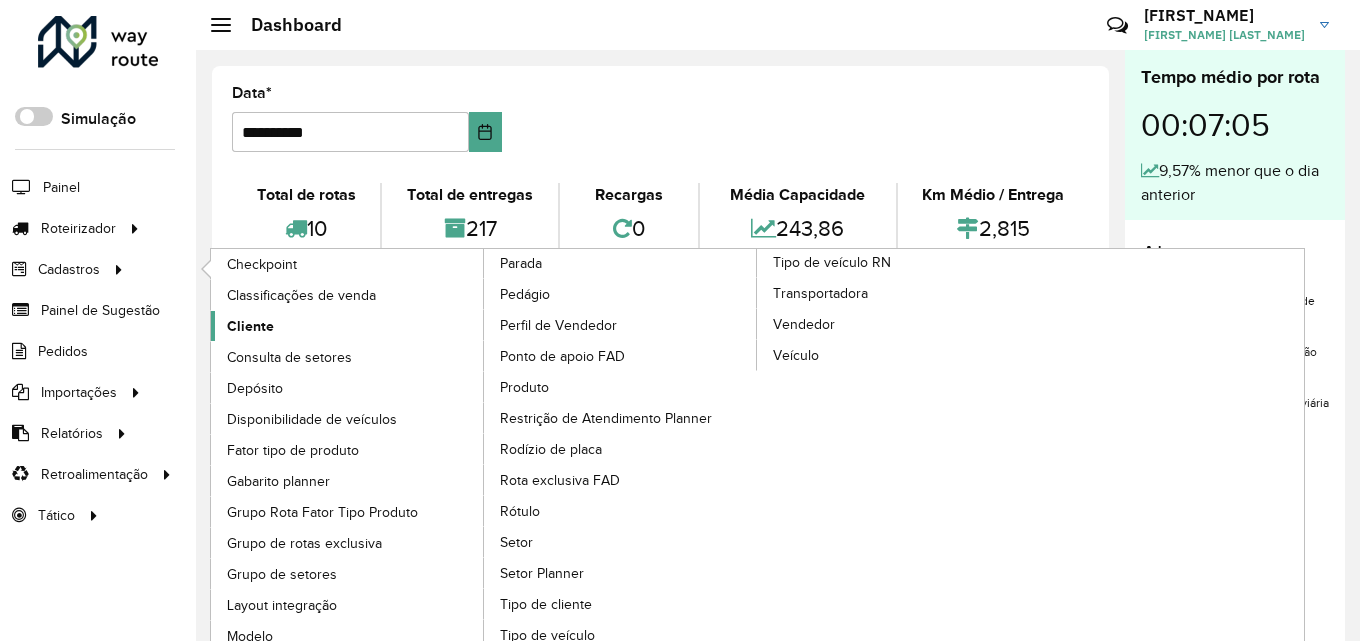 click on "Cliente" 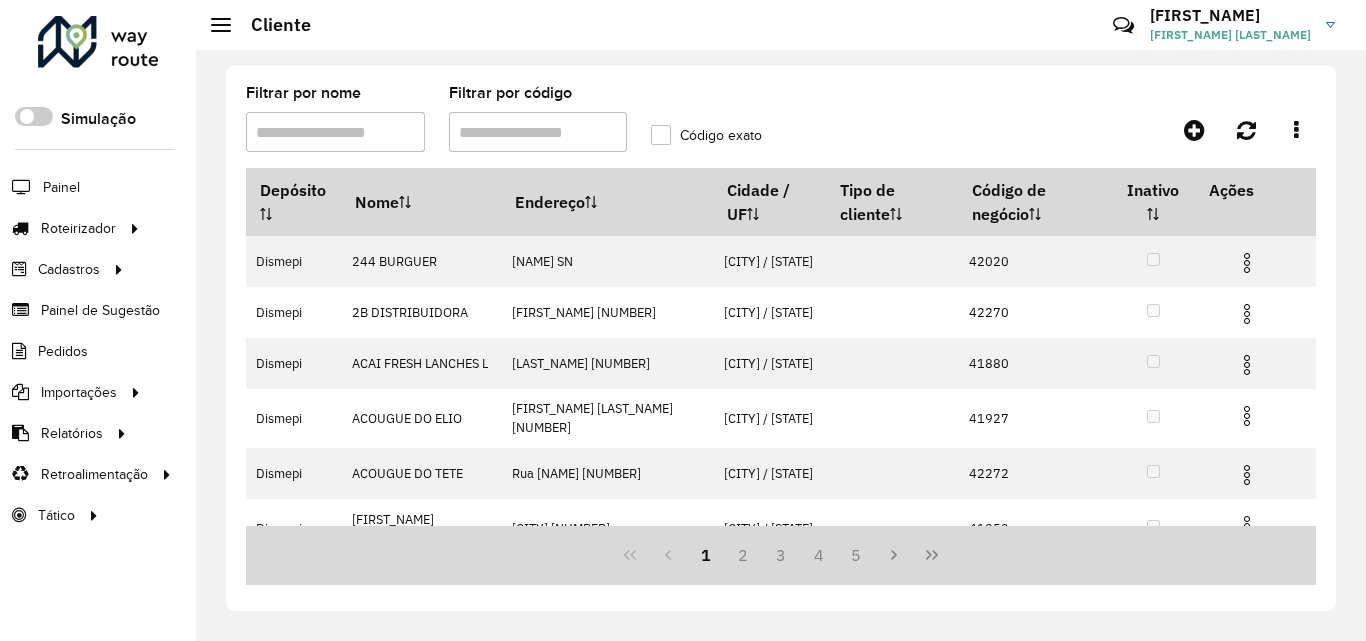 click on "Filtrar por código" at bounding box center [538, 132] 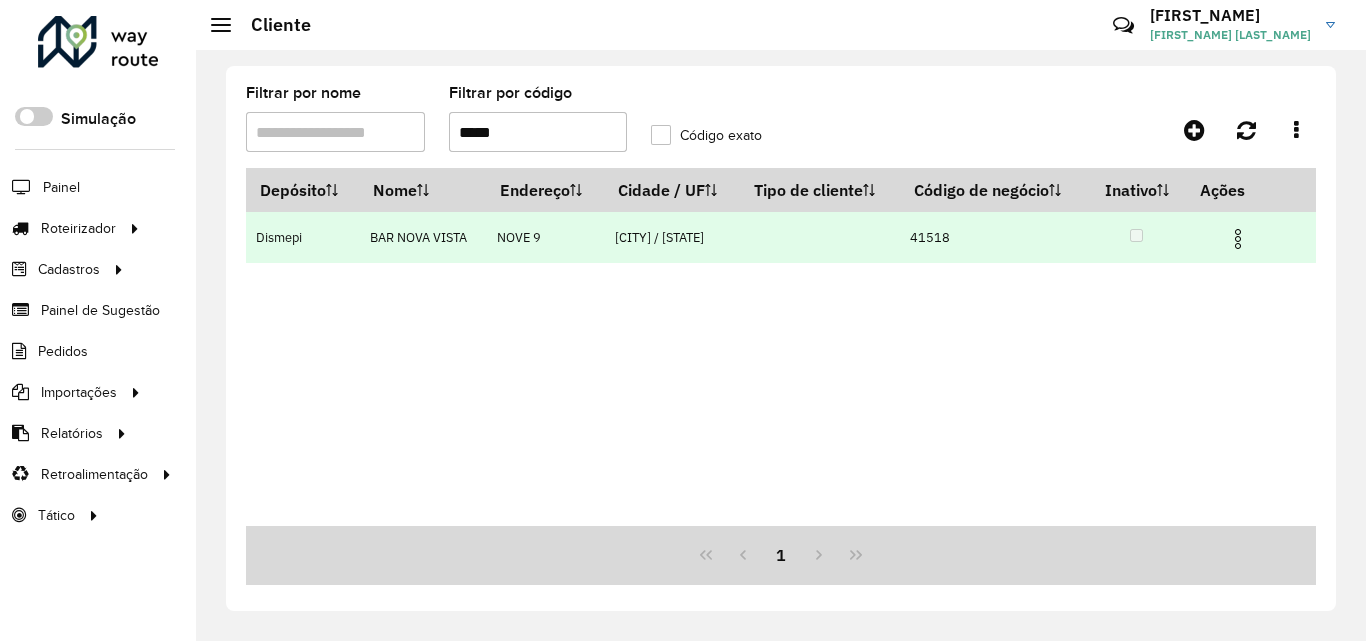 type on "*****" 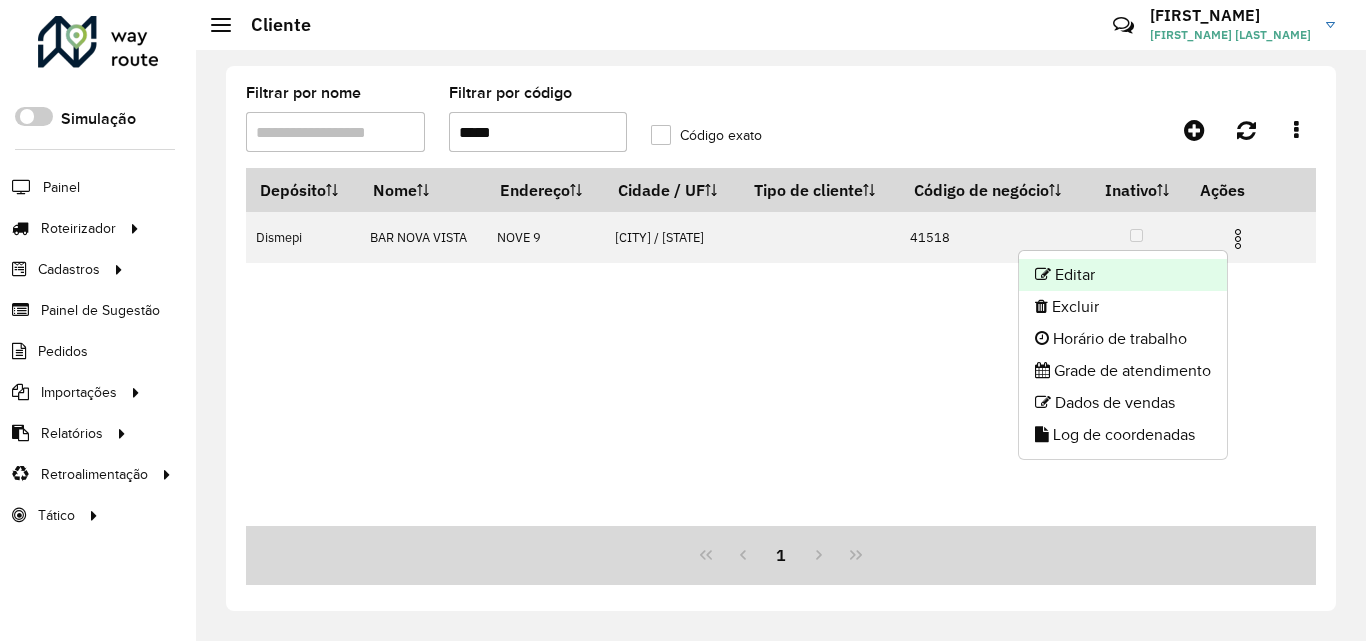 click on "Editar" 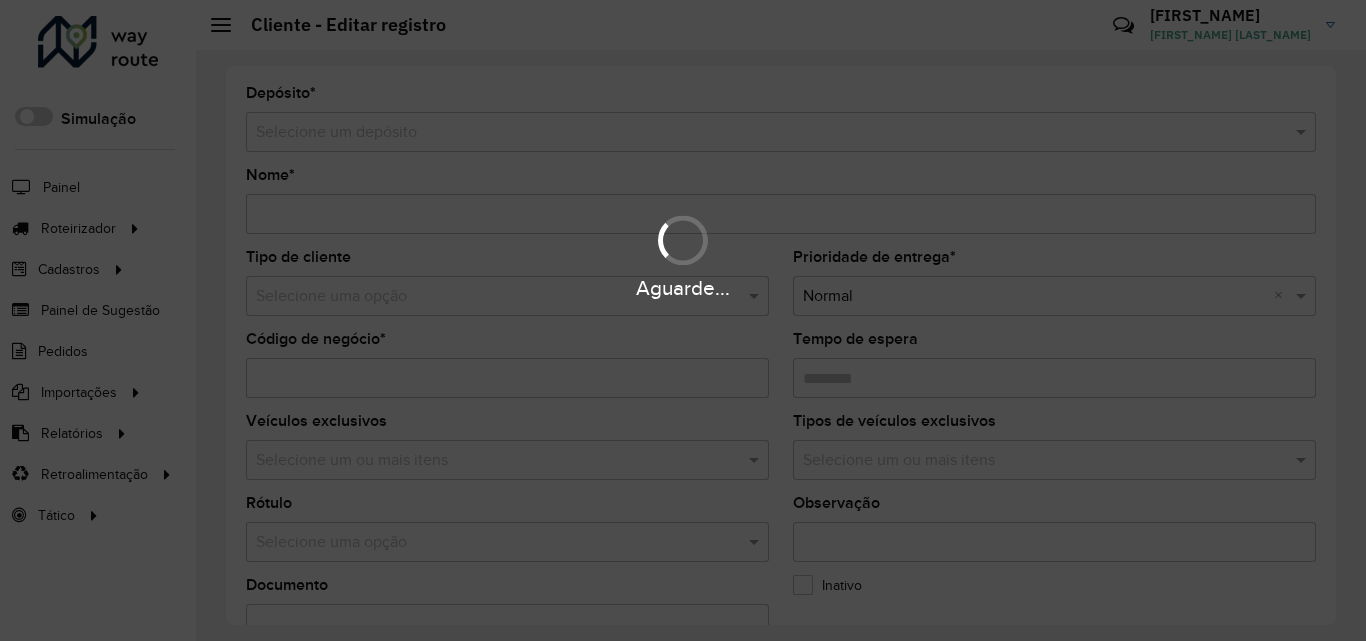type on "**********" 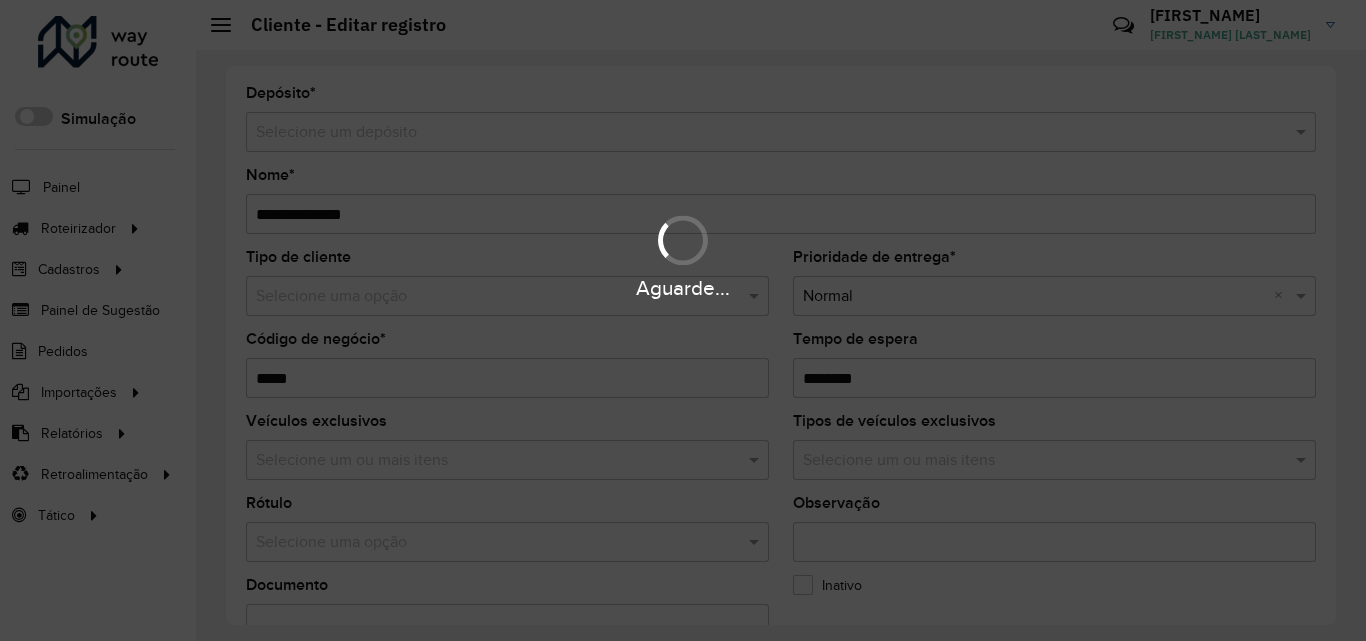 type on "*******" 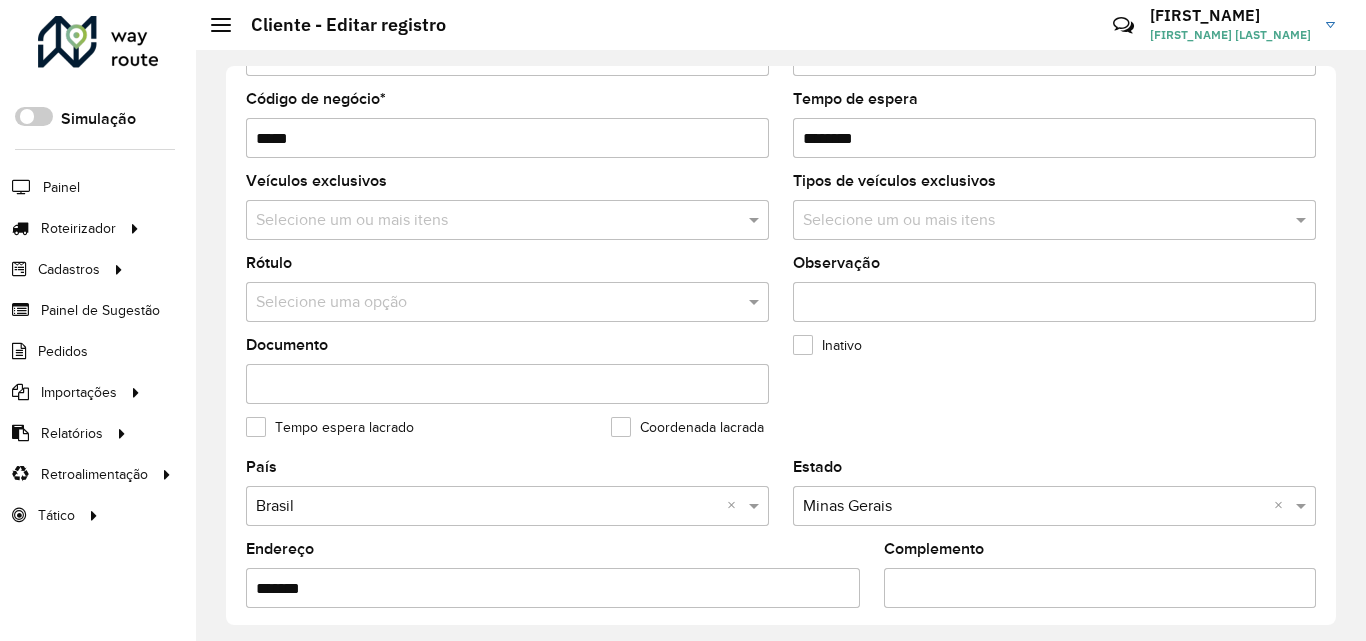 scroll, scrollTop: 800, scrollLeft: 0, axis: vertical 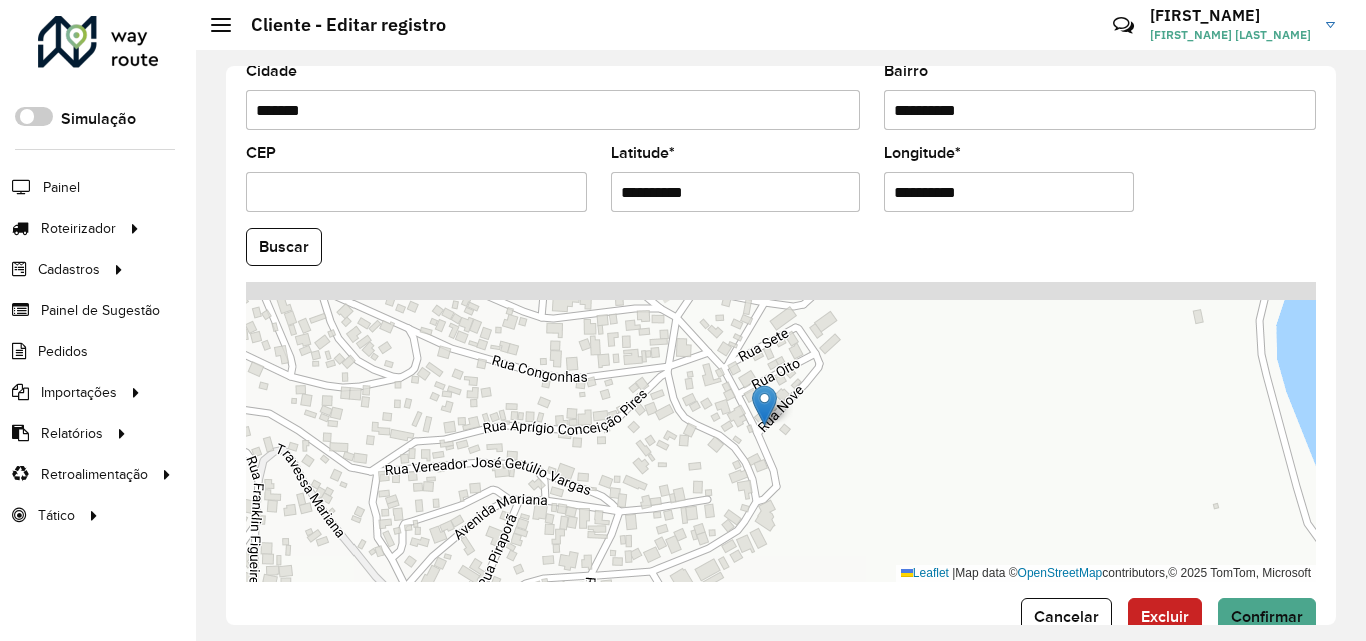 drag, startPoint x: 762, startPoint y: 374, endPoint x: 805, endPoint y: 491, distance: 124.65151 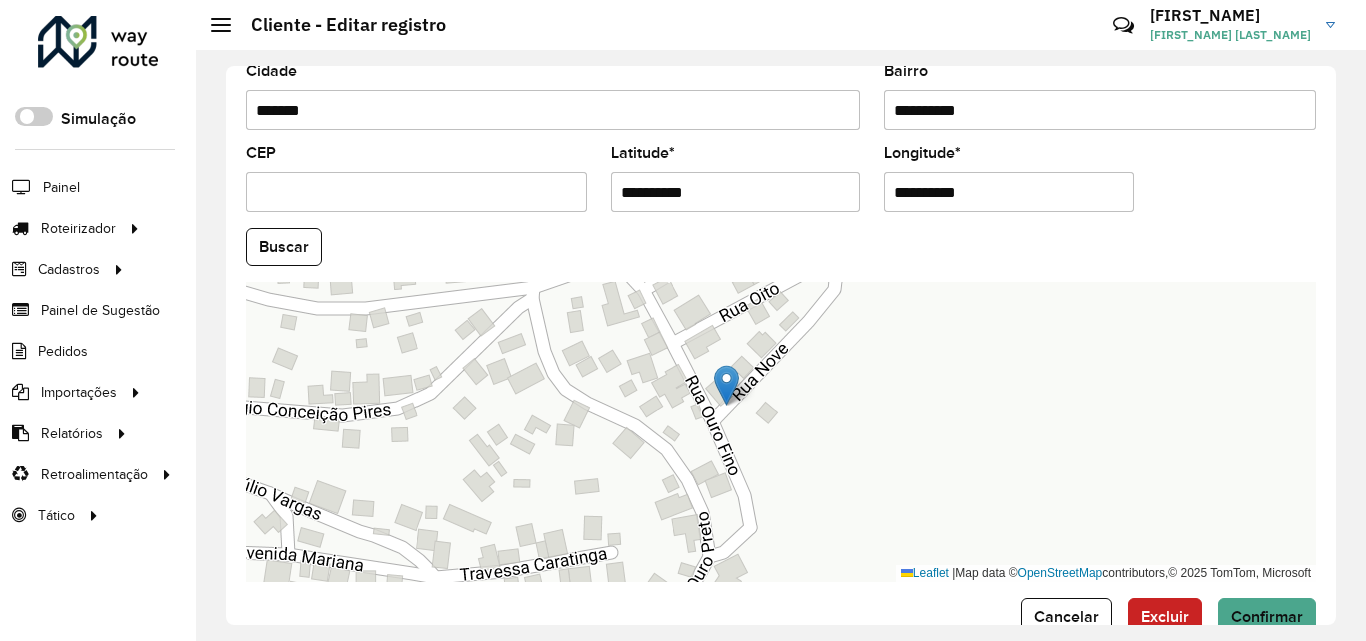drag, startPoint x: 689, startPoint y: 201, endPoint x: 540, endPoint y: 197, distance: 149.05368 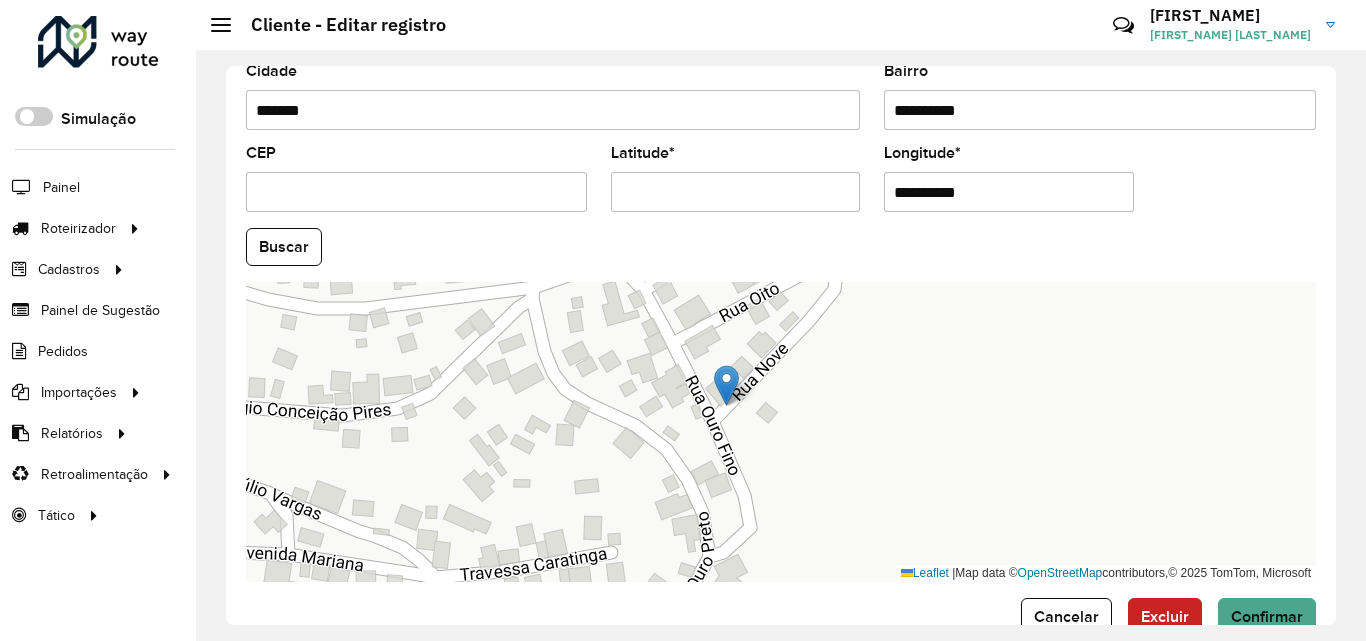 paste on "**********" 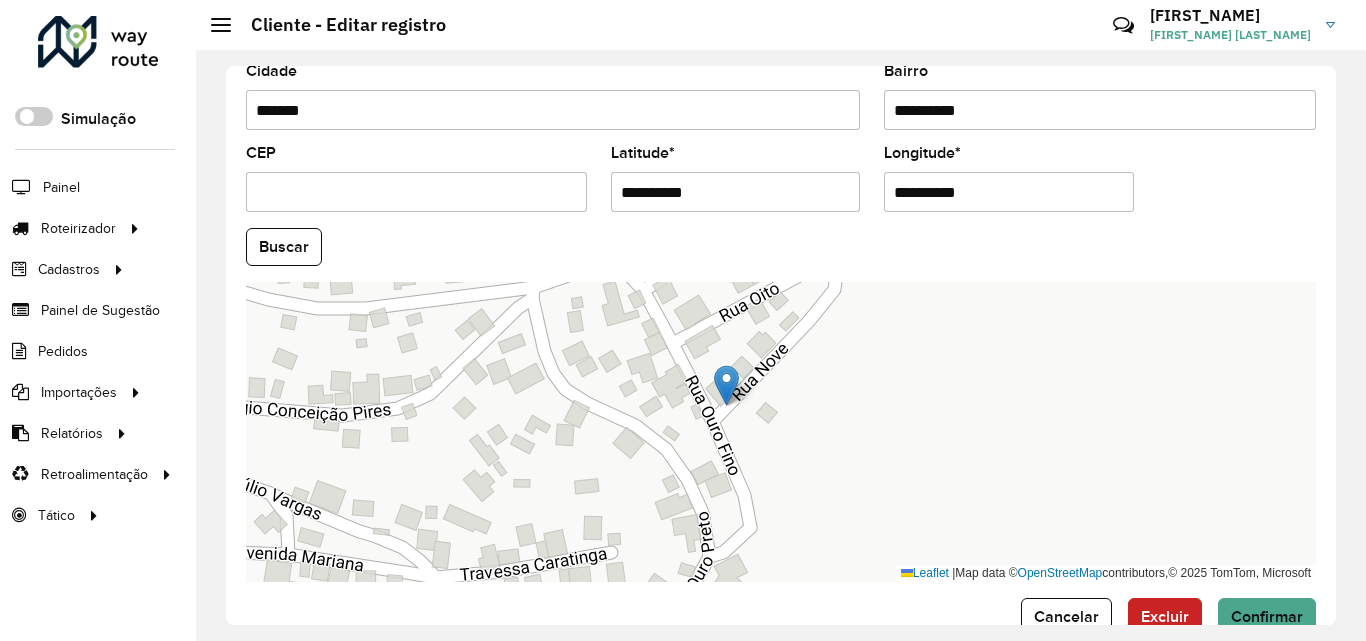 type on "**********" 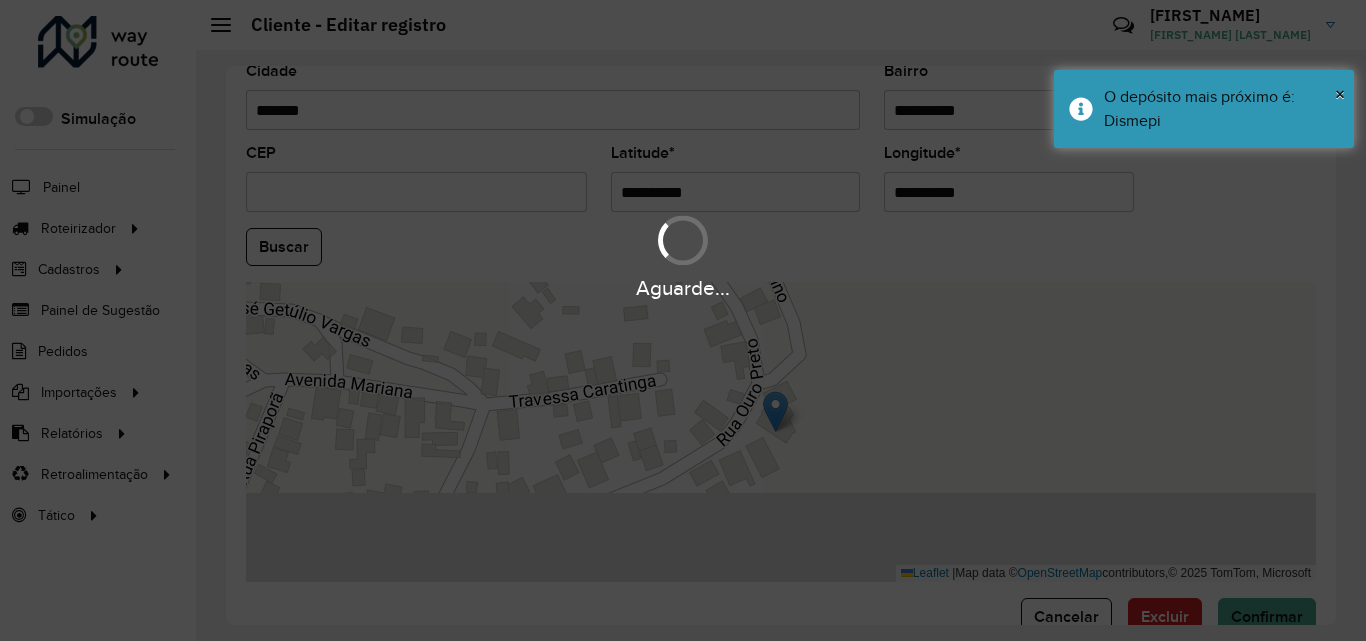 drag, startPoint x: 1012, startPoint y: 190, endPoint x: 729, endPoint y: 229, distance: 285.67465 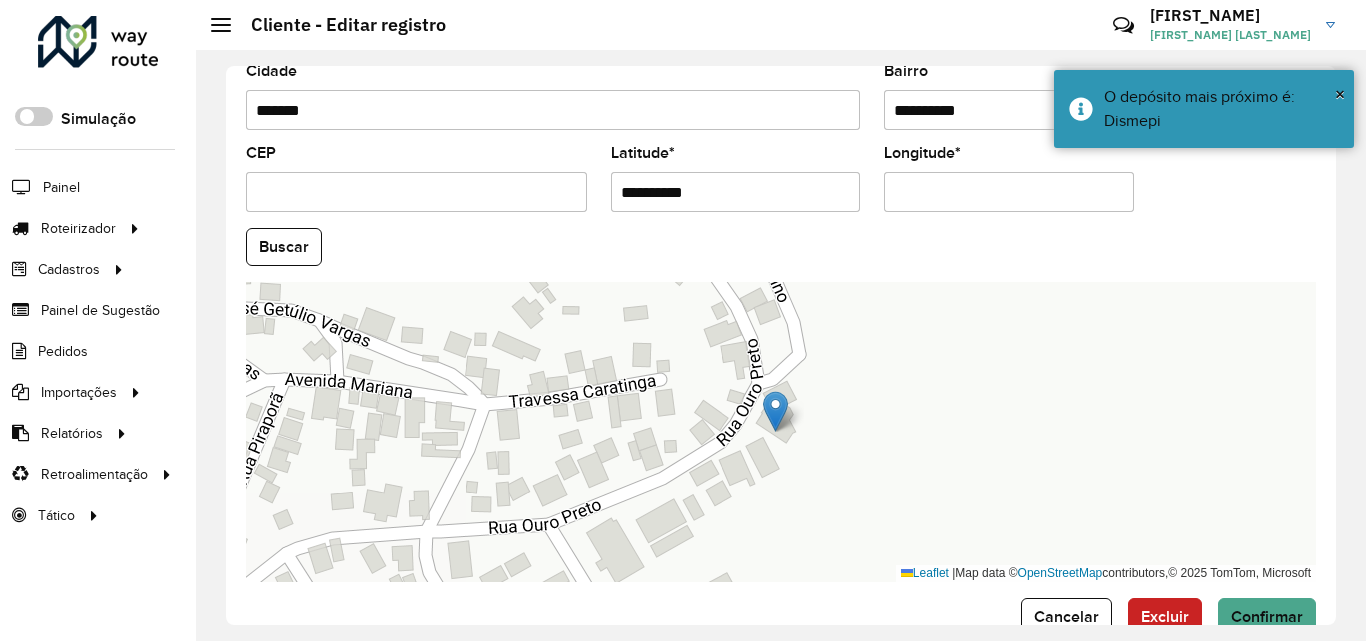 paste on "**********" 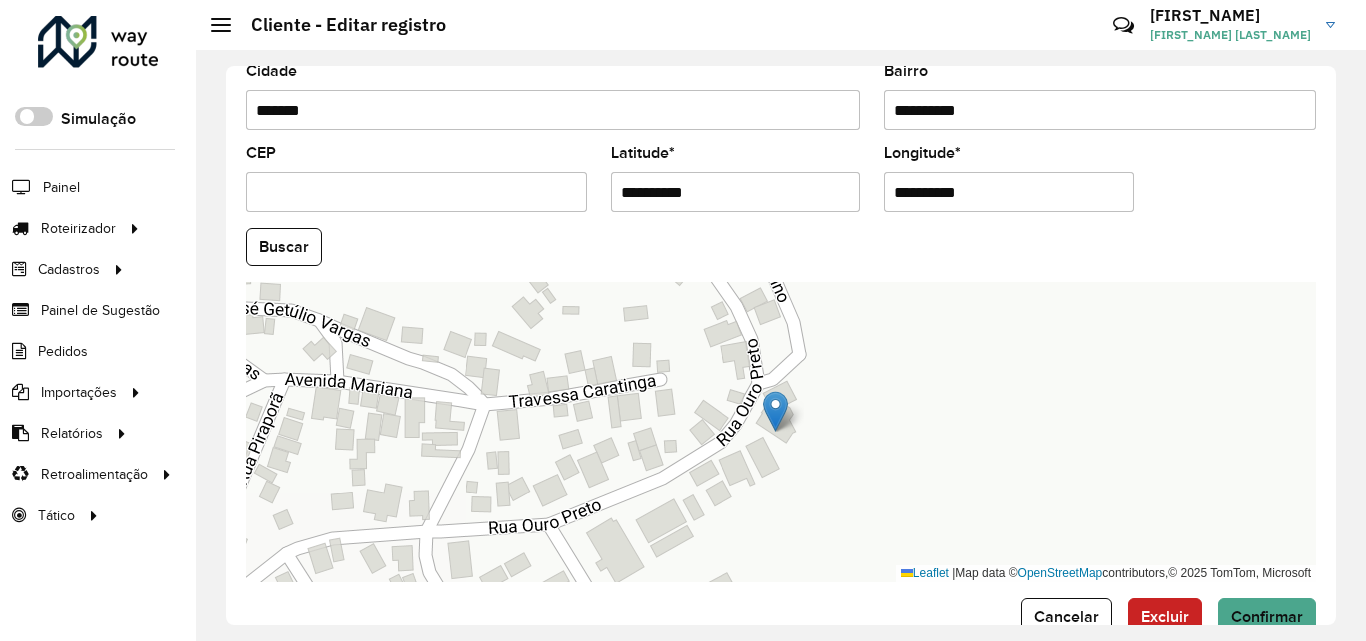 type on "**********" 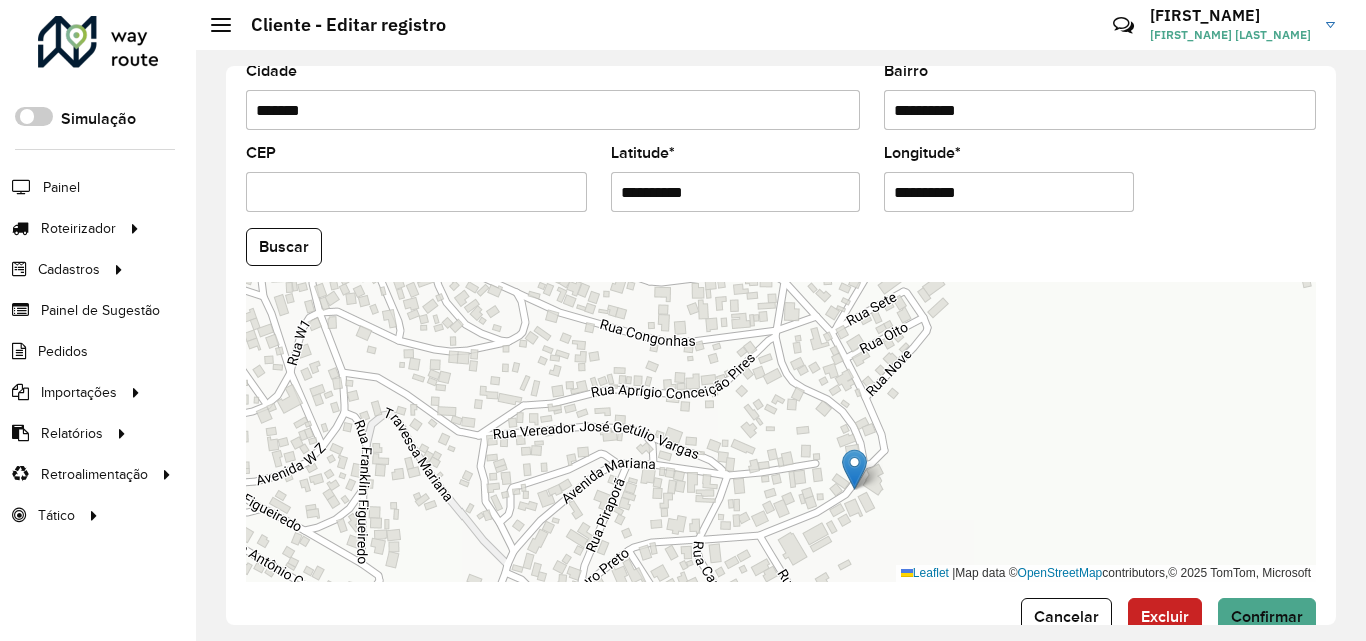 drag, startPoint x: 917, startPoint y: 366, endPoint x: 938, endPoint y: 422, distance: 59.808025 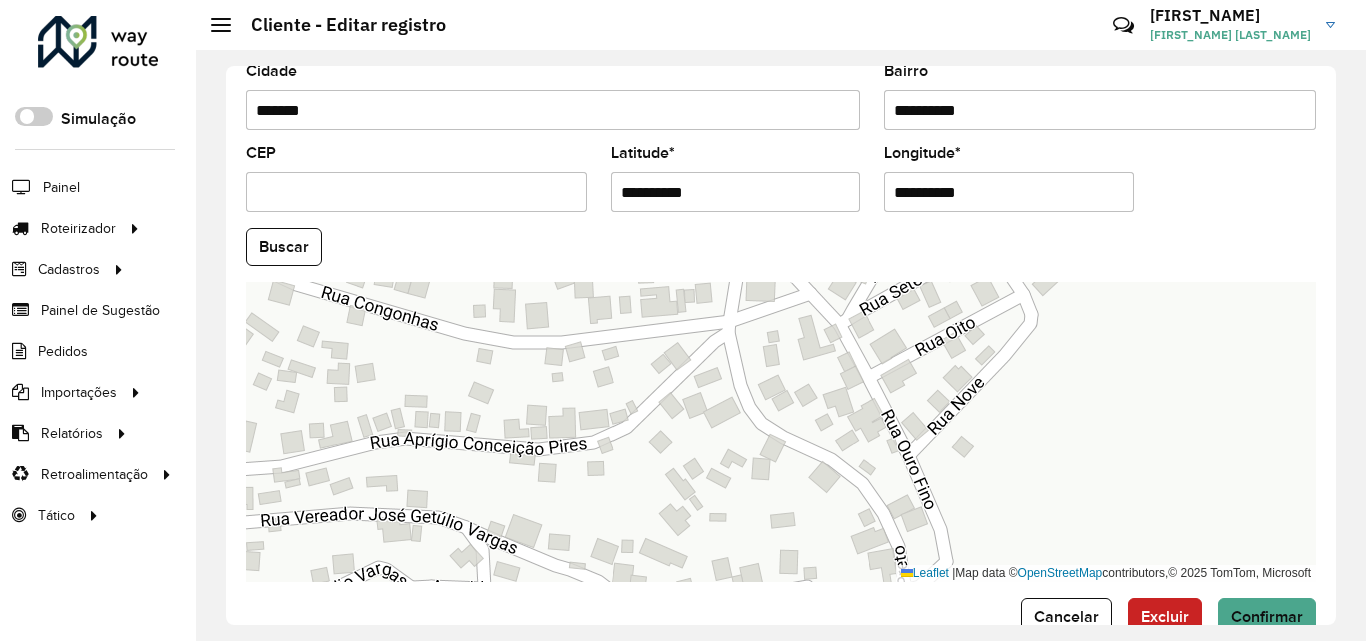 drag, startPoint x: 846, startPoint y: 394, endPoint x: 717, endPoint y: 476, distance: 152.85614 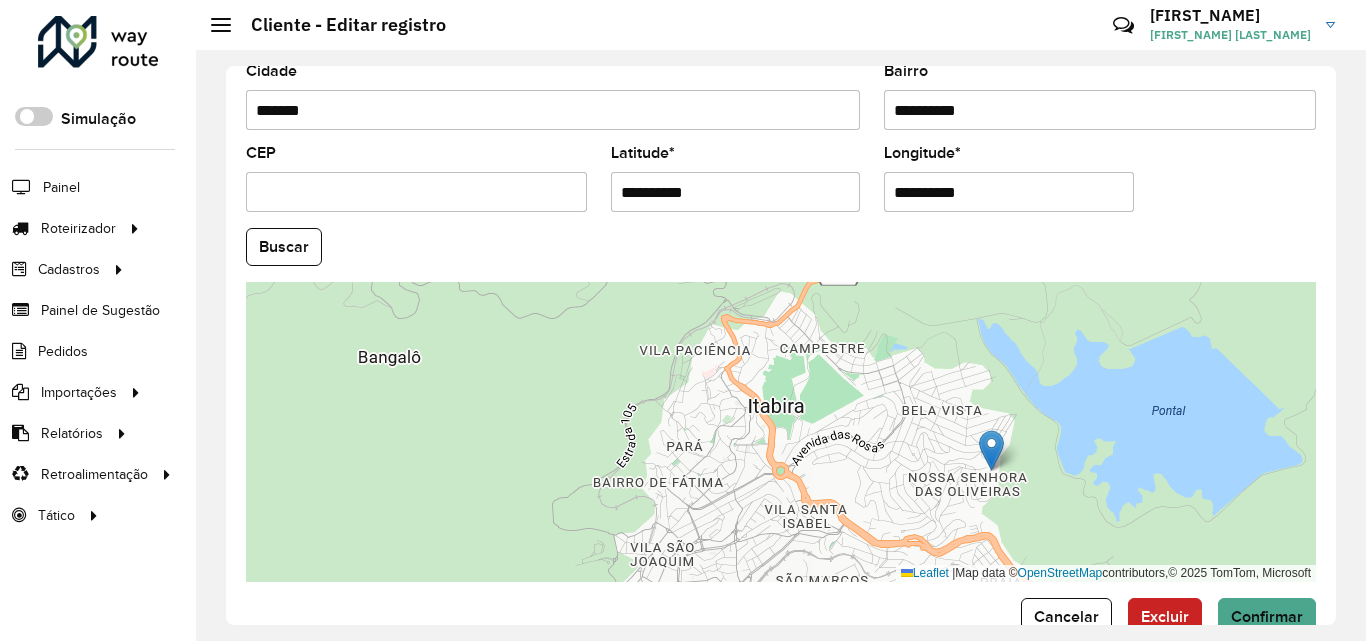 drag, startPoint x: 1203, startPoint y: 482, endPoint x: 1046, endPoint y: 475, distance: 157.15598 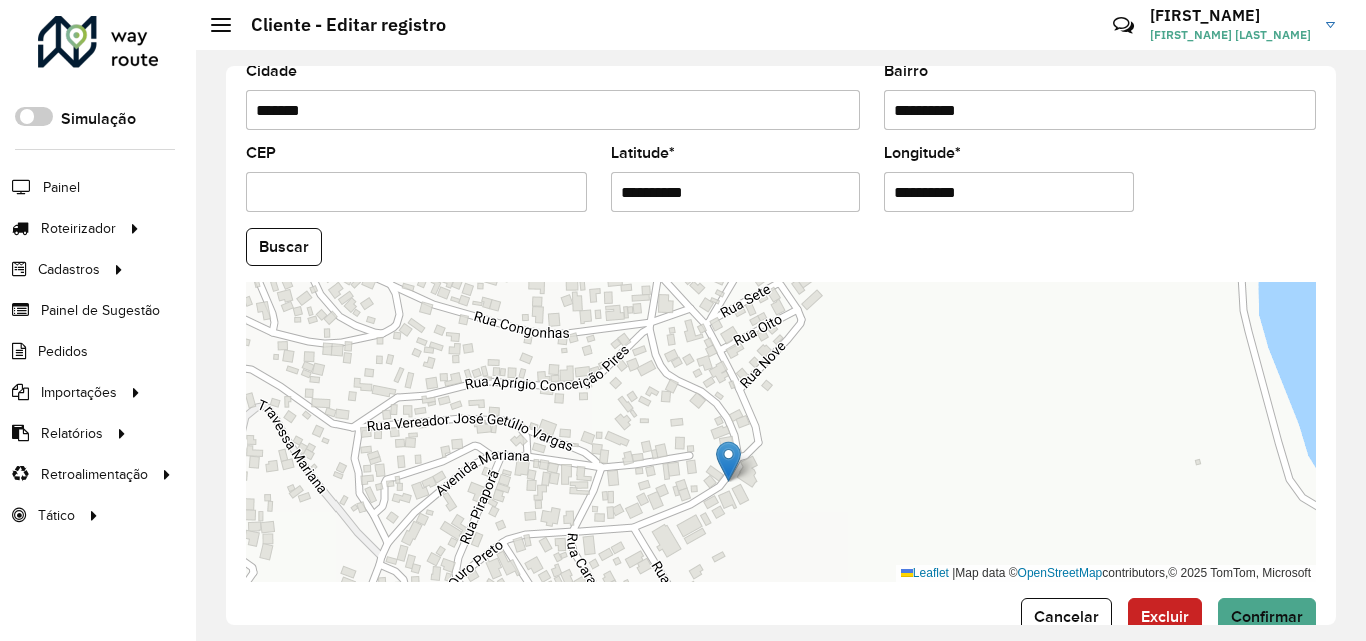 drag, startPoint x: 792, startPoint y: 481, endPoint x: 802, endPoint y: 411, distance: 70.71068 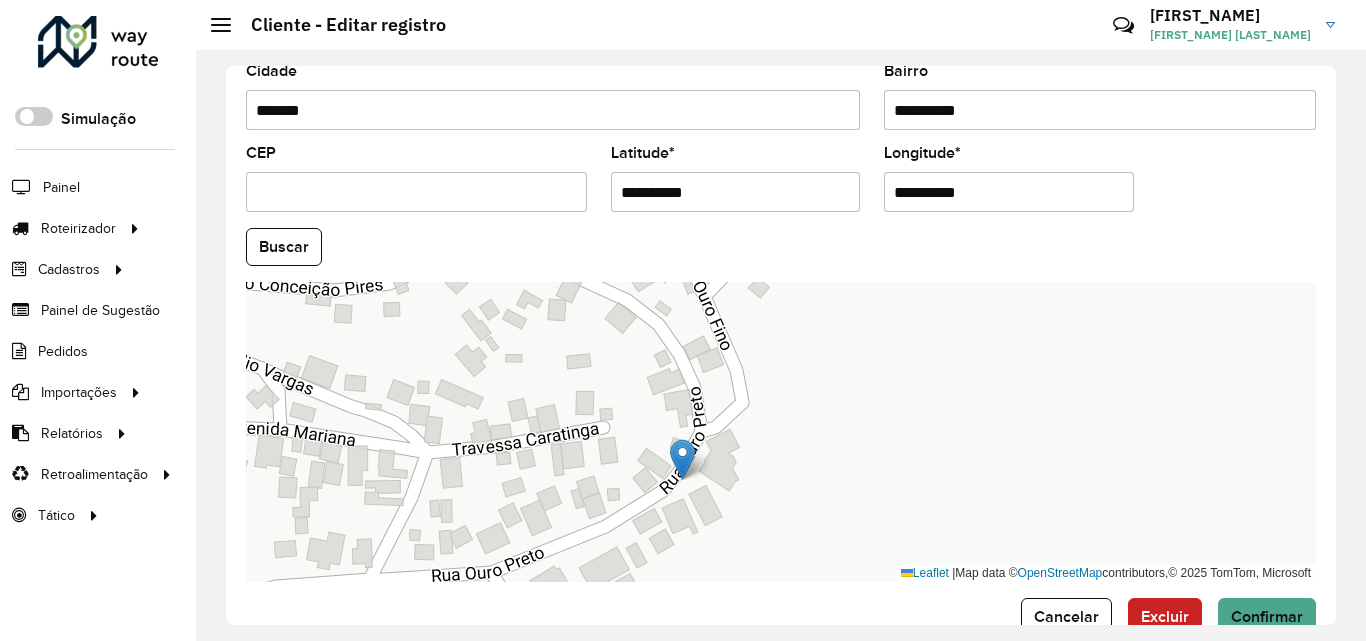 drag, startPoint x: 766, startPoint y: 464, endPoint x: 1111, endPoint y: 500, distance: 346.87317 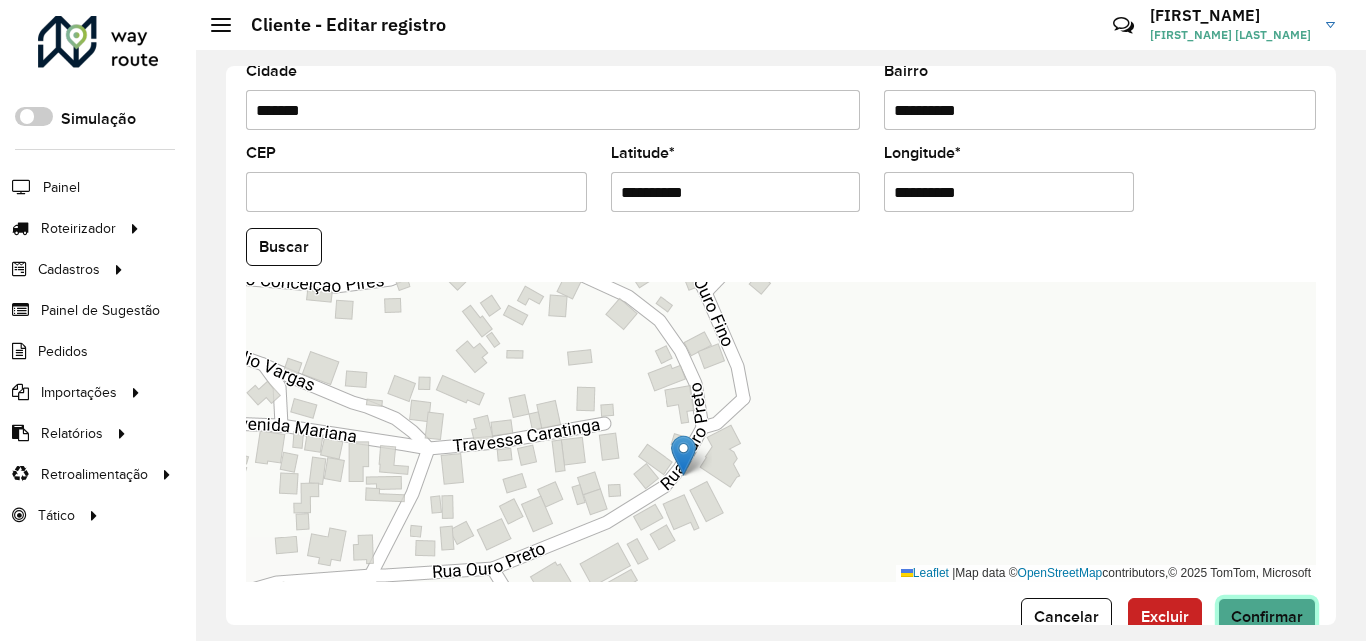 click on "Confirmar" 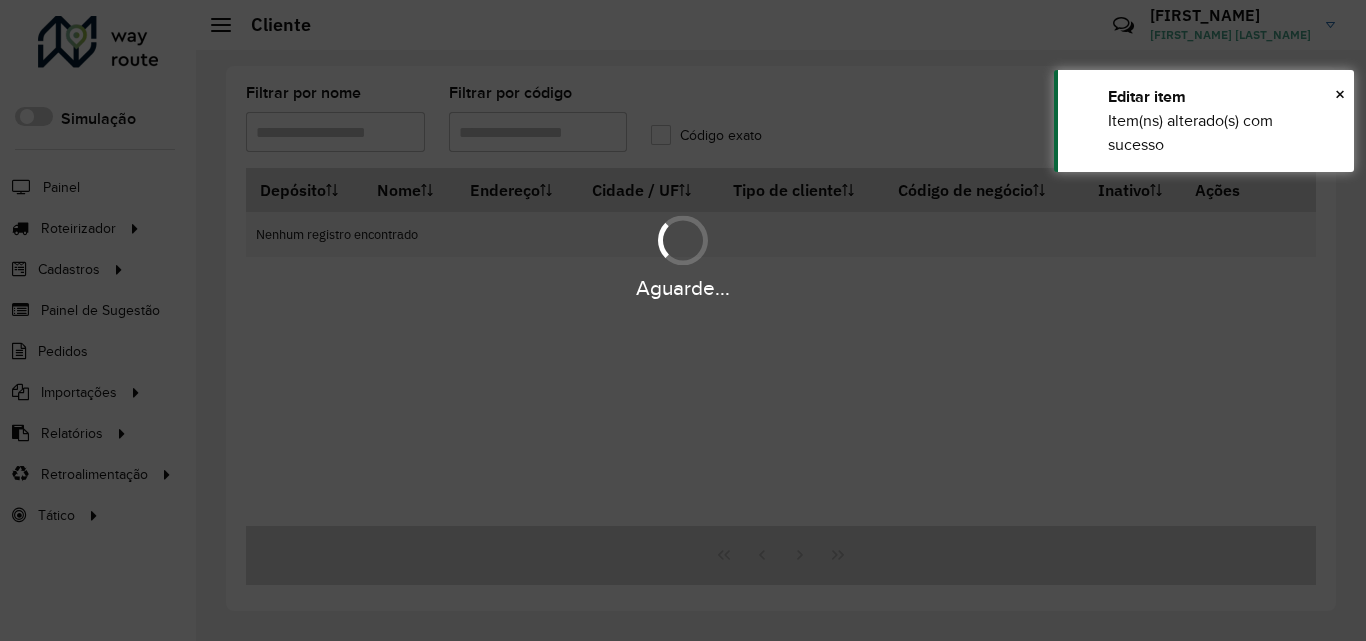 type on "*****" 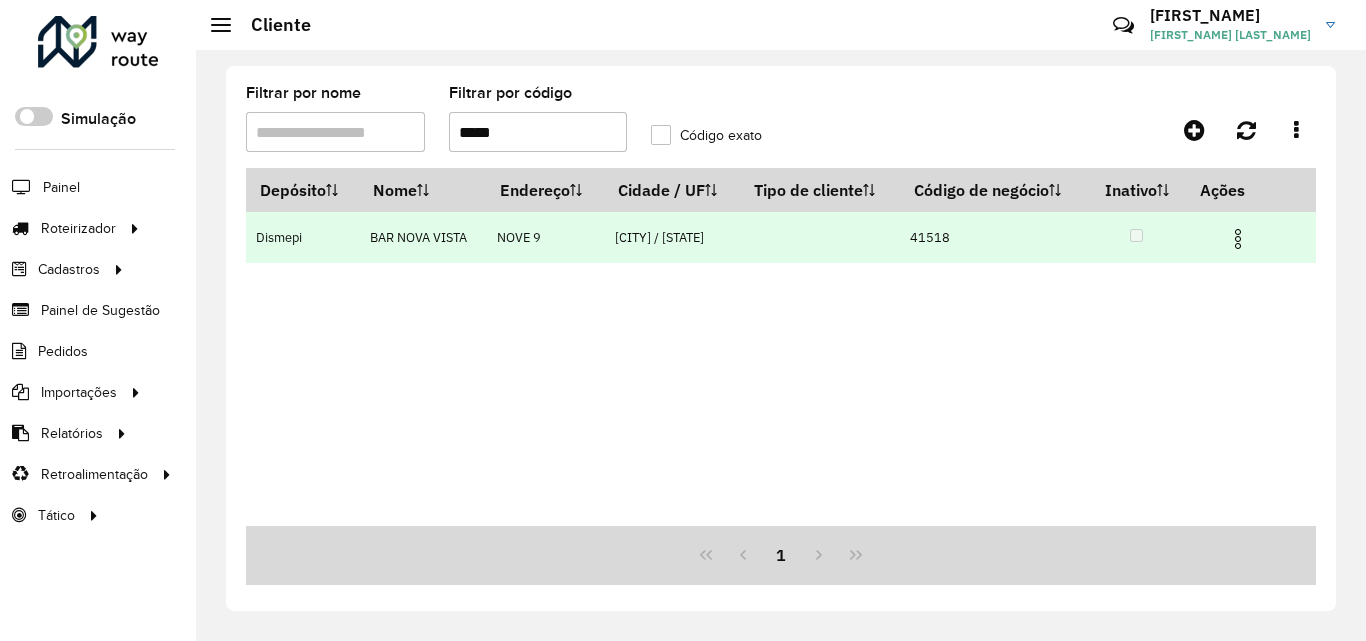 click at bounding box center (1238, 239) 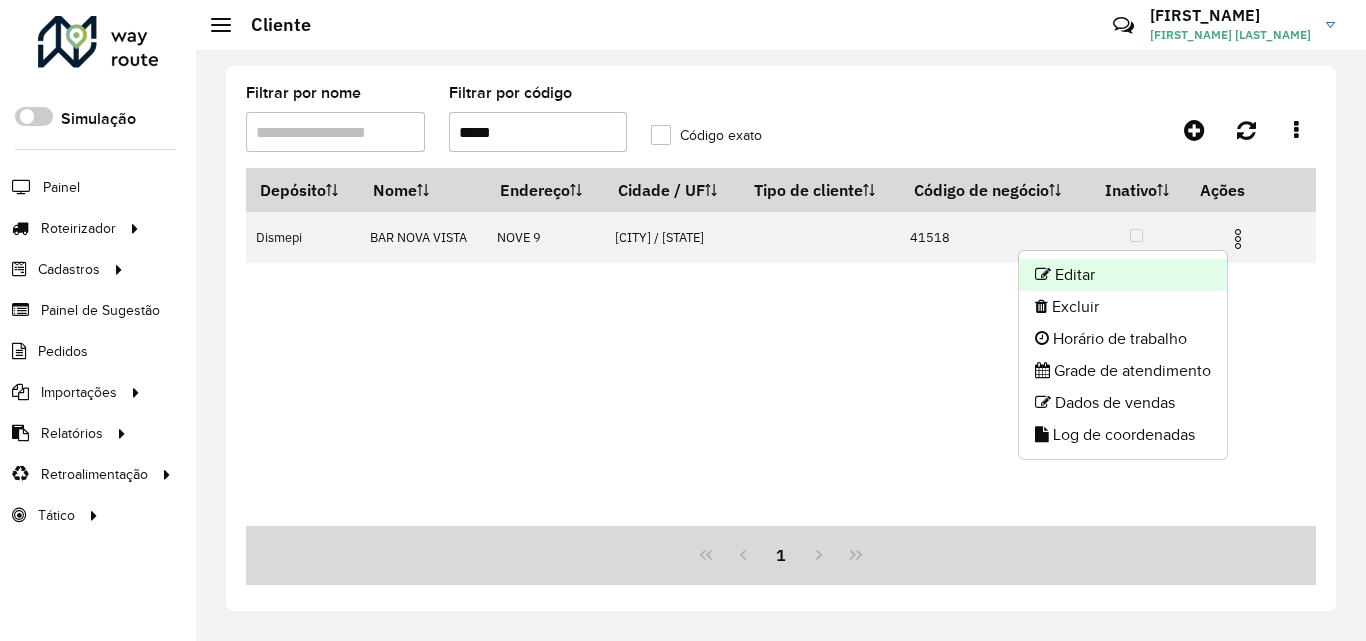click on "Editar" 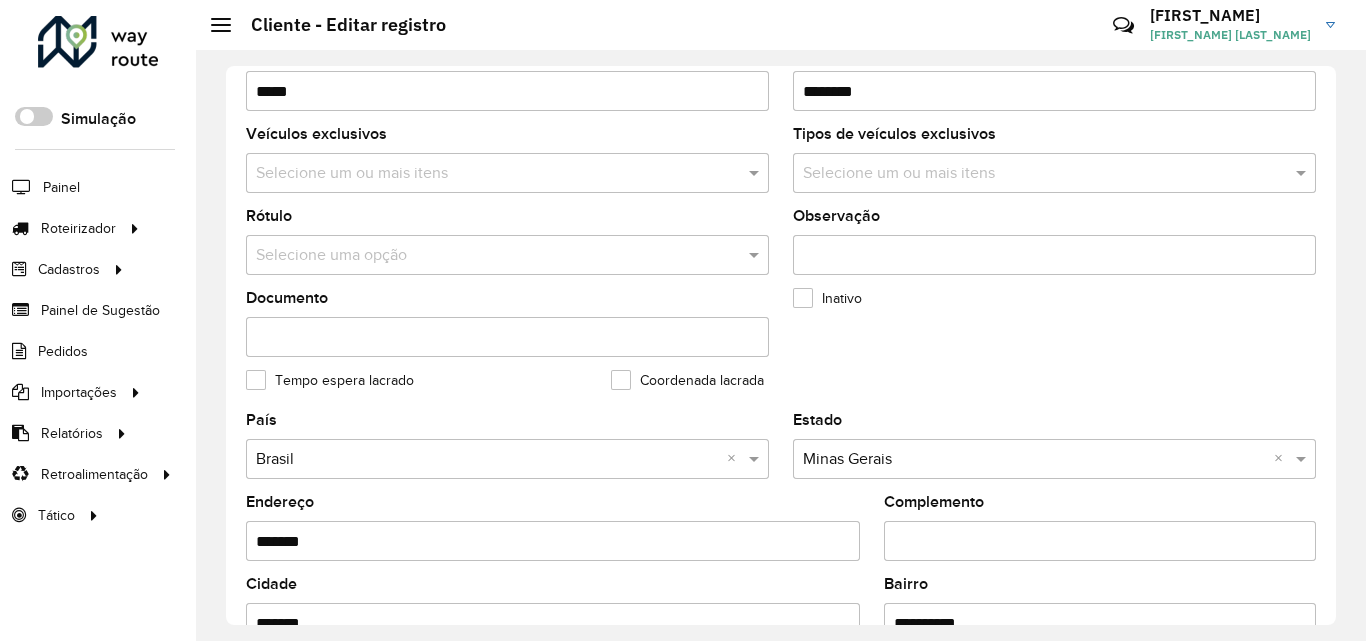 scroll, scrollTop: 800, scrollLeft: 0, axis: vertical 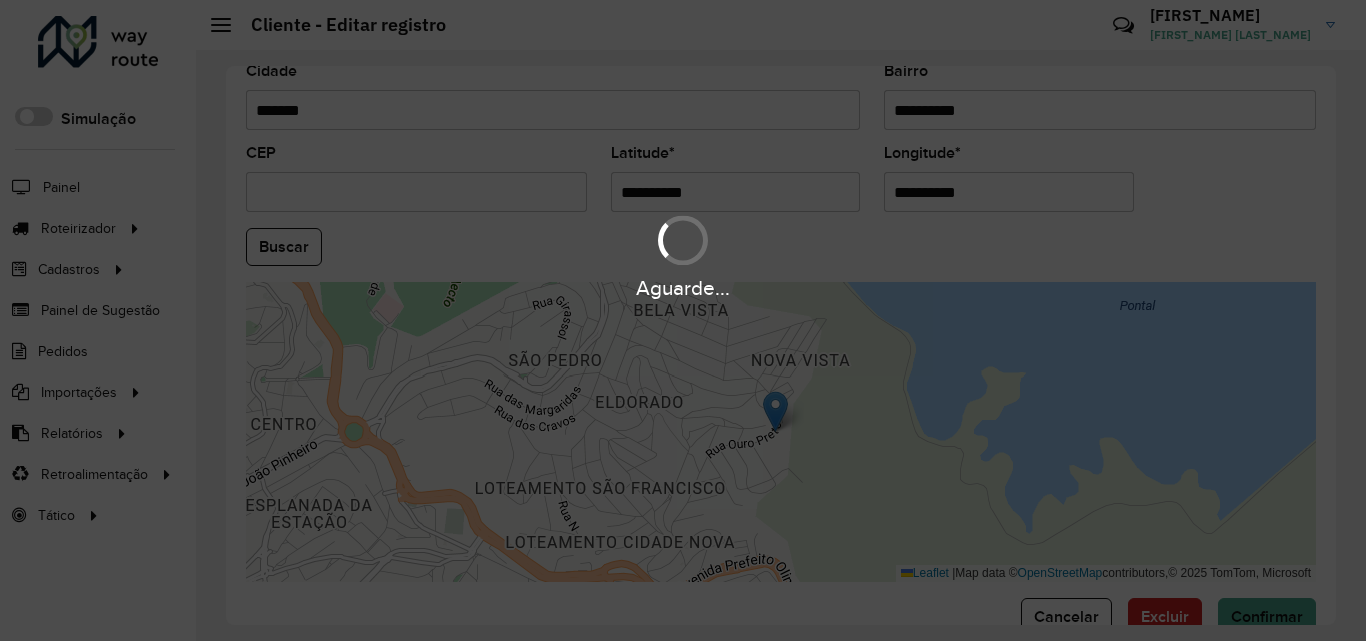 drag, startPoint x: 668, startPoint y: 172, endPoint x: 538, endPoint y: 188, distance: 130.98091 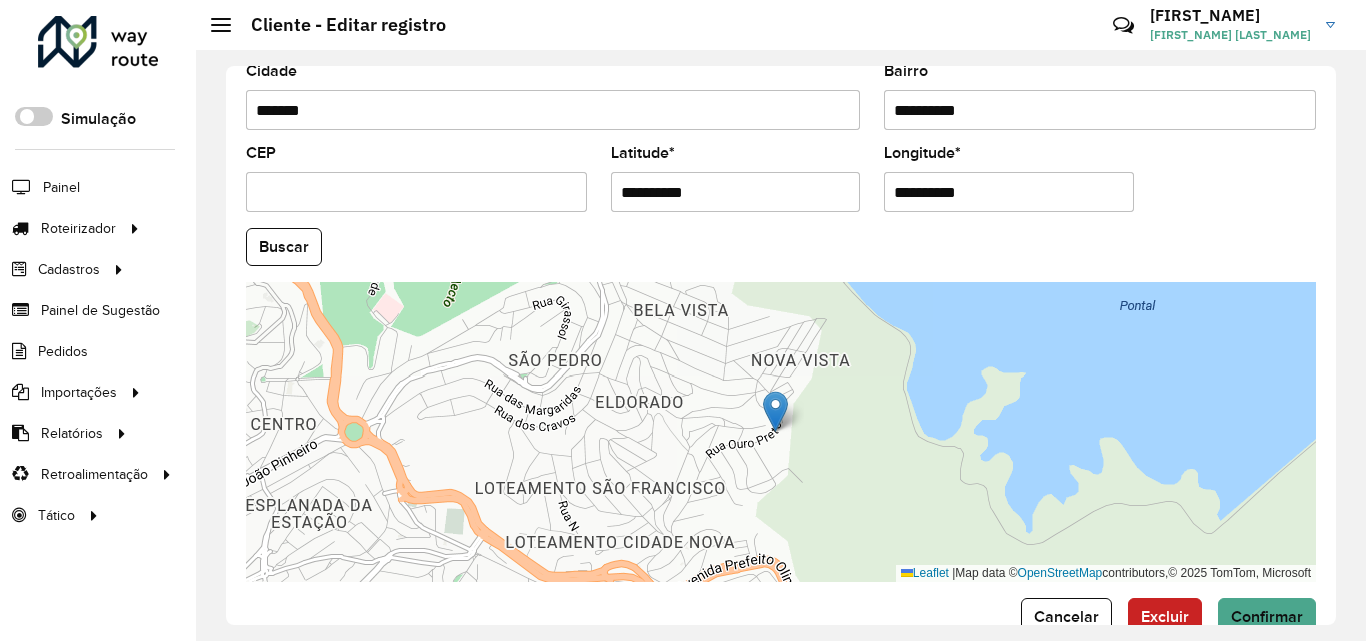 drag, startPoint x: 658, startPoint y: 186, endPoint x: 580, endPoint y: 191, distance: 78.160095 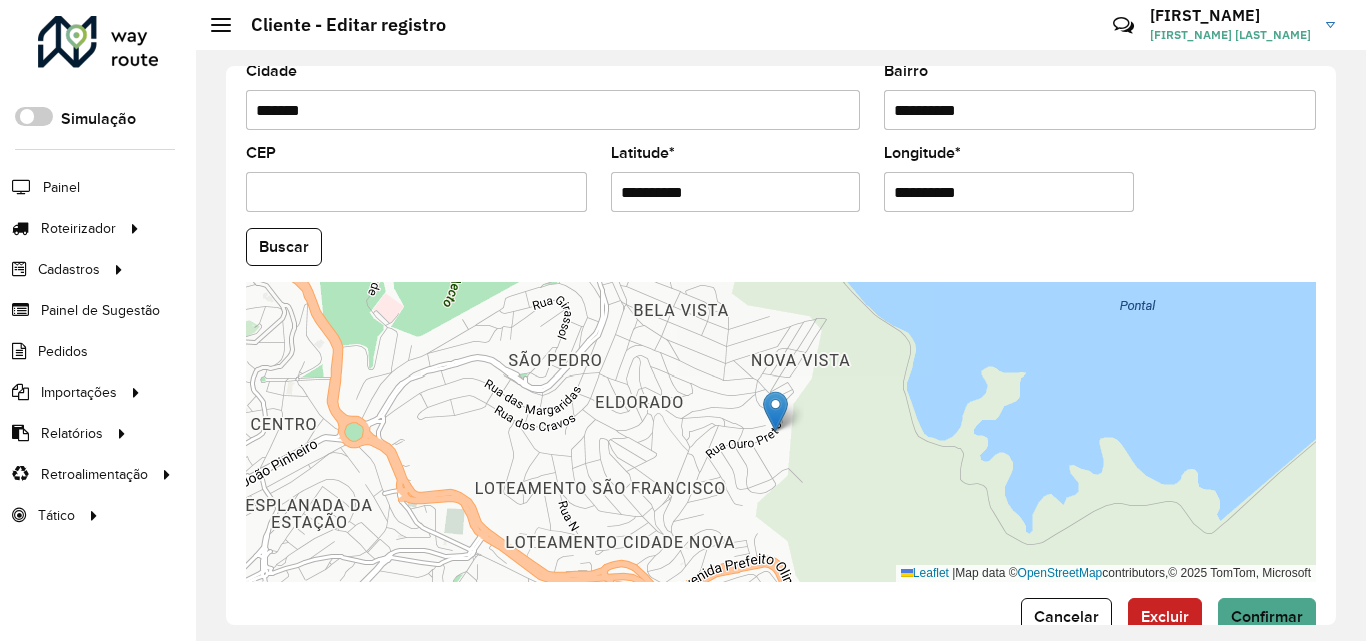 click on "Cancelar" 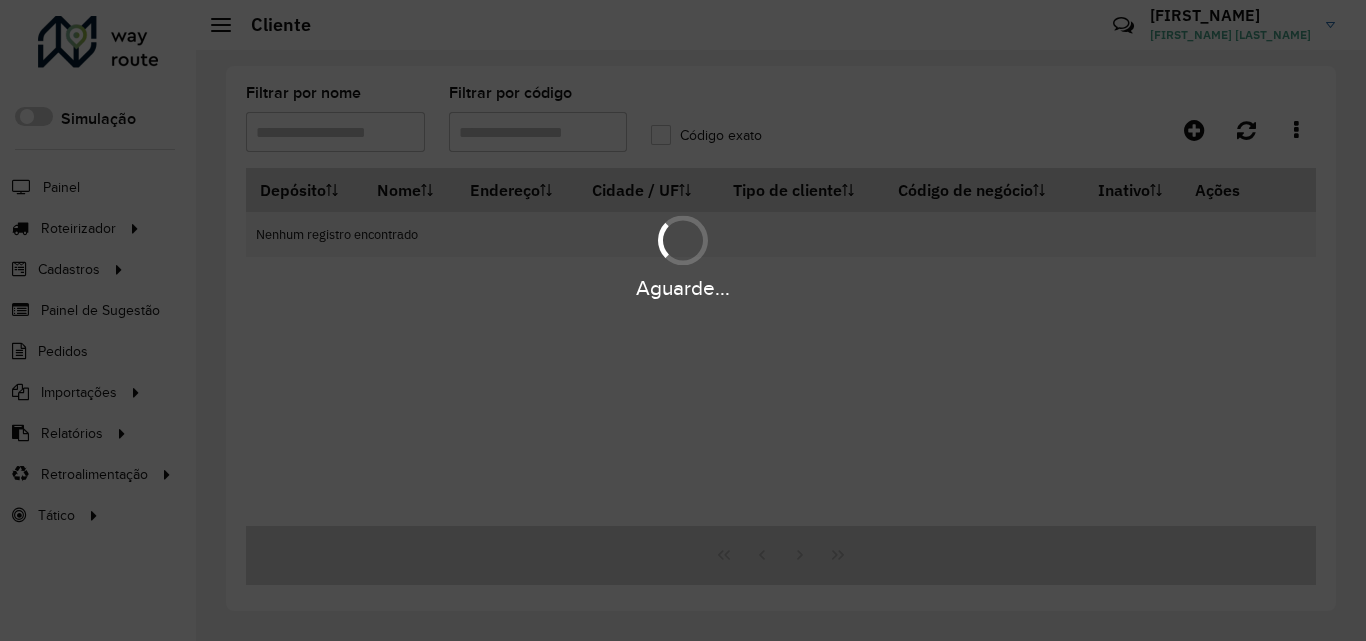 type on "*****" 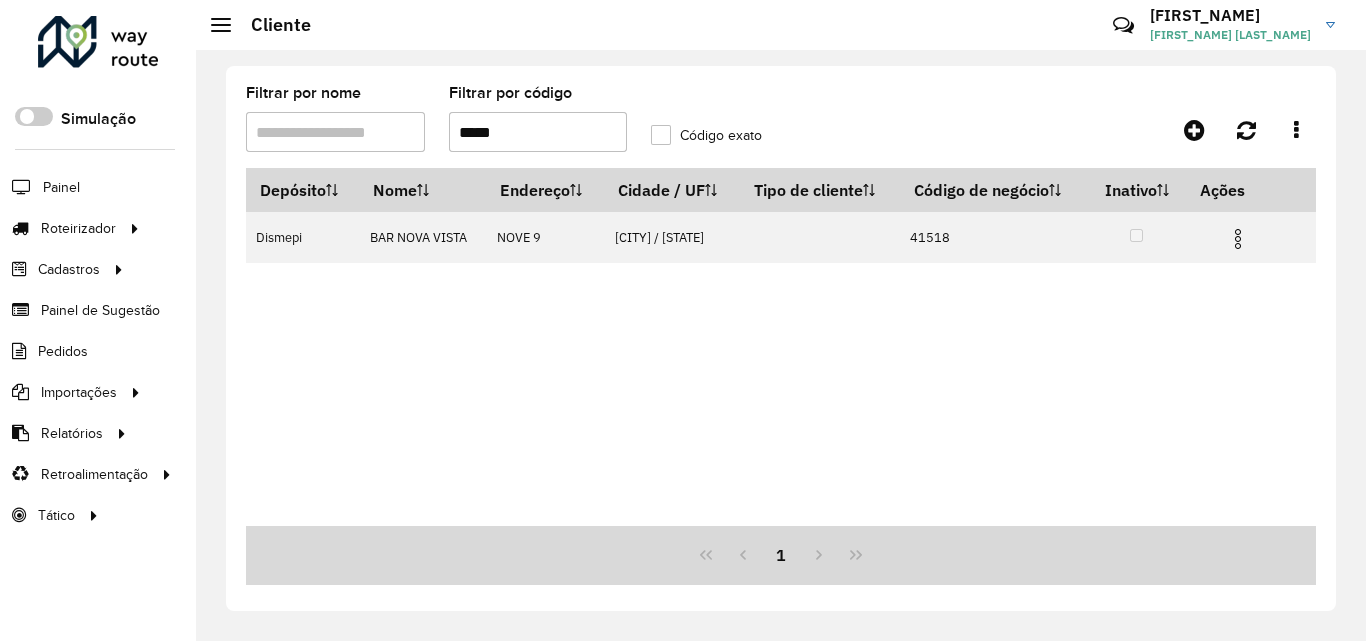 click on "Filtrar por nome   Filtrar por código  *****  Código exato" 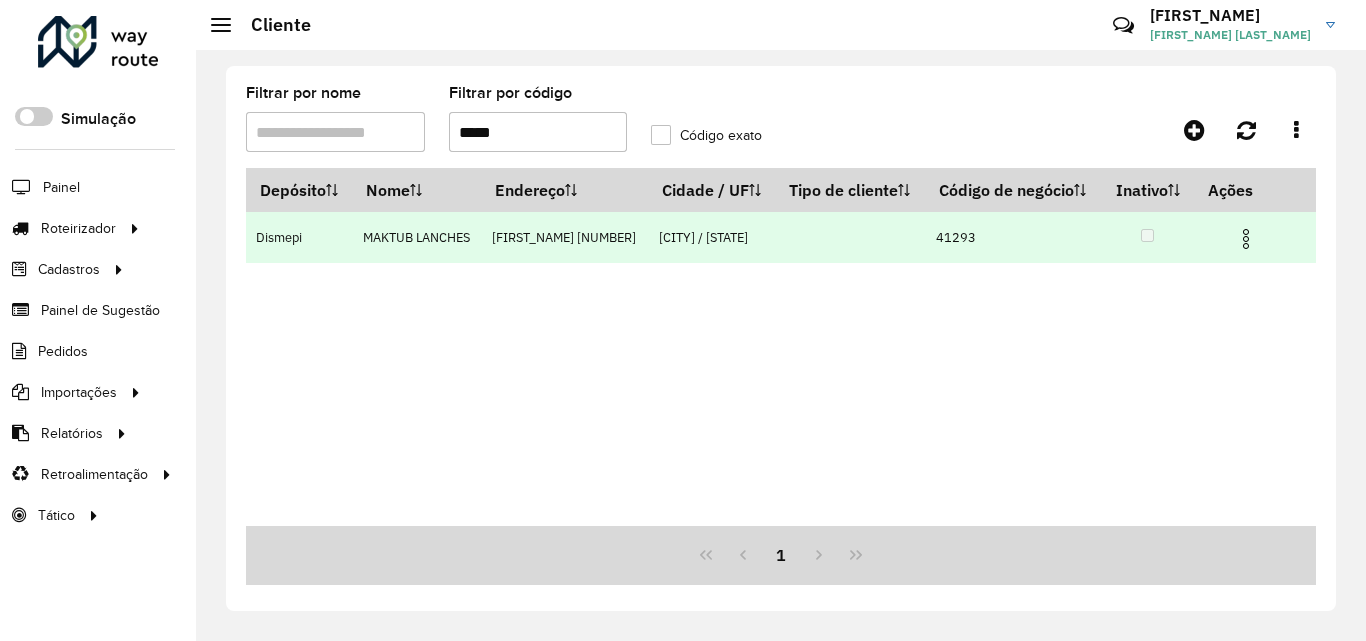 type on "*****" 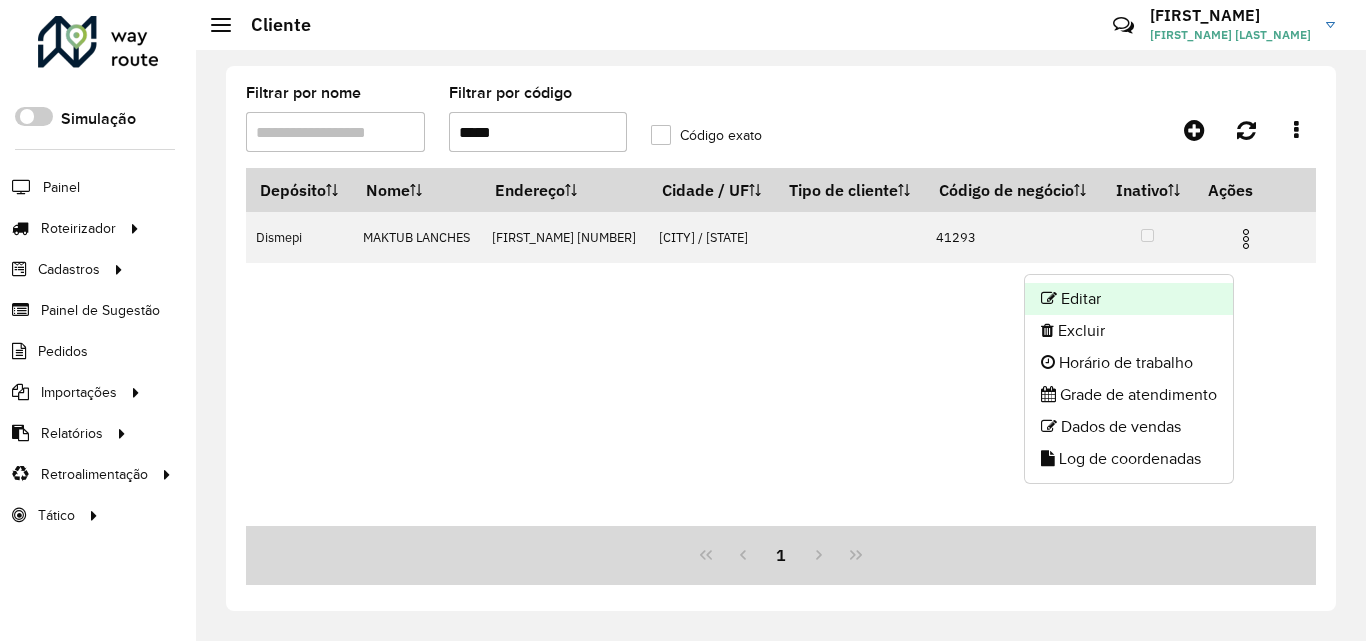 click on "Editar" 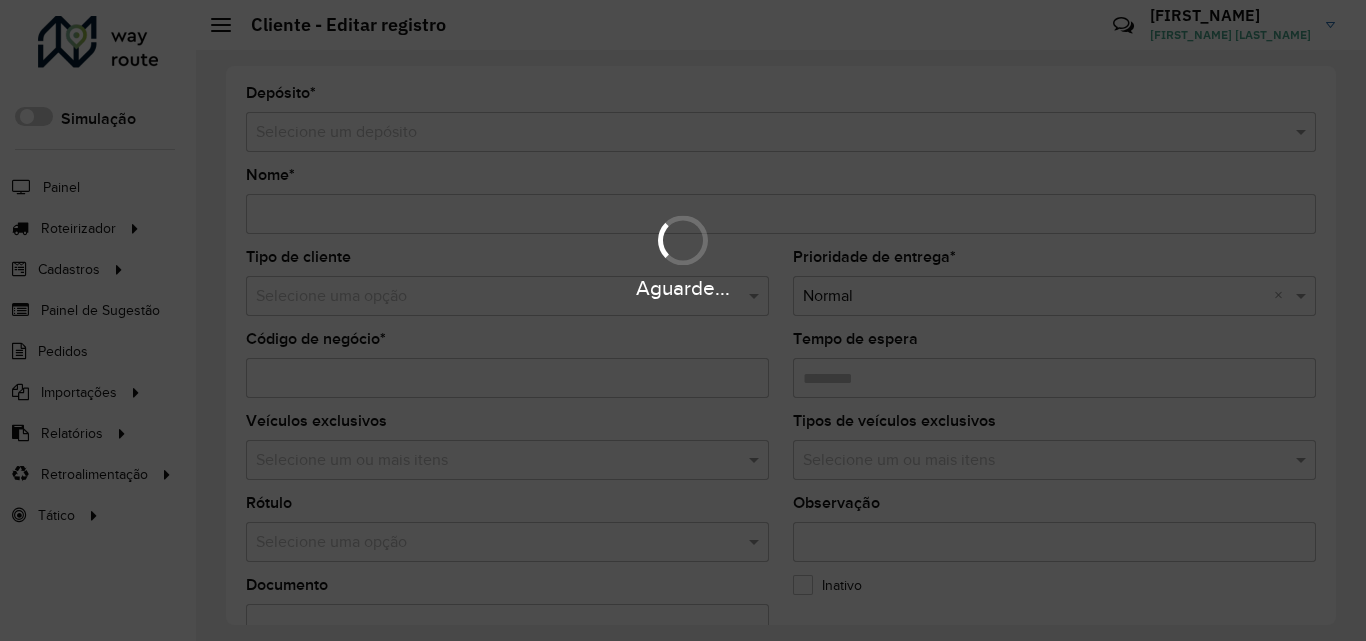 type on "**********" 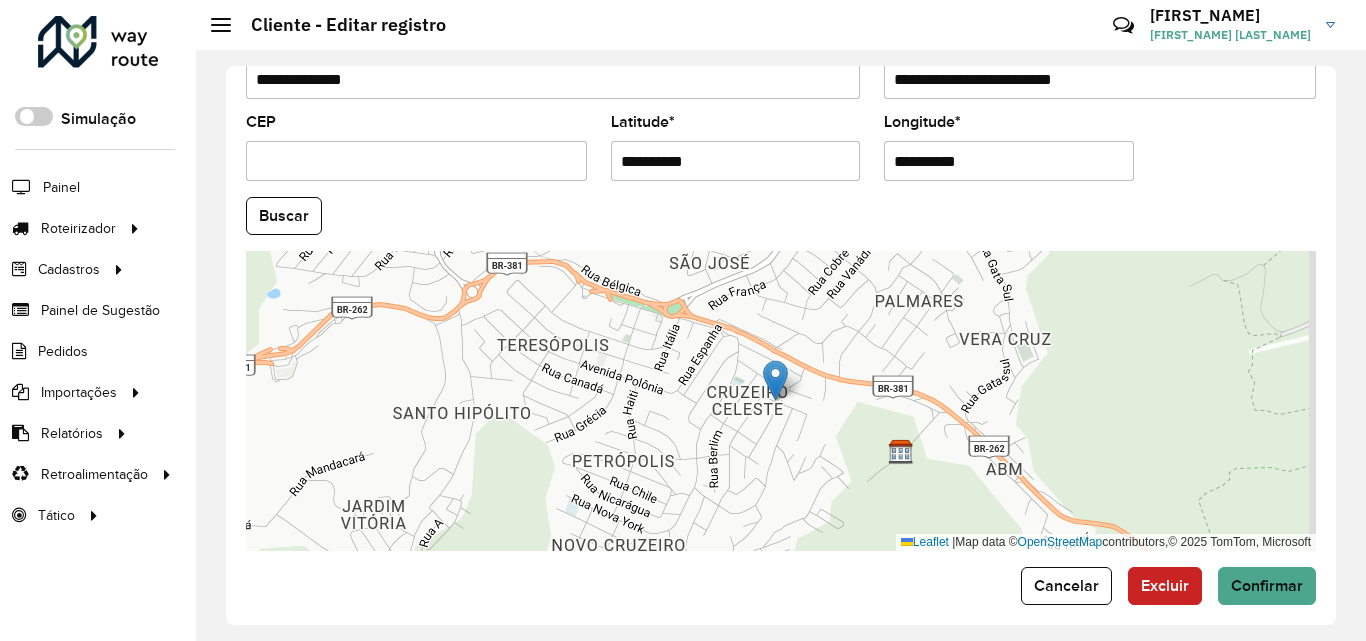 scroll, scrollTop: 847, scrollLeft: 0, axis: vertical 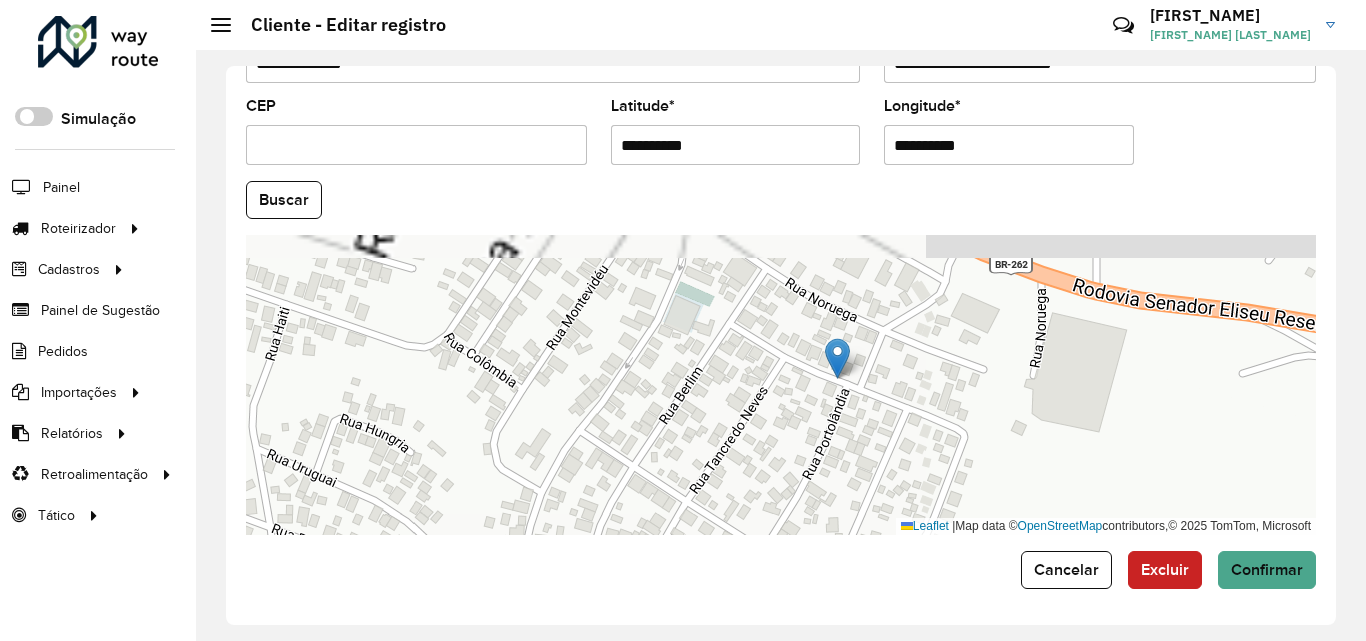 drag, startPoint x: 937, startPoint y: 341, endPoint x: 954, endPoint y: 421, distance: 81.78631 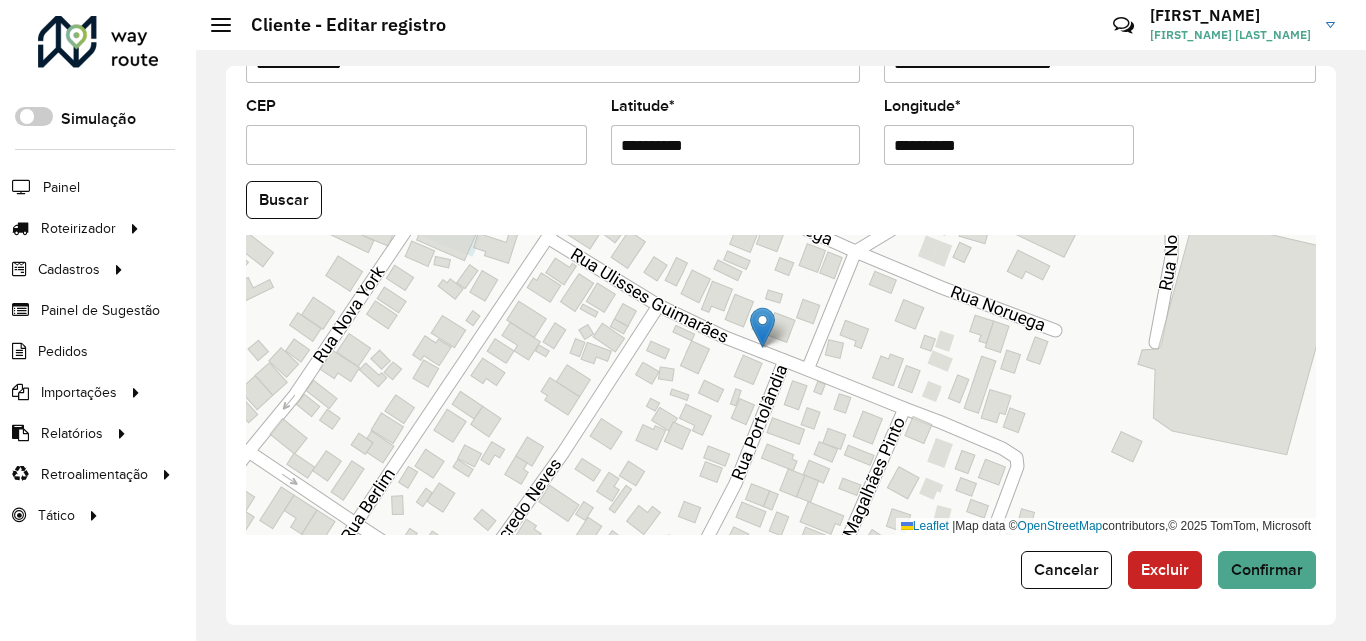 drag, startPoint x: 948, startPoint y: 378, endPoint x: 969, endPoint y: 398, distance: 29 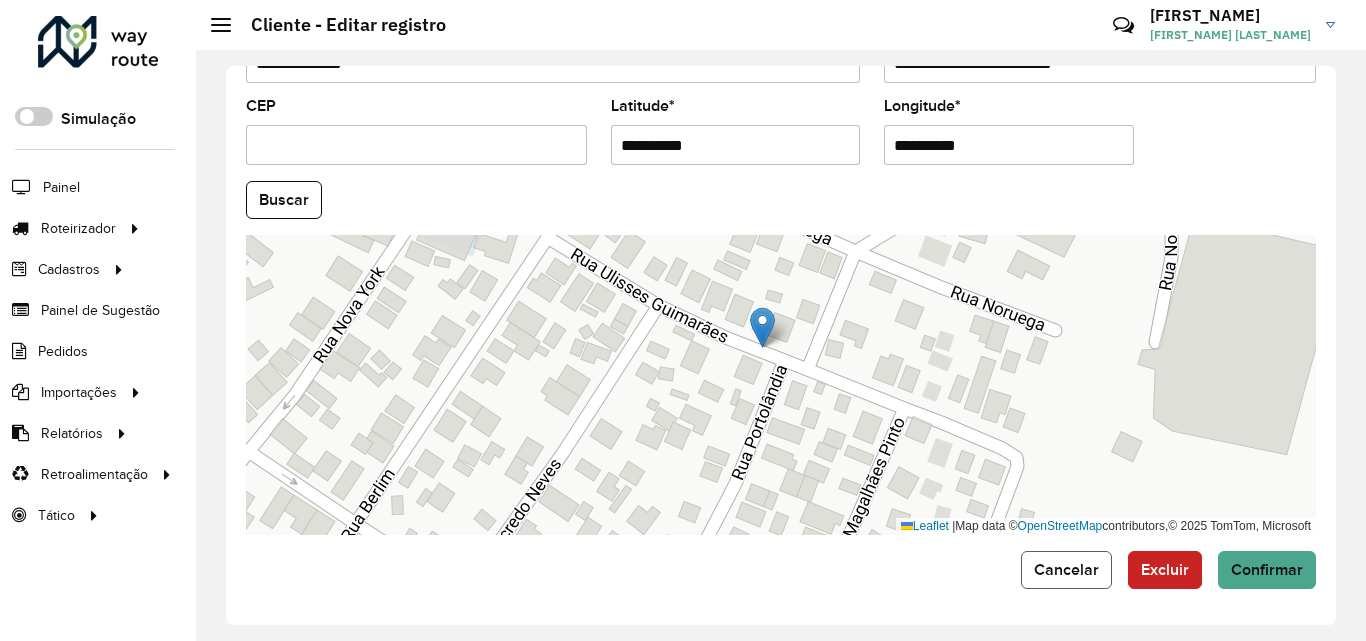 click on "Cancelar" 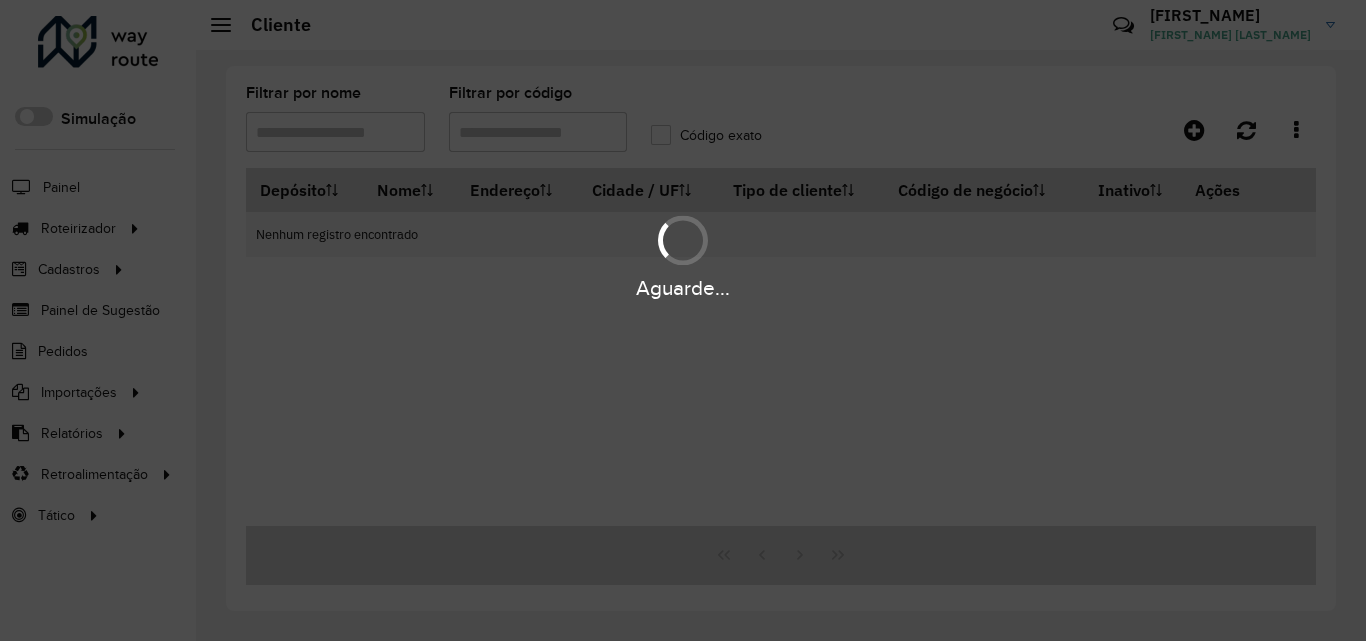 type on "*****" 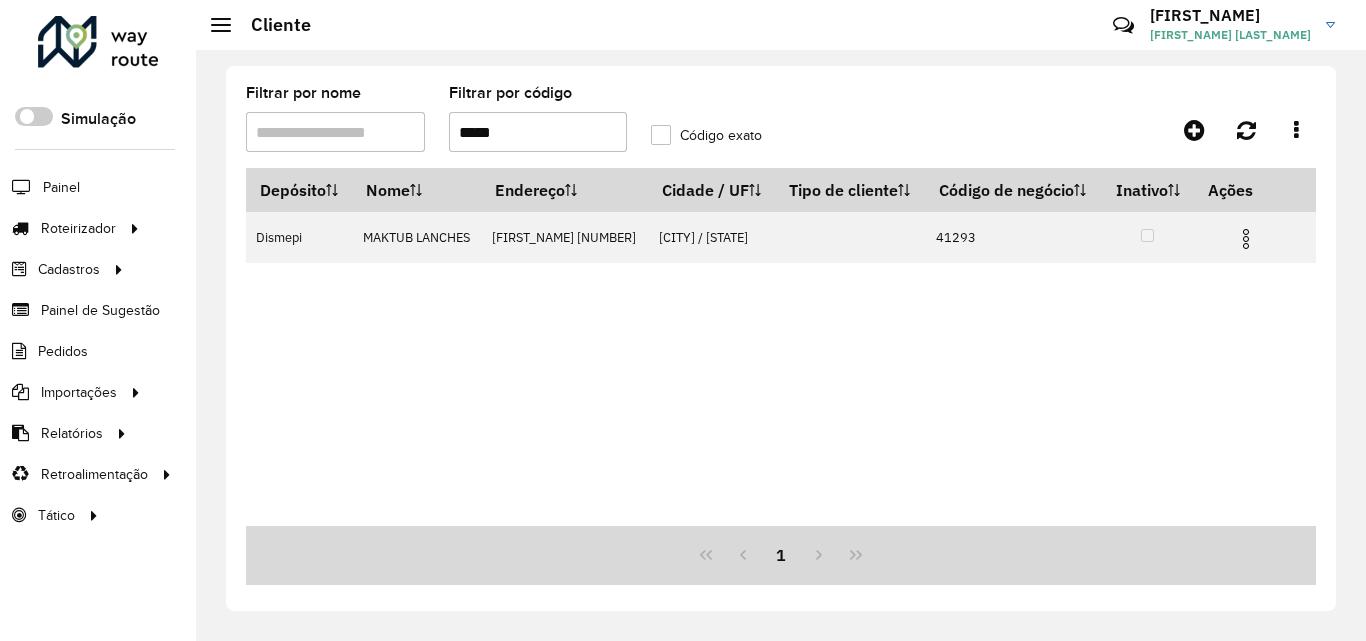 drag, startPoint x: 563, startPoint y: 132, endPoint x: 374, endPoint y: 147, distance: 189.5943 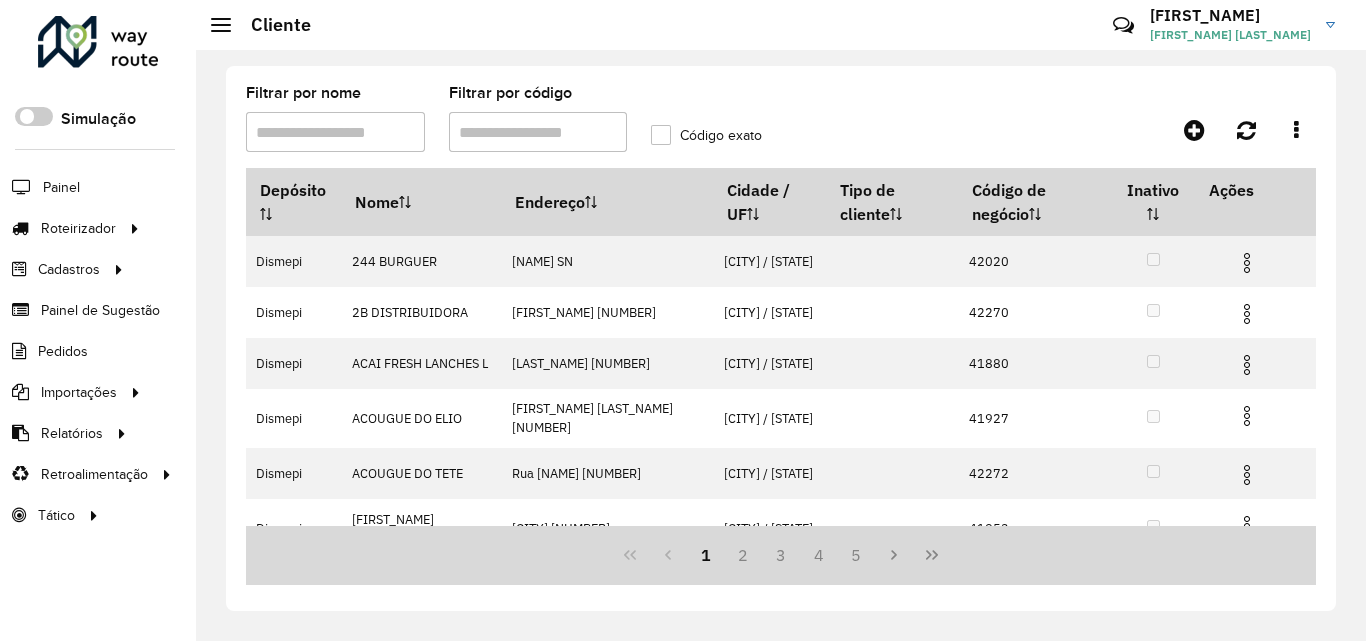 click on "Filtrar por código" at bounding box center [538, 132] 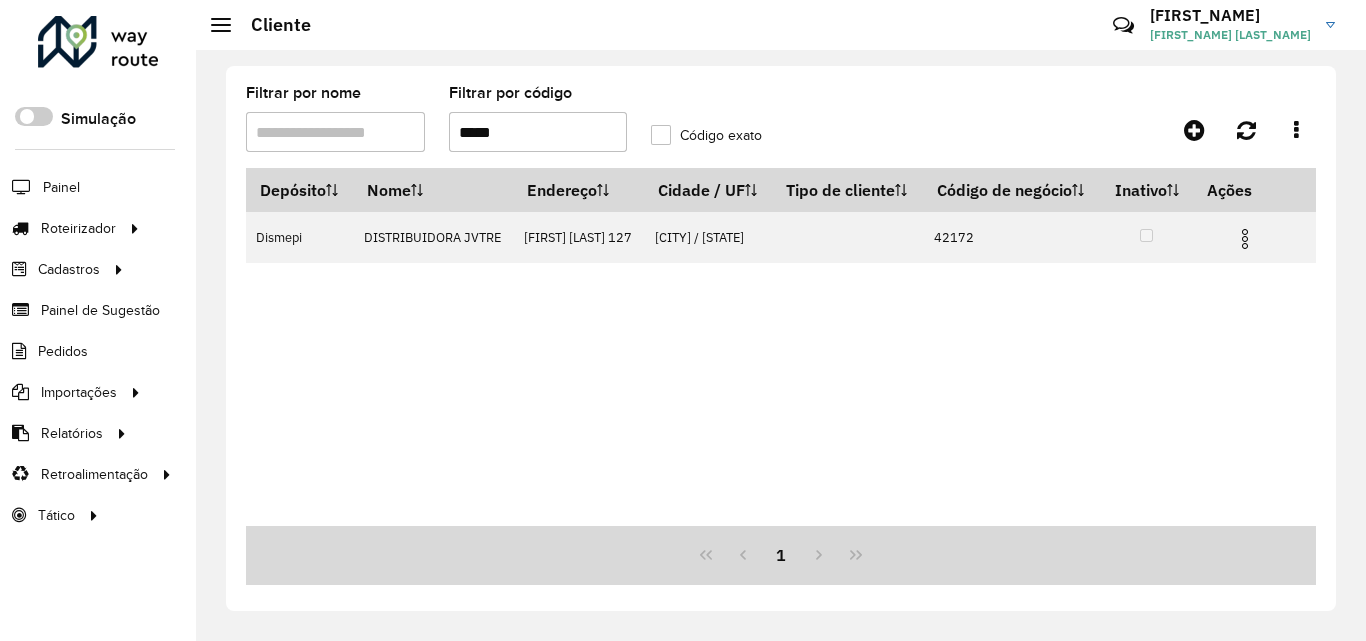 type on "*****" 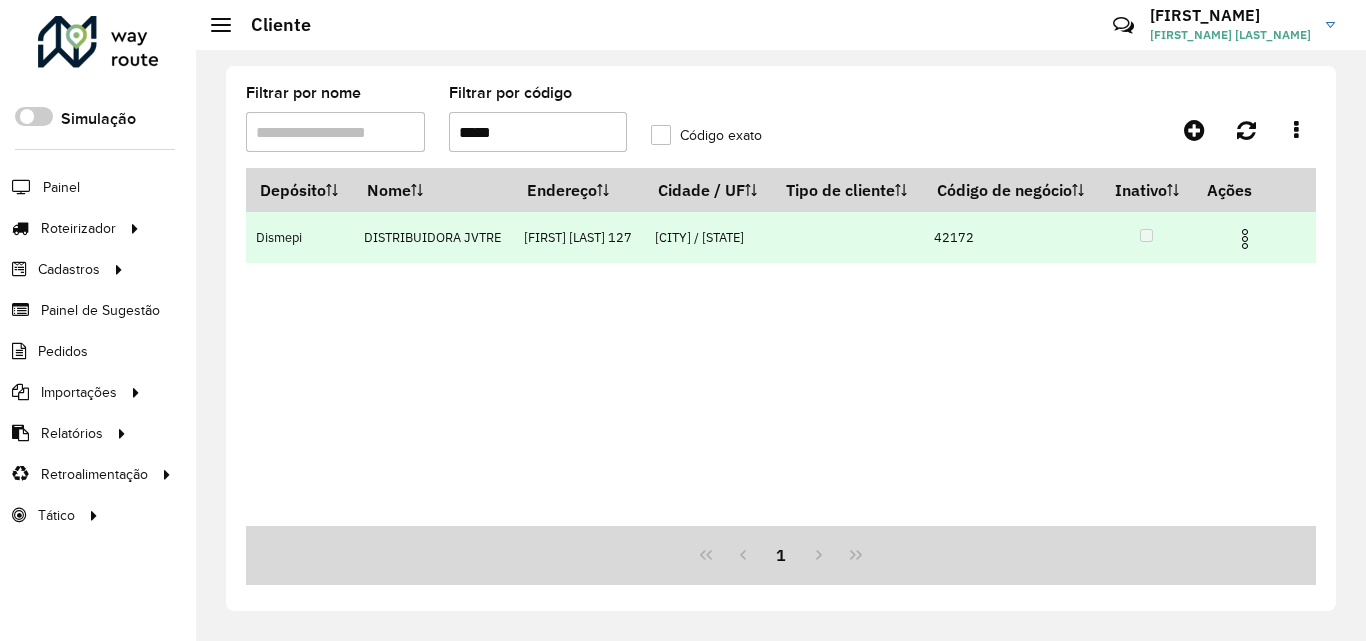 click at bounding box center (1245, 239) 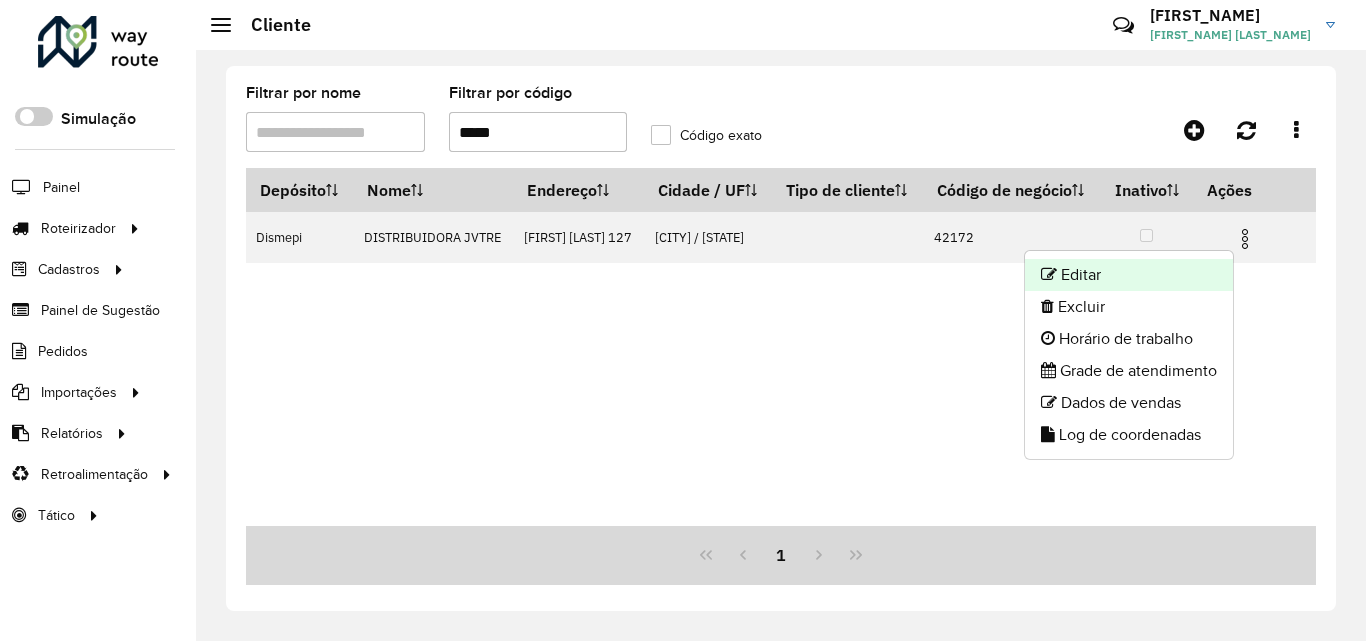 click on "Editar" 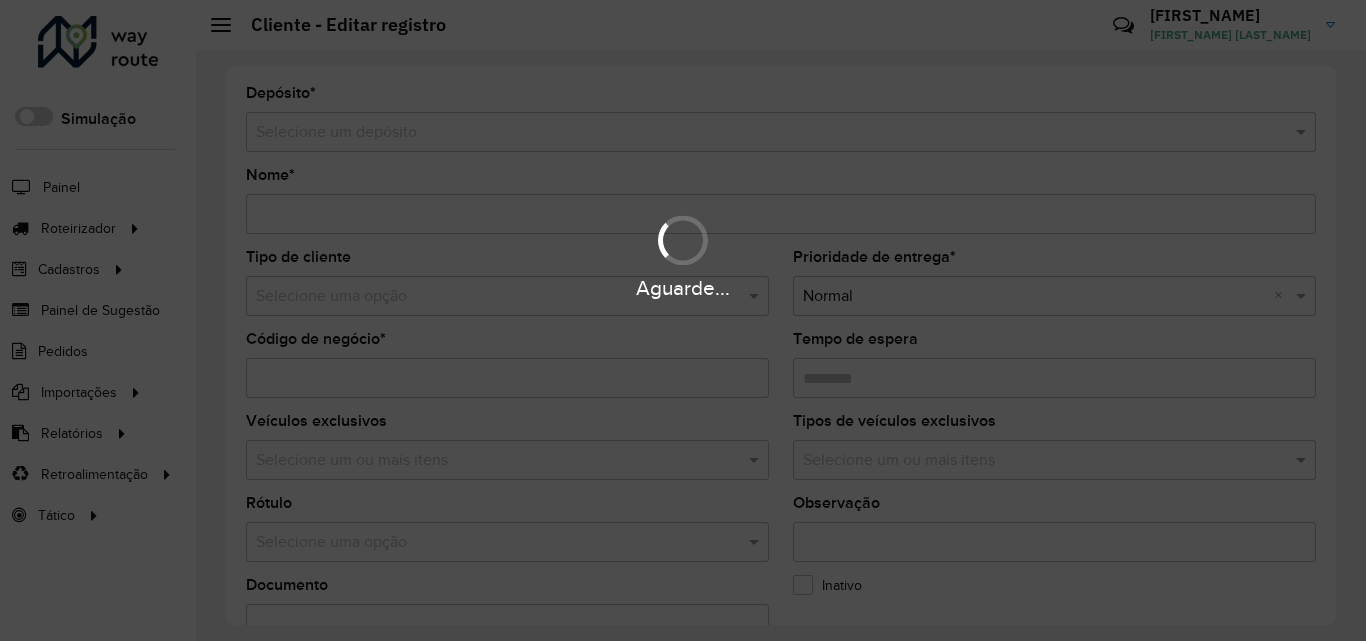 type on "**********" 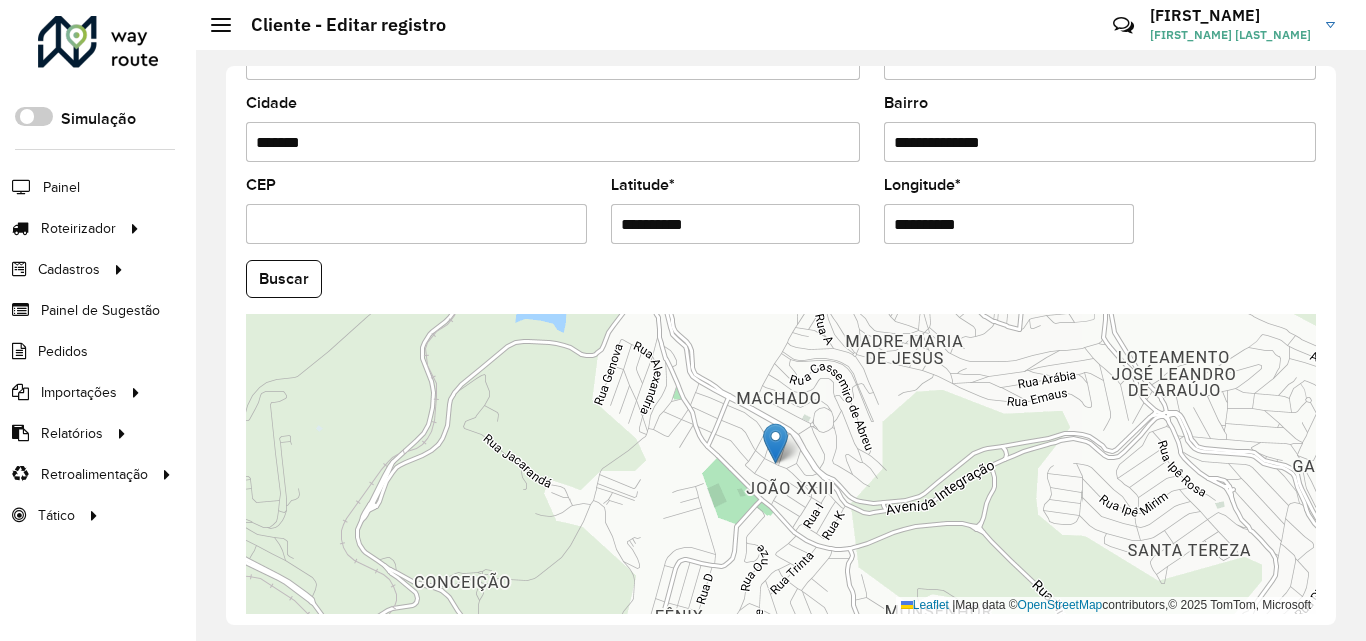 scroll, scrollTop: 847, scrollLeft: 0, axis: vertical 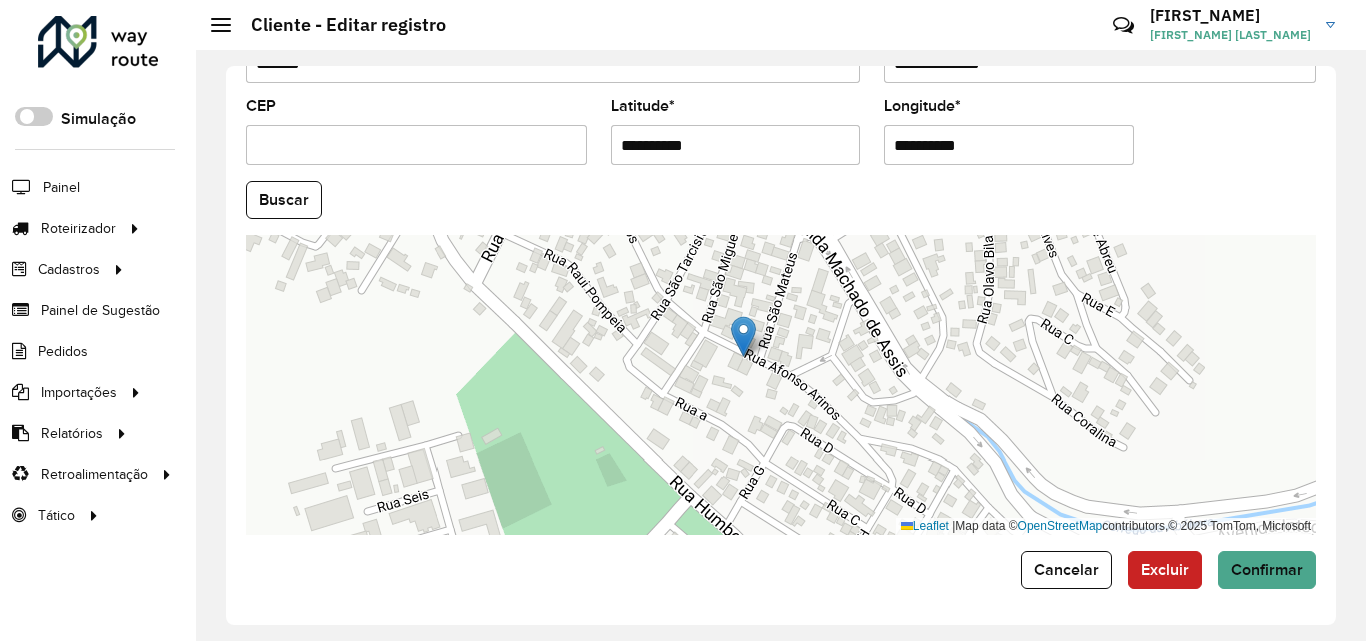 drag, startPoint x: 812, startPoint y: 383, endPoint x: 777, endPoint y: 430, distance: 58.60034 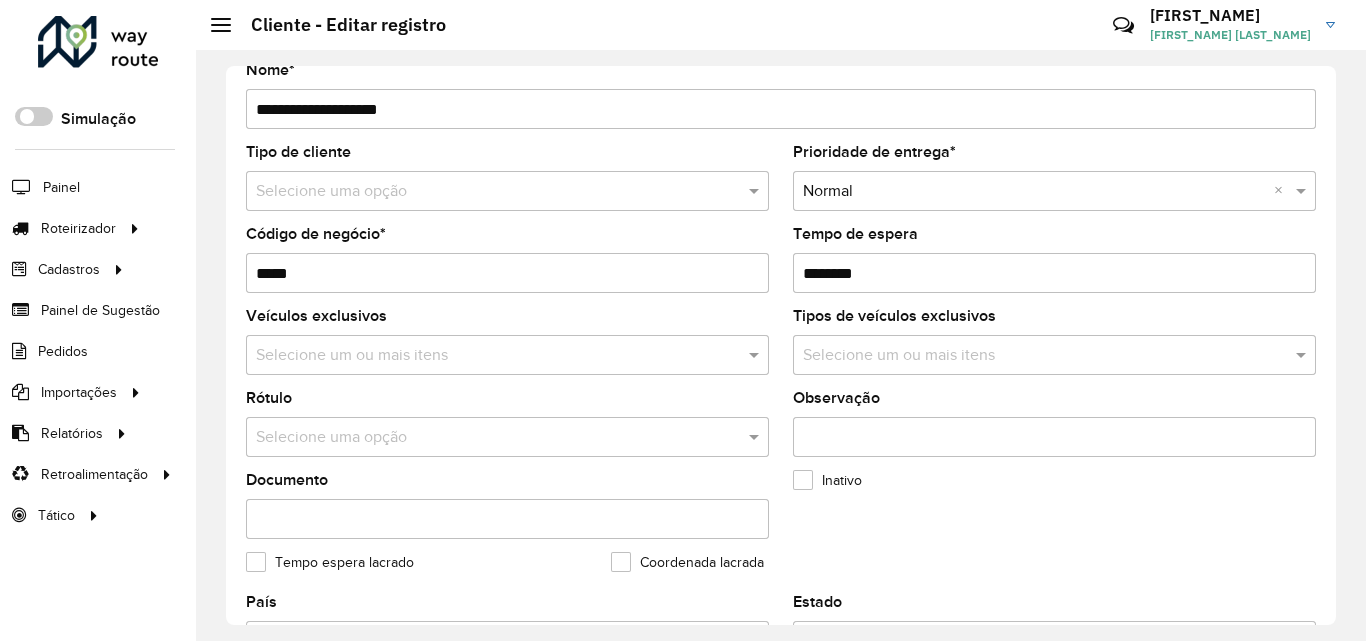 scroll, scrollTop: 47, scrollLeft: 0, axis: vertical 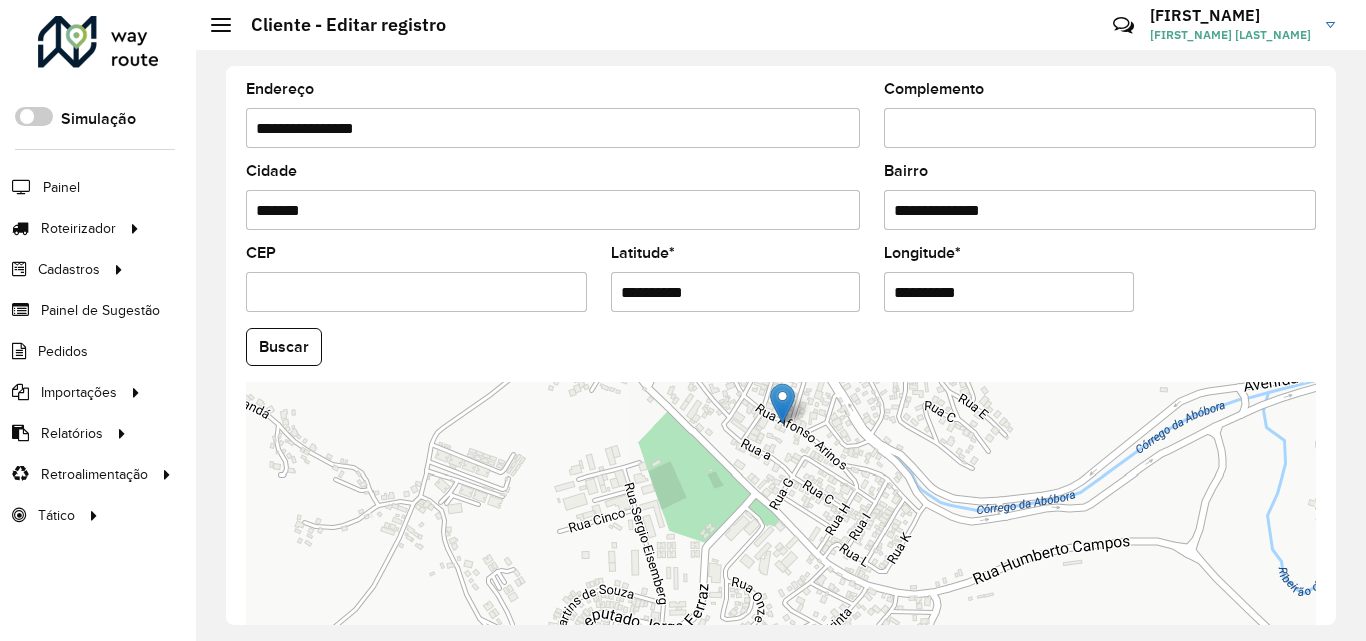 drag, startPoint x: 784, startPoint y: 302, endPoint x: 560, endPoint y: 311, distance: 224.18073 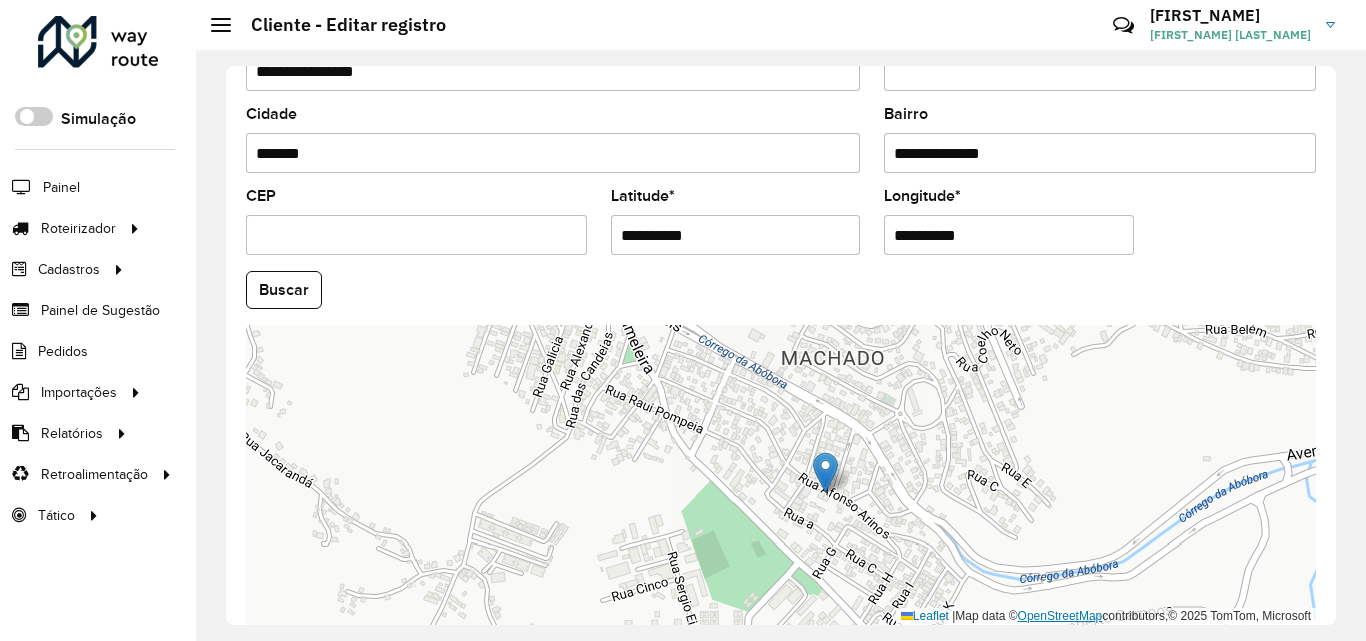 drag, startPoint x: 994, startPoint y: 486, endPoint x: 1036, endPoint y: 612, distance: 132.81566 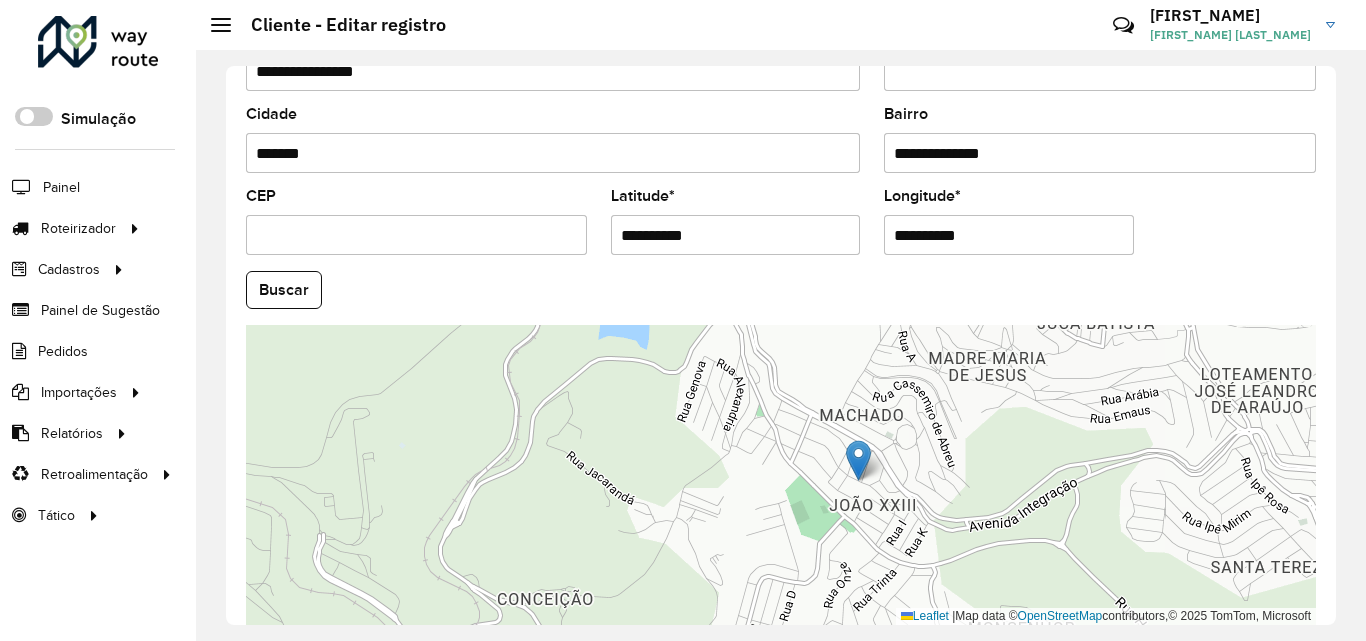 drag, startPoint x: 955, startPoint y: 537, endPoint x: 953, endPoint y: 502, distance: 35.057095 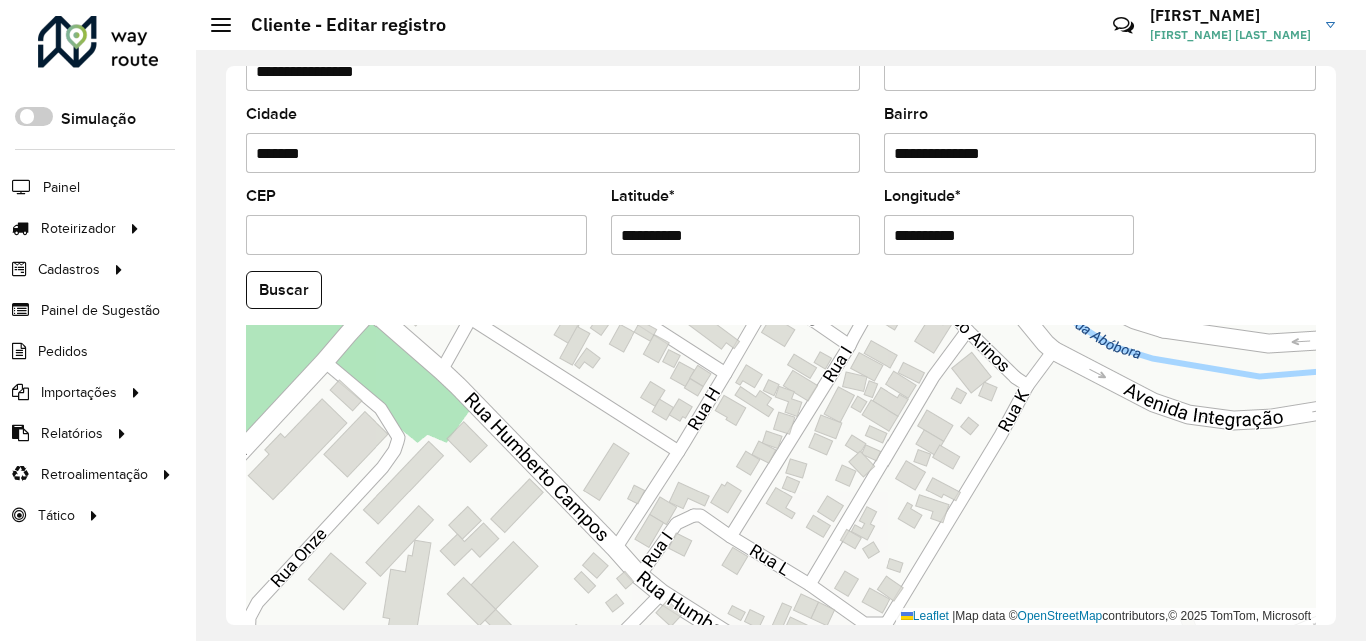 drag, startPoint x: 833, startPoint y: 480, endPoint x: 1037, endPoint y: 359, distance: 237.18558 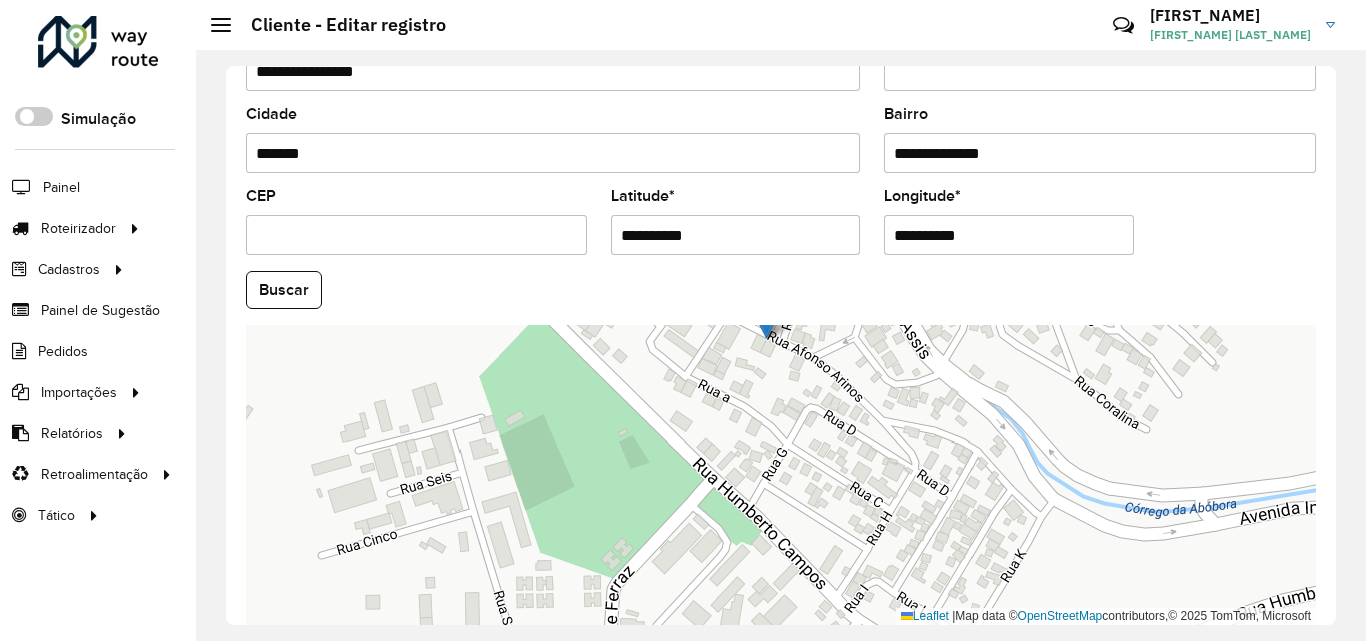 drag, startPoint x: 913, startPoint y: 517, endPoint x: 957, endPoint y: 552, distance: 56.22277 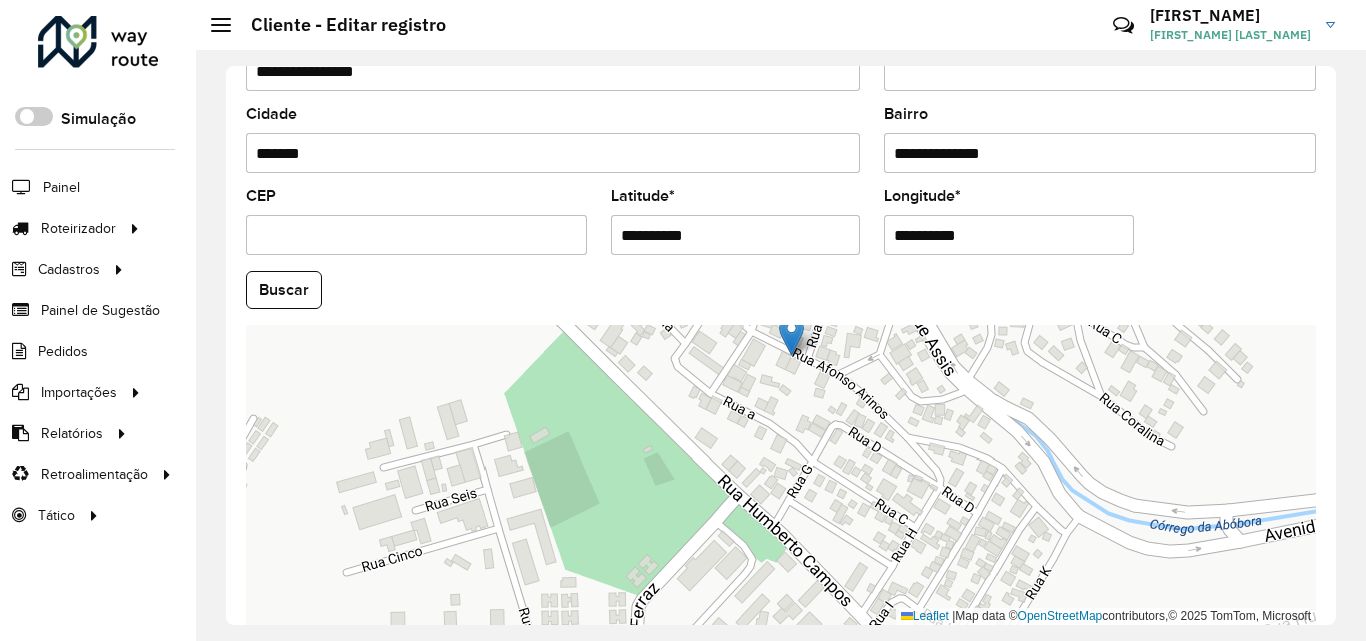 drag, startPoint x: 574, startPoint y: 257, endPoint x: 520, endPoint y: 228, distance: 61.294373 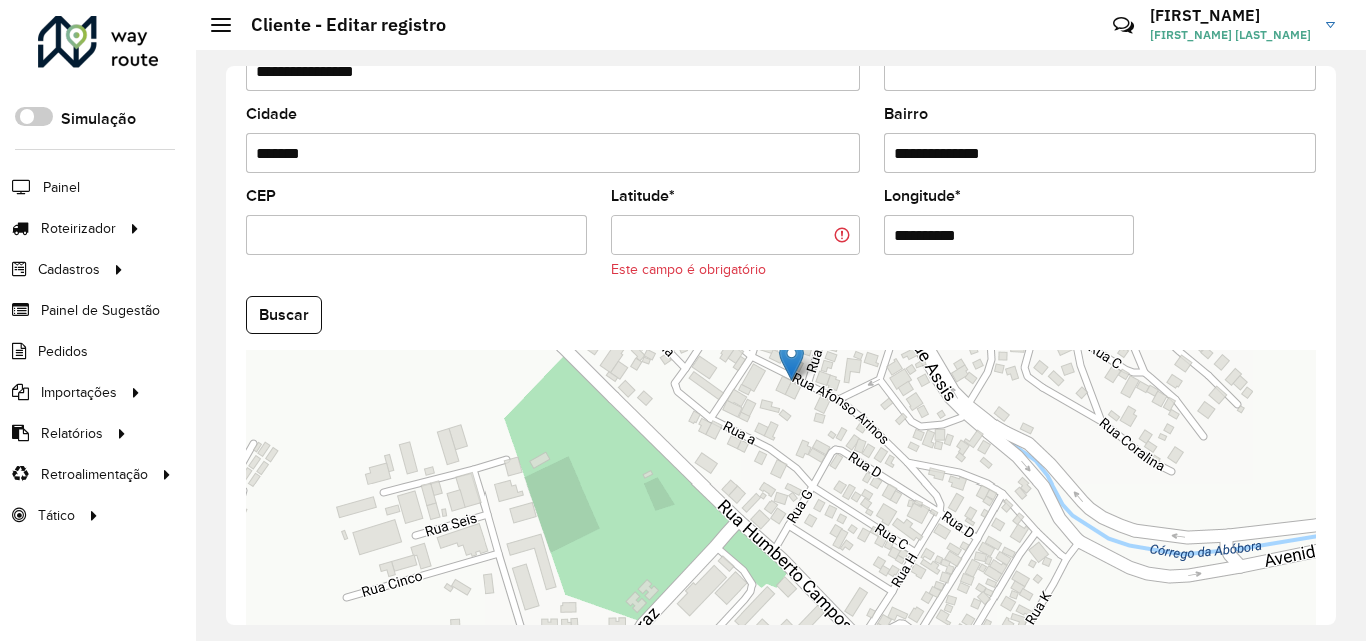 paste on "**********" 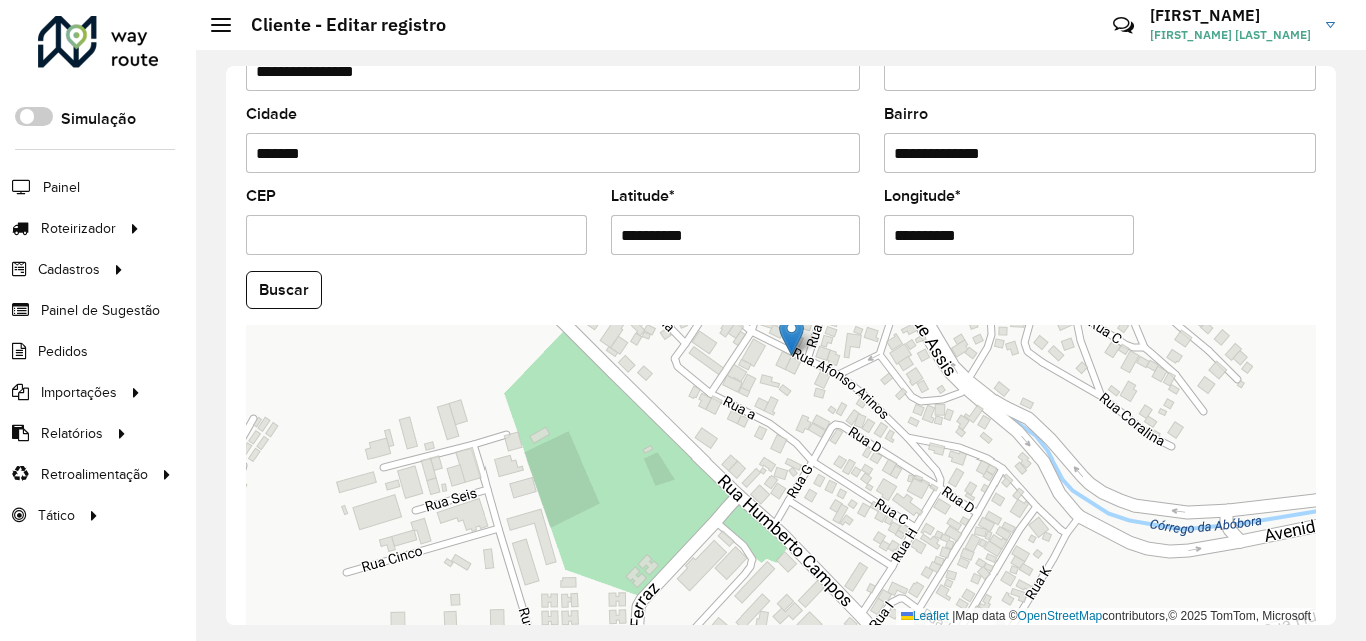 type on "**********" 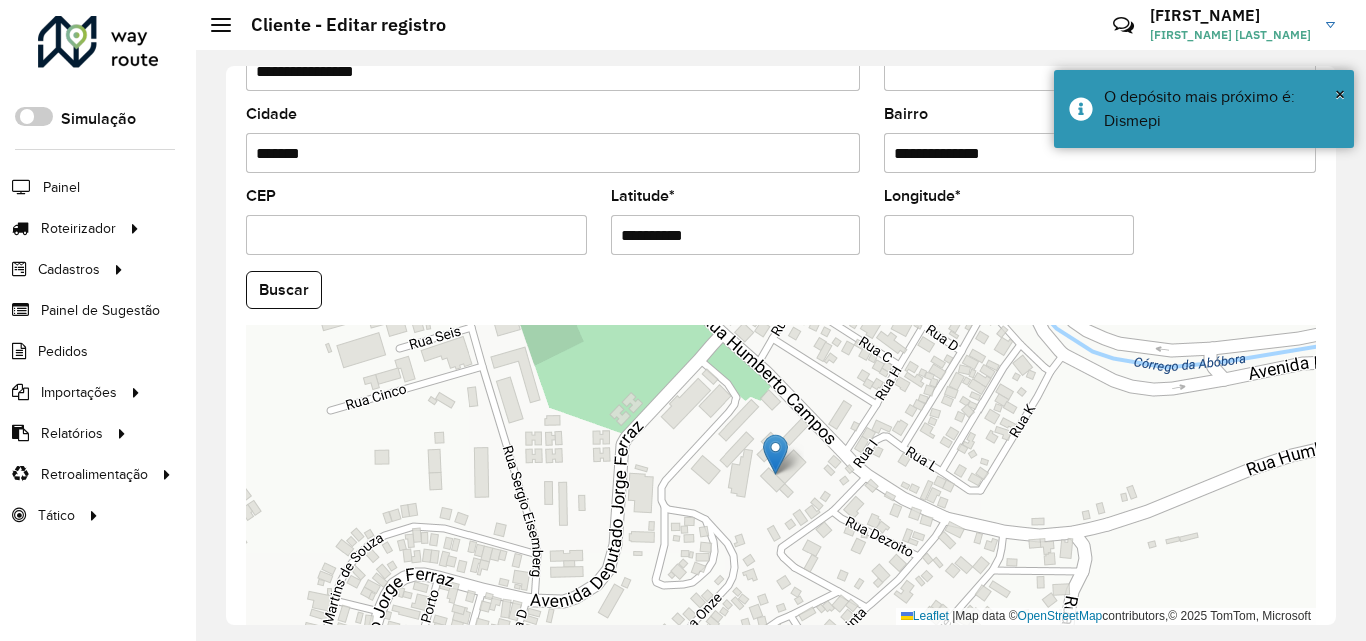 paste on "**********" 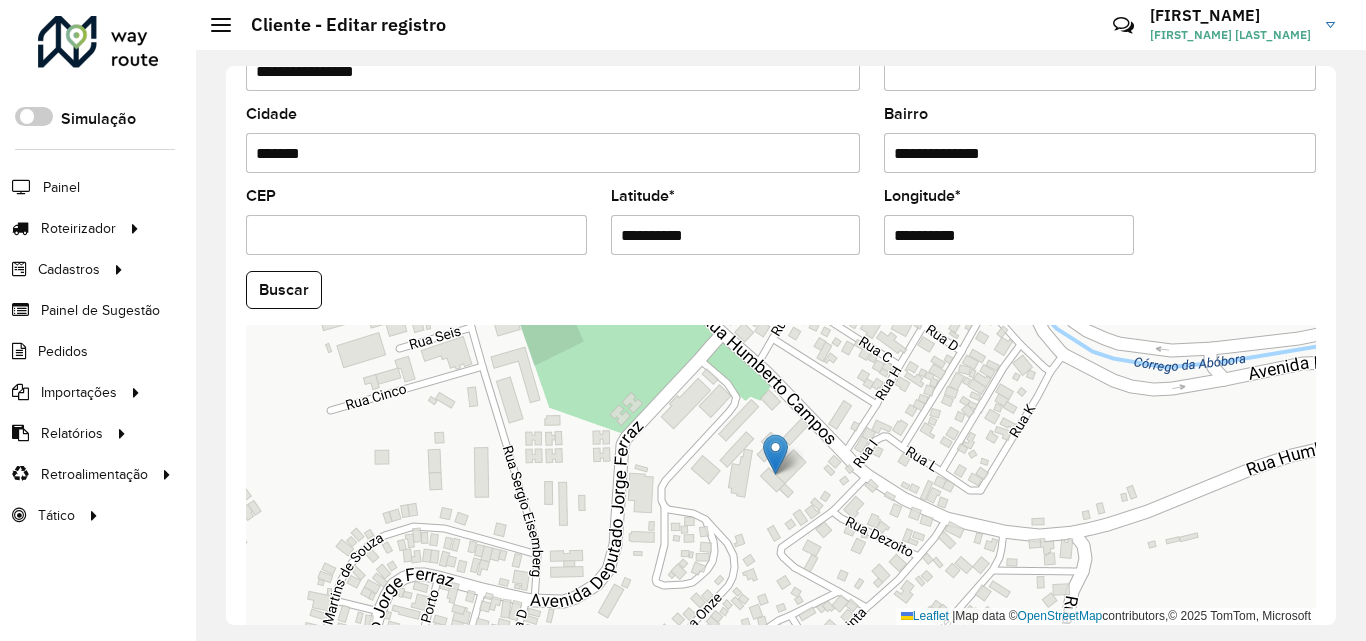 type on "**********" 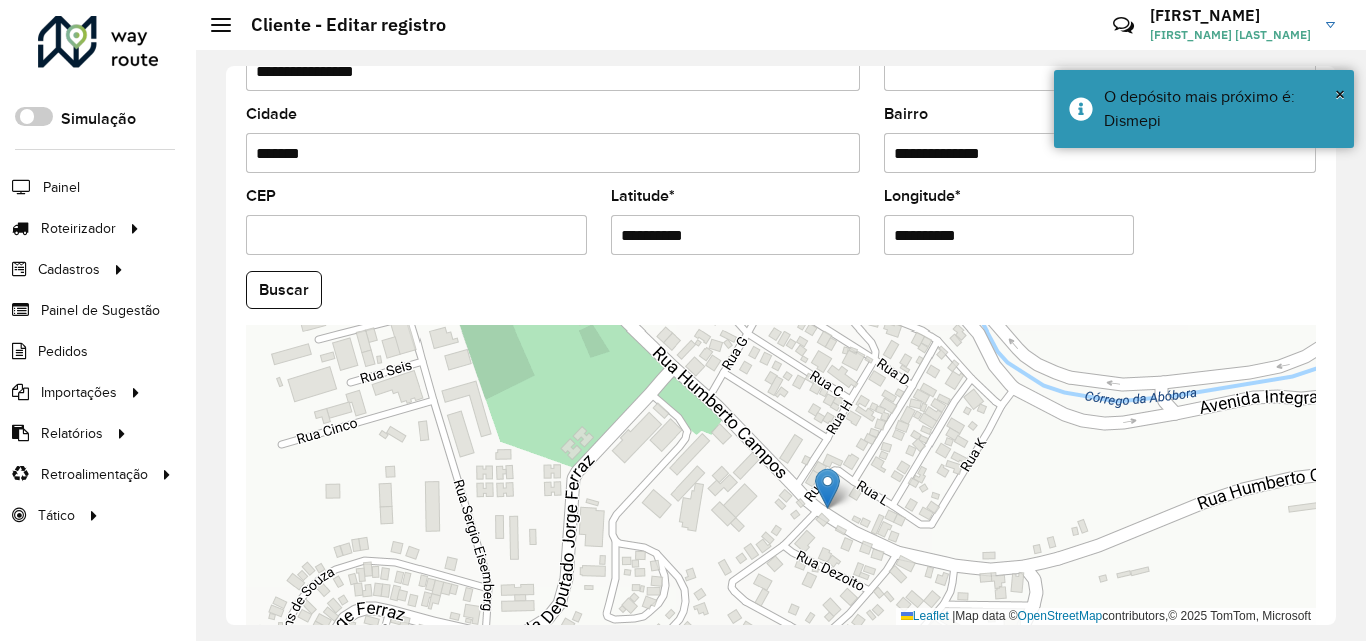 drag, startPoint x: 835, startPoint y: 479, endPoint x: 887, endPoint y: 513, distance: 62.1289 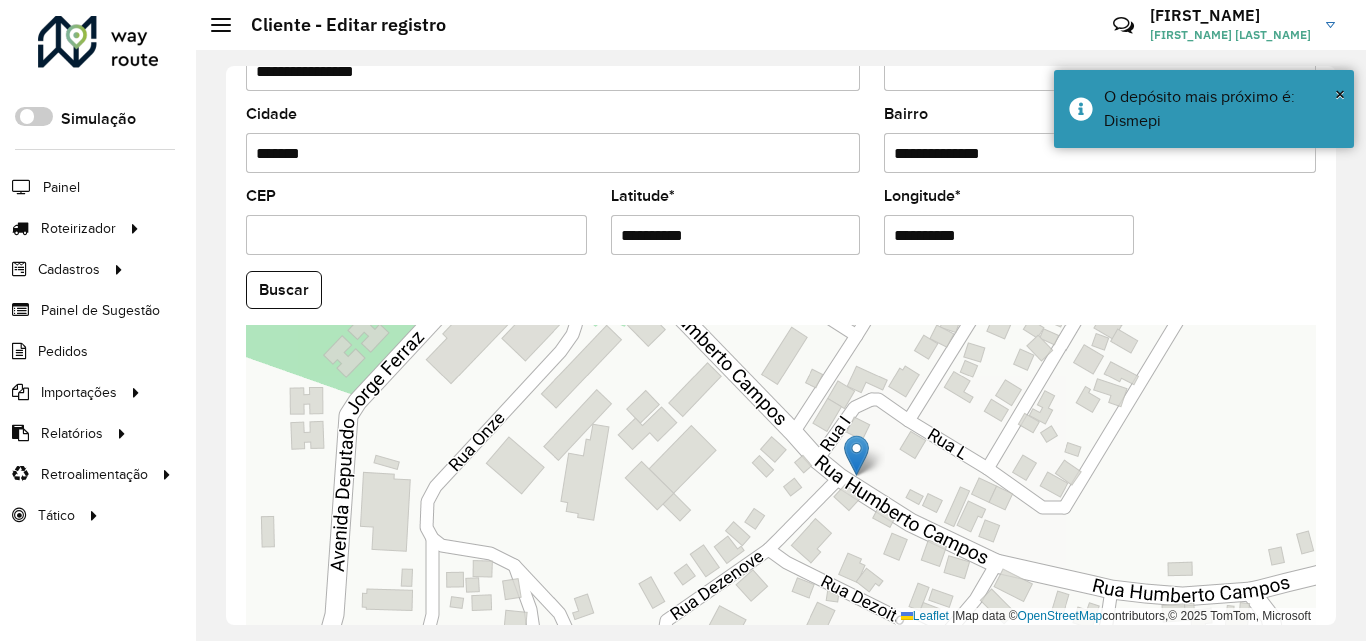 drag, startPoint x: 941, startPoint y: 522, endPoint x: 960, endPoint y: 470, distance: 55.362442 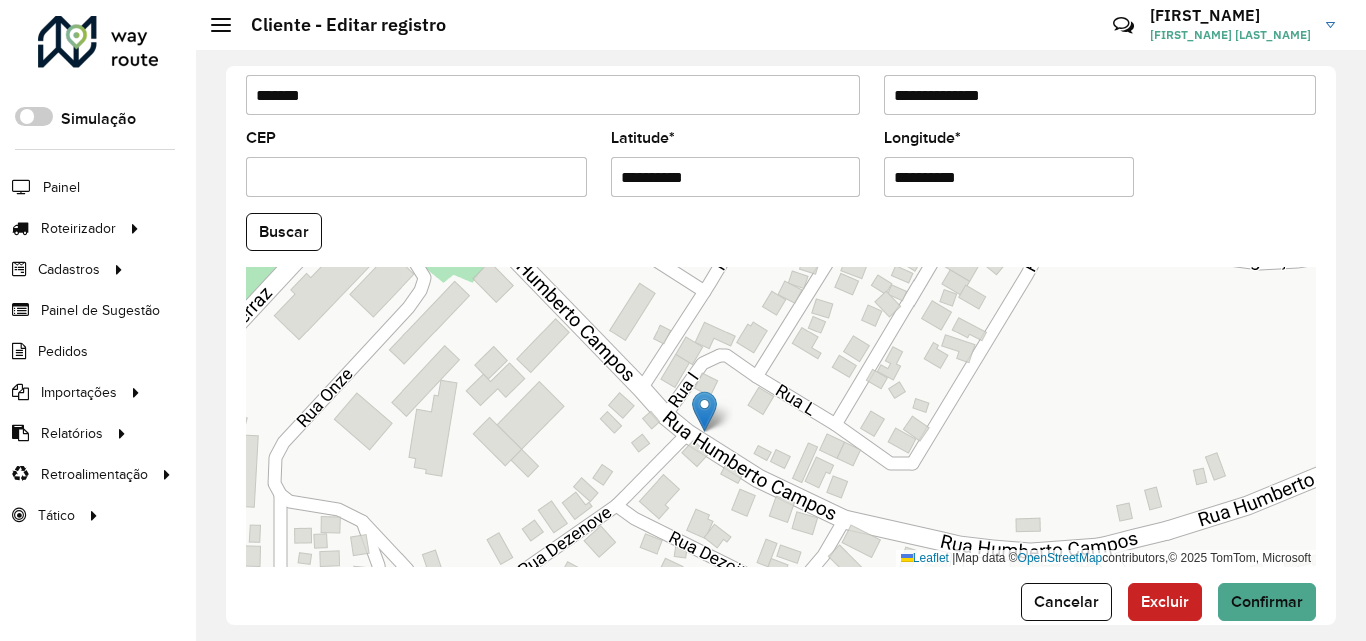 scroll, scrollTop: 847, scrollLeft: 0, axis: vertical 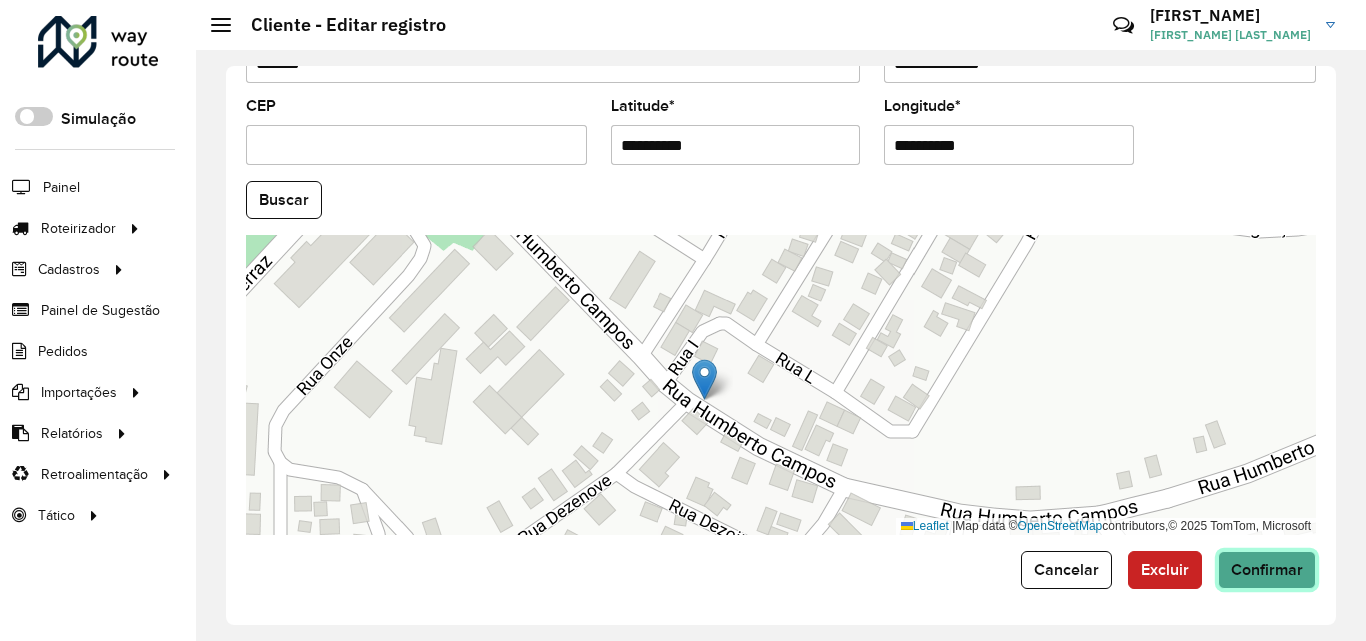 drag, startPoint x: 1287, startPoint y: 573, endPoint x: 1279, endPoint y: 580, distance: 10.630146 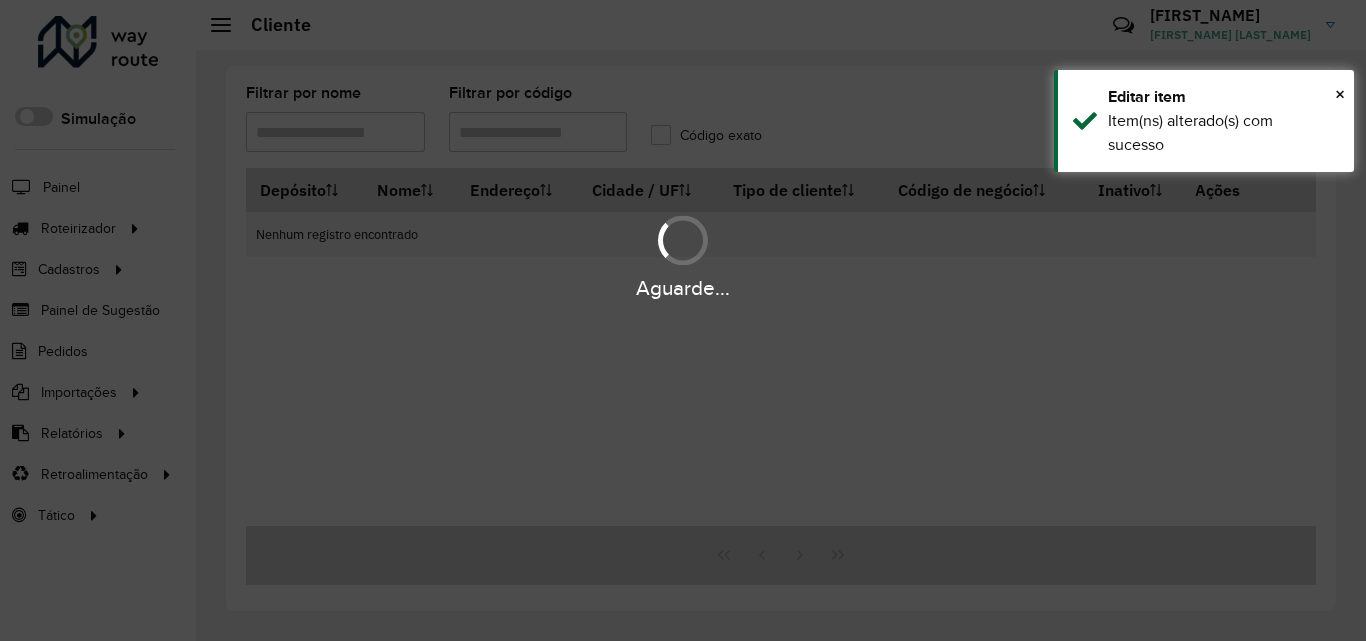 type on "*****" 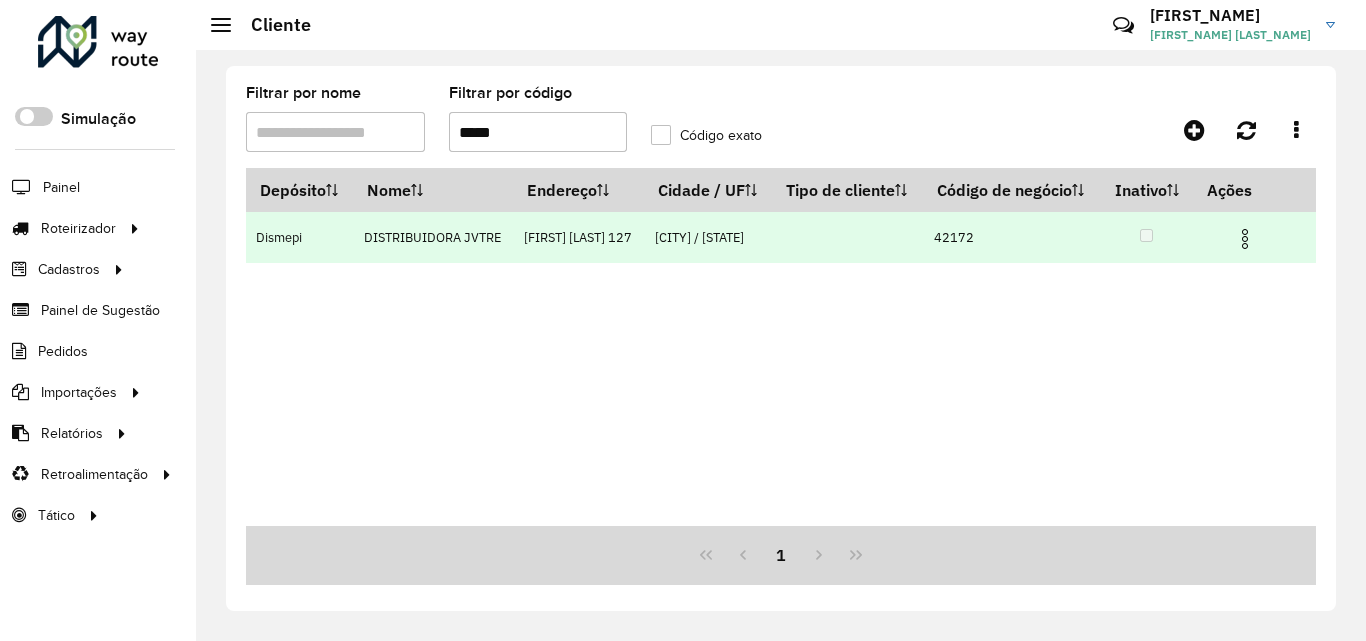 click at bounding box center (1245, 239) 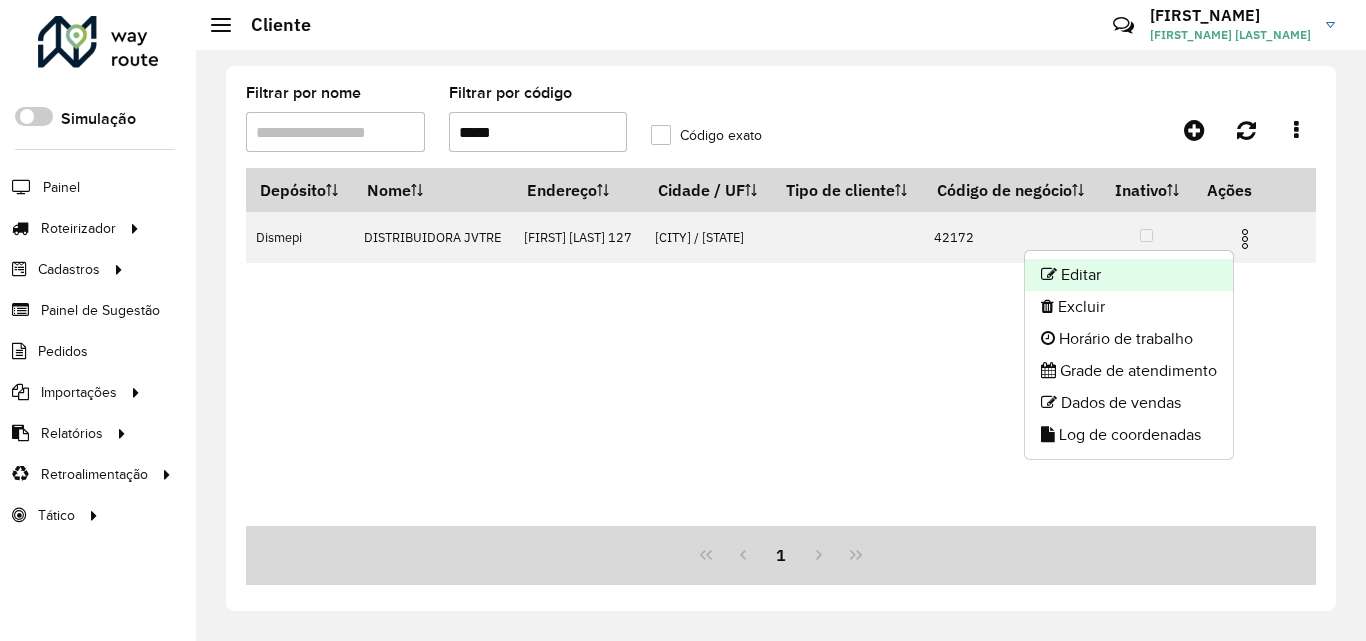 click on "Editar" 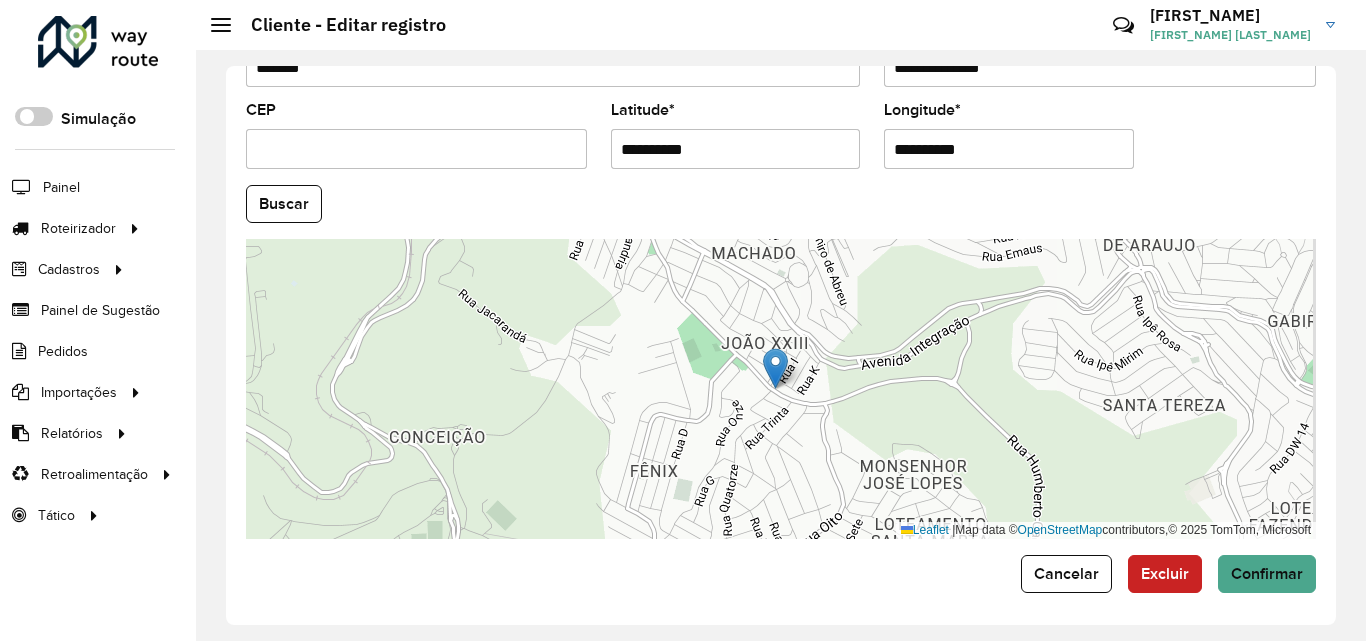 scroll, scrollTop: 847, scrollLeft: 0, axis: vertical 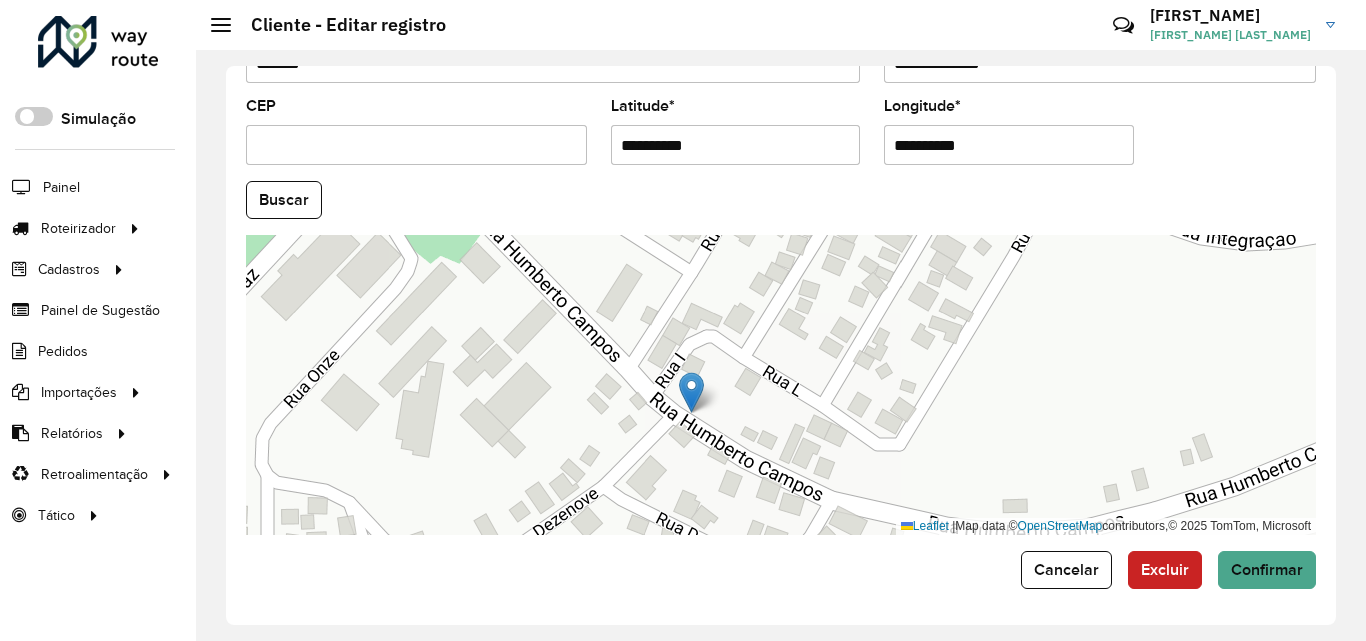 drag, startPoint x: 801, startPoint y: 359, endPoint x: 827, endPoint y: 412, distance: 59.03389 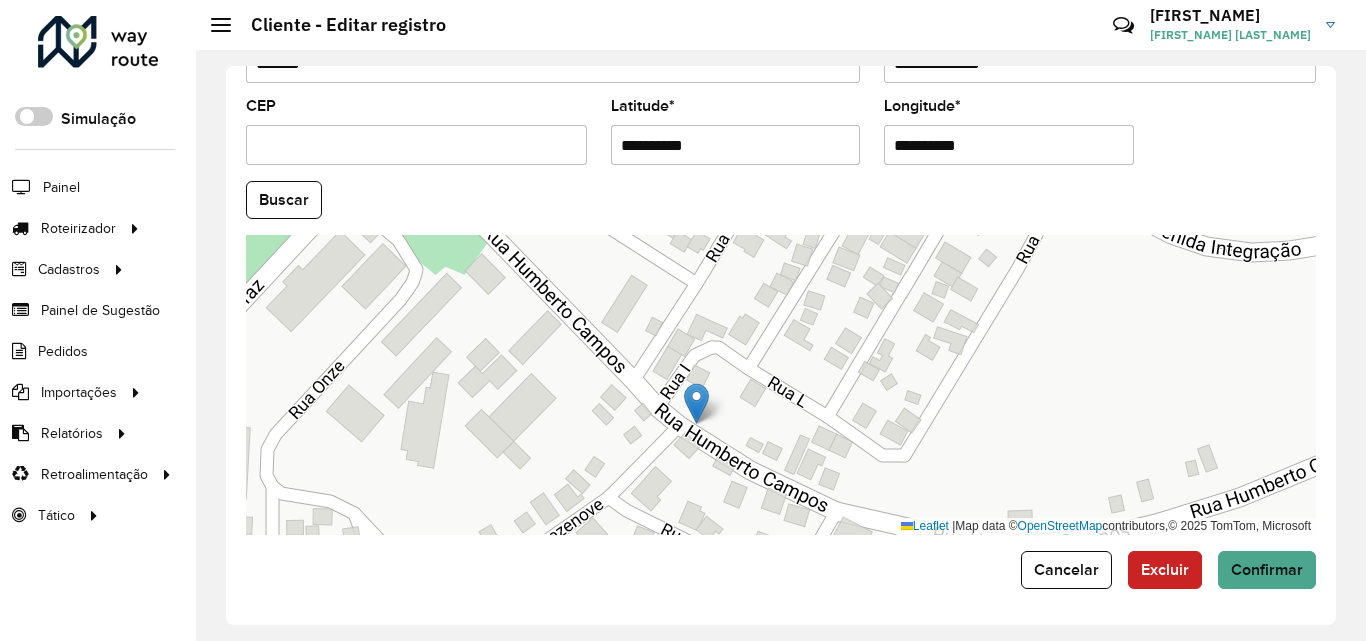 drag, startPoint x: 665, startPoint y: 161, endPoint x: 985, endPoint y: 159, distance: 320.00626 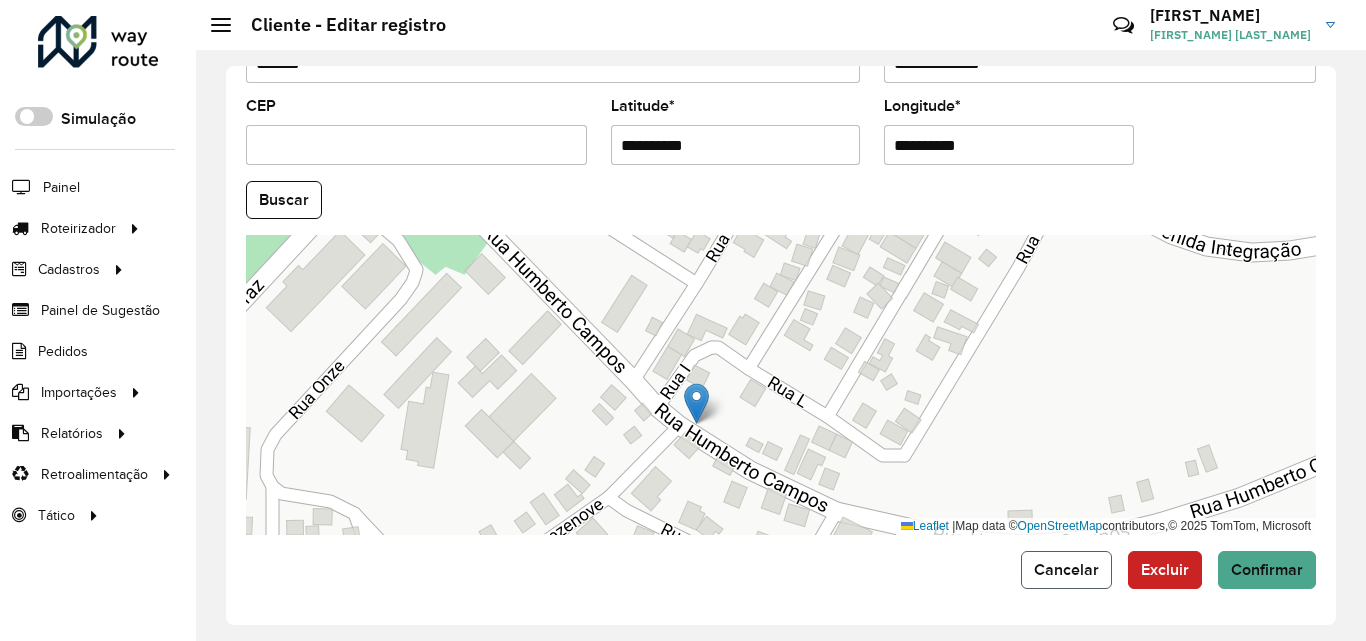 click on "Cancelar" 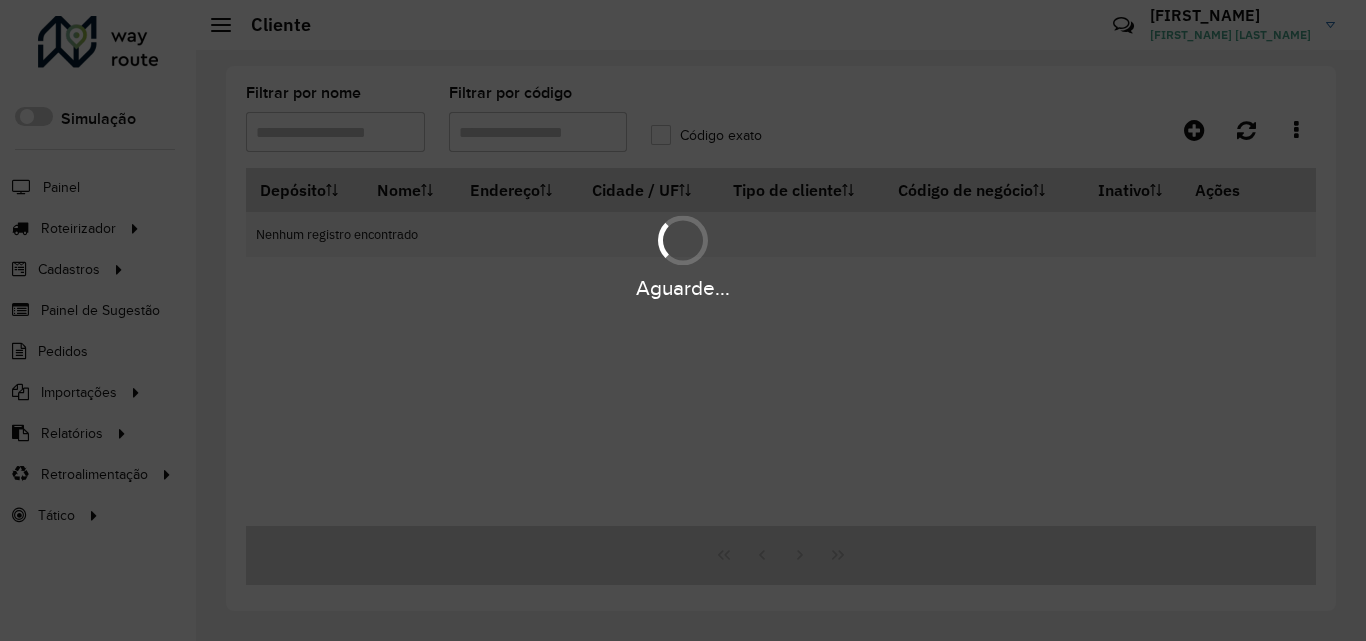 type on "*****" 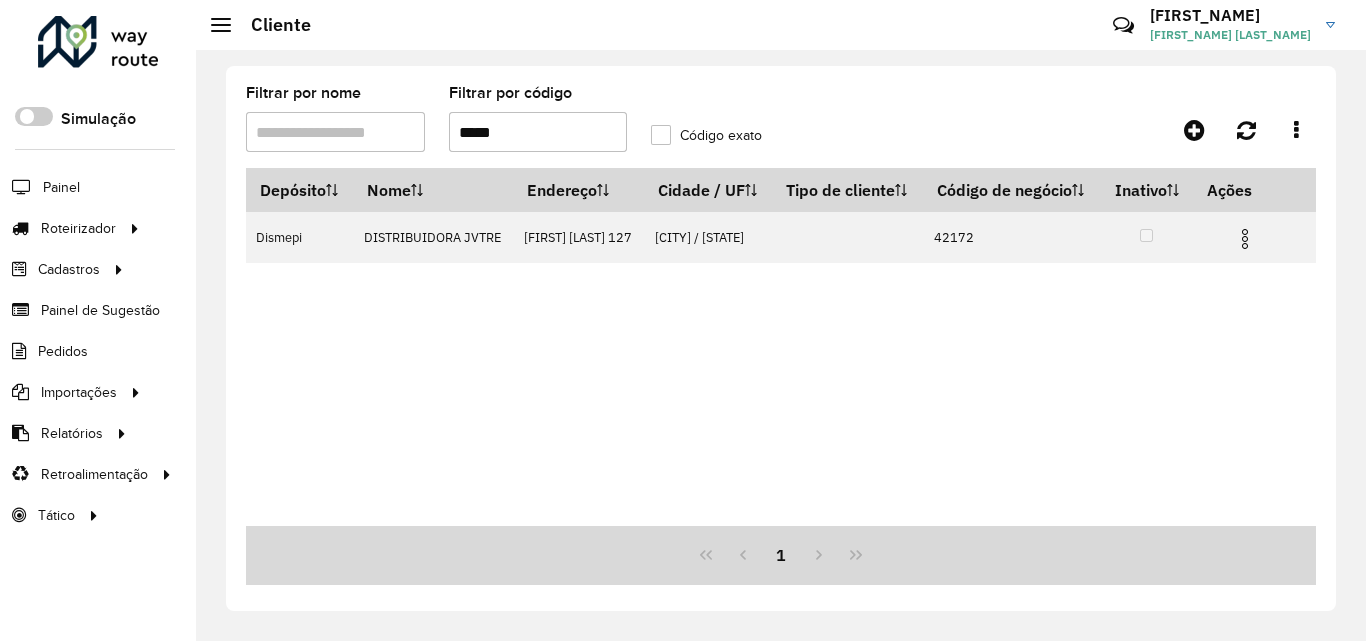 click on "*****" at bounding box center (538, 132) 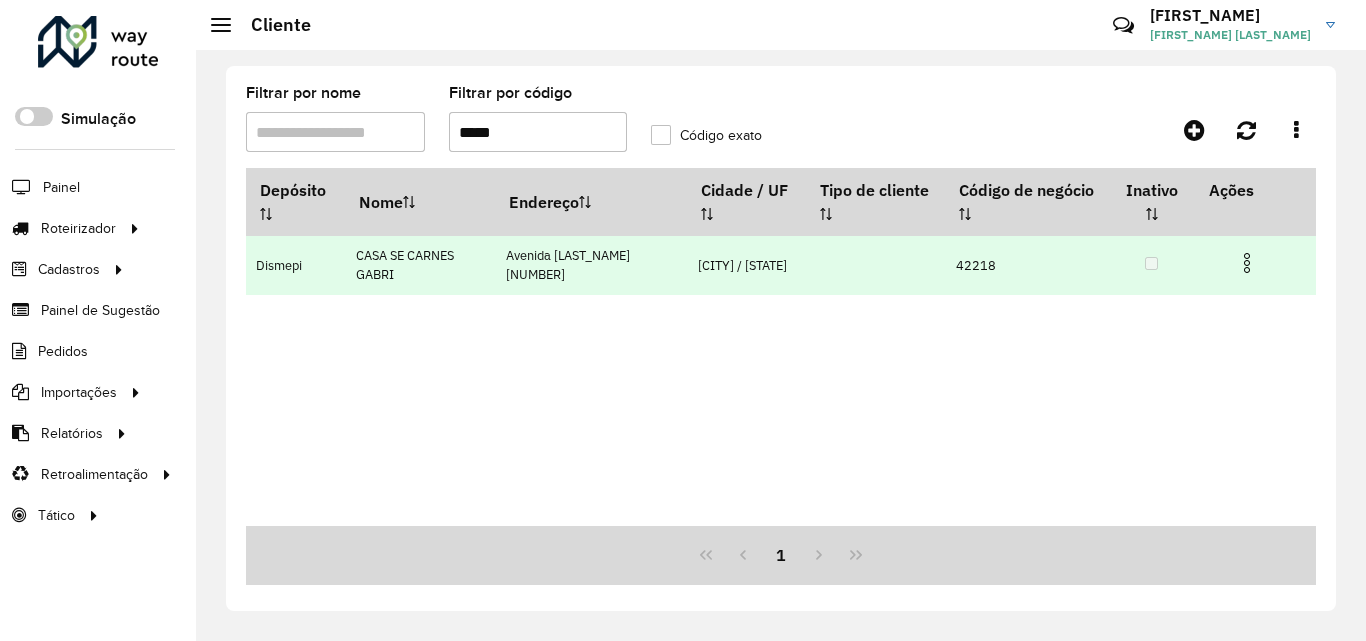 type on "*****" 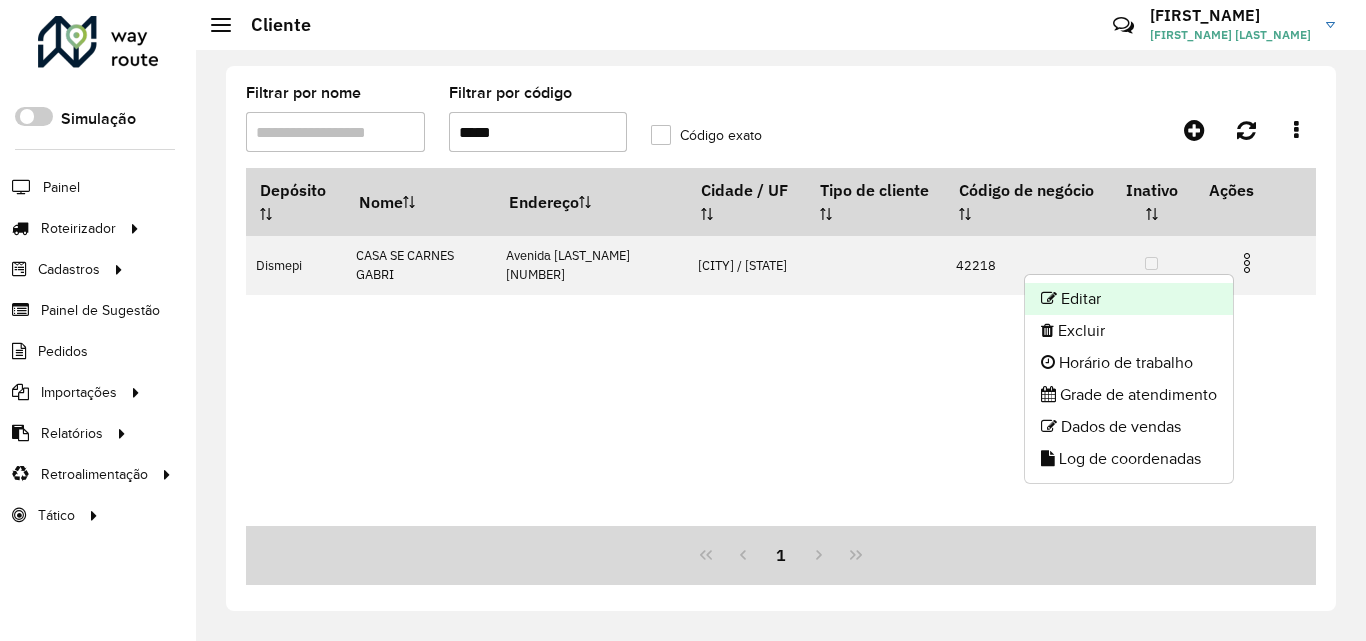 click on "Editar" 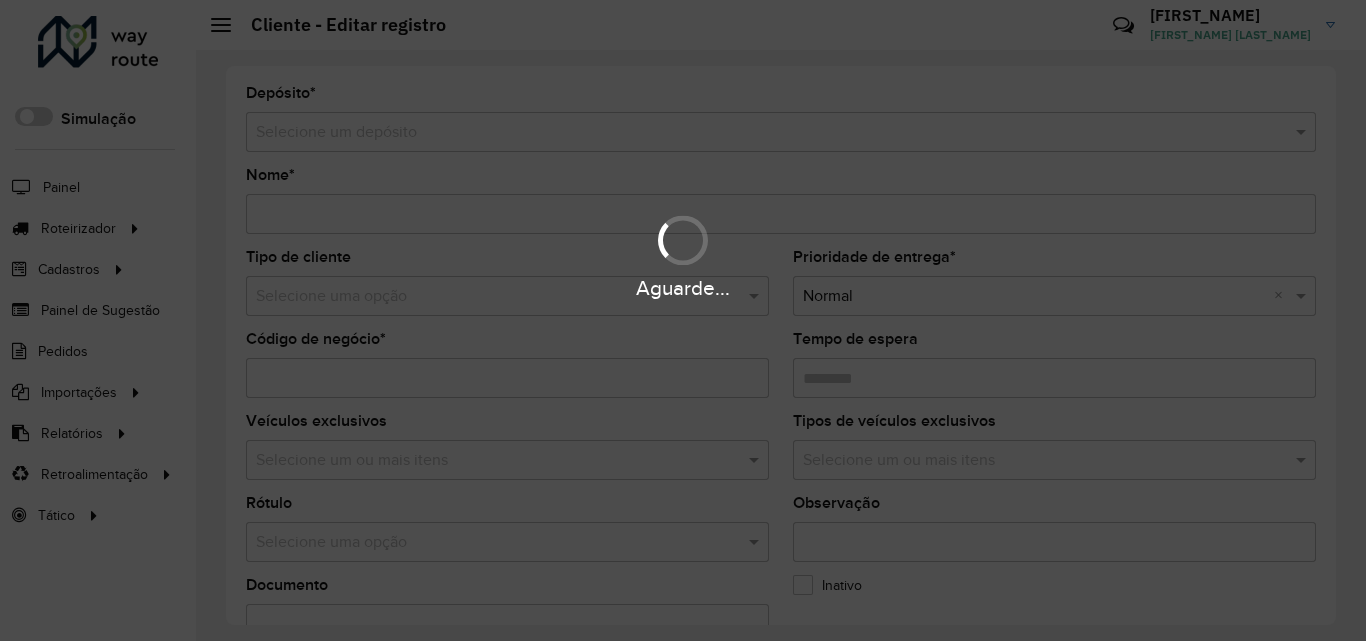 type on "**********" 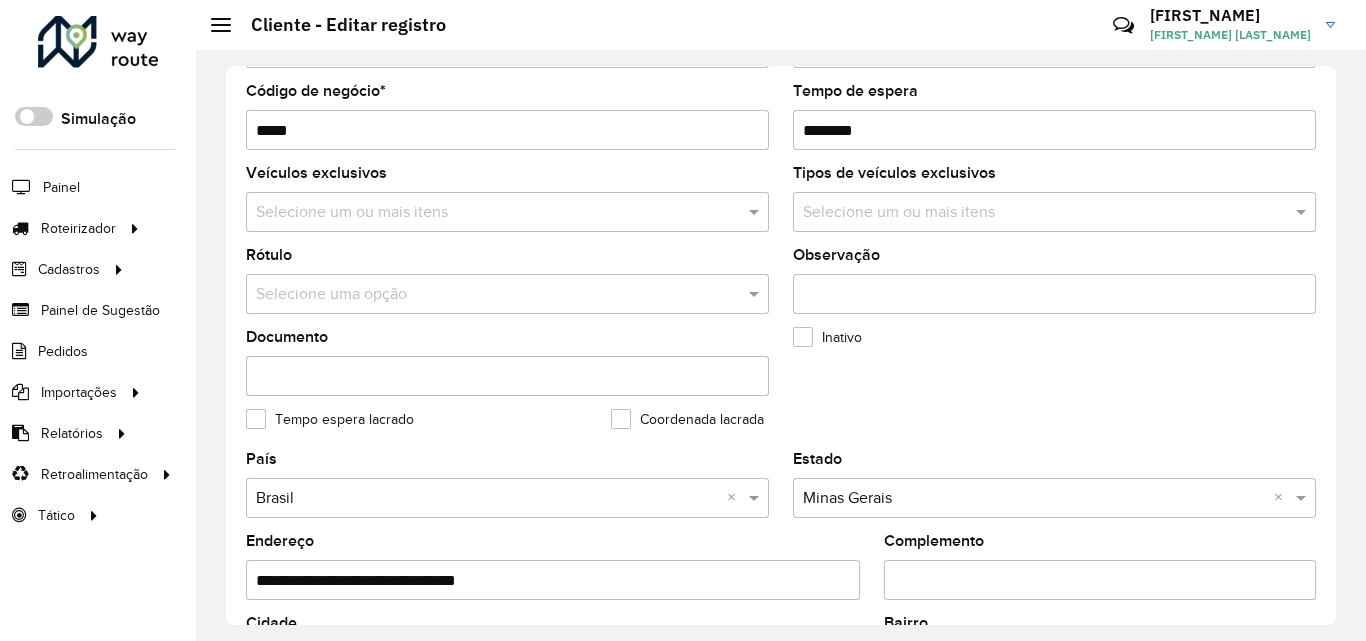 scroll, scrollTop: 847, scrollLeft: 0, axis: vertical 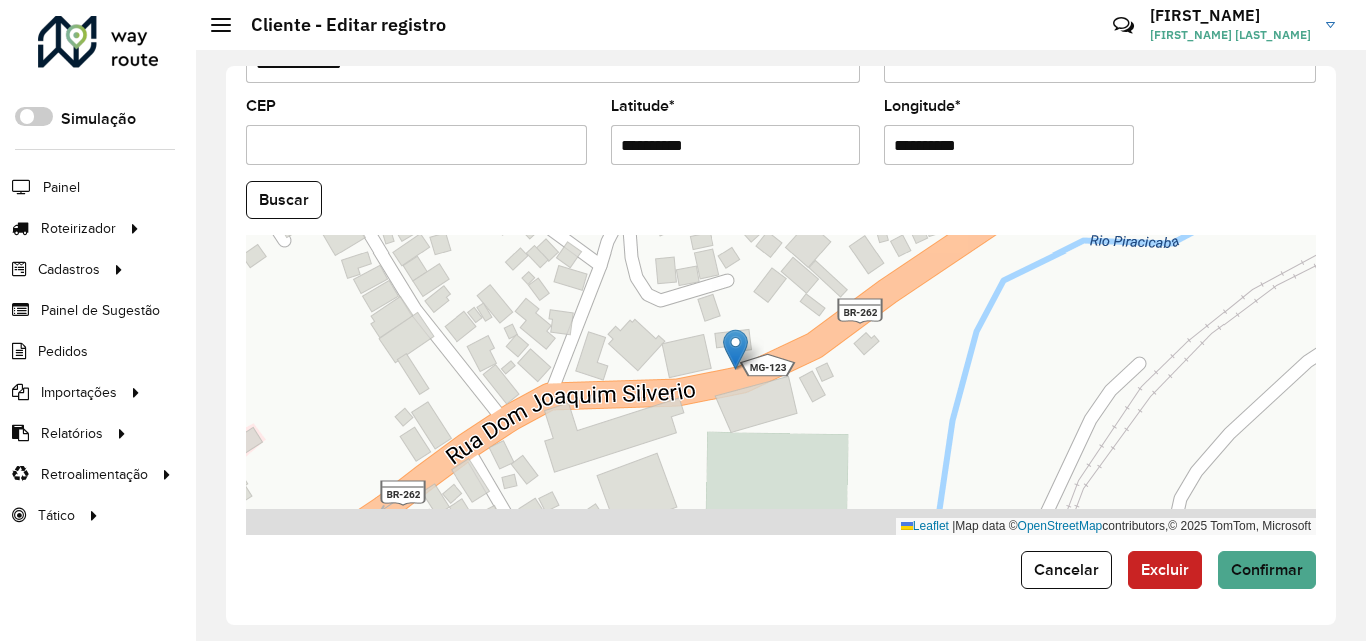 drag, startPoint x: 698, startPoint y: 452, endPoint x: 782, endPoint y: 404, distance: 96.74709 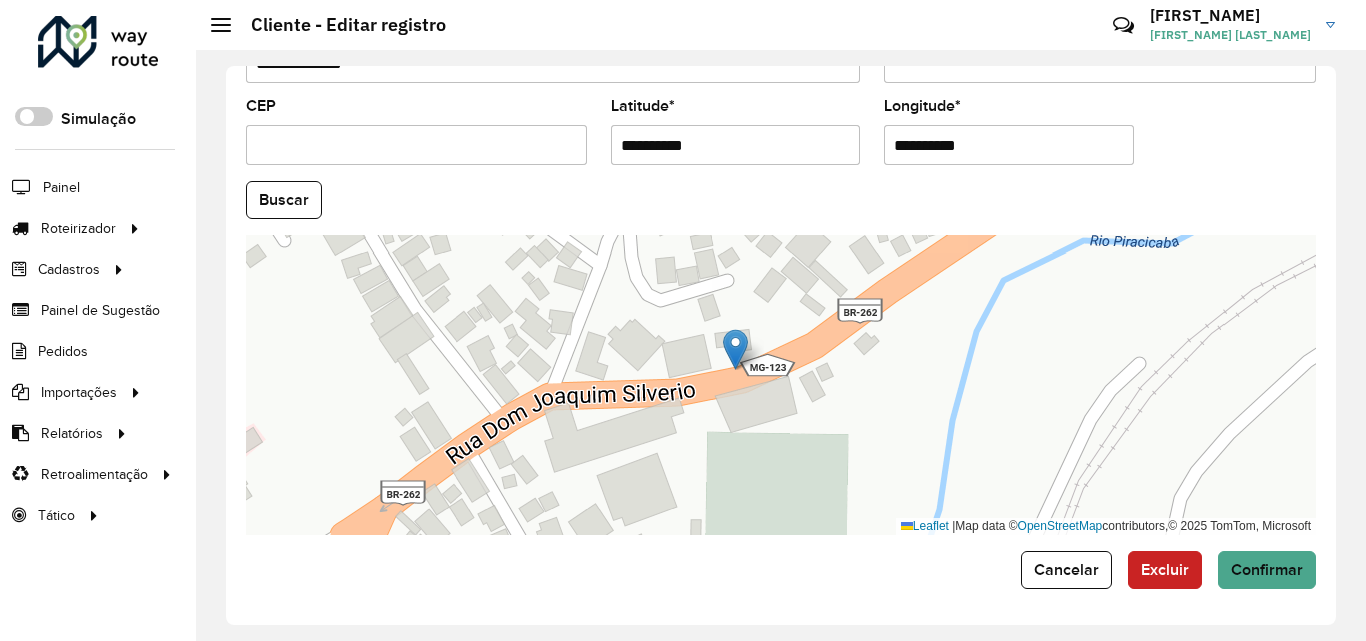 drag, startPoint x: 527, startPoint y: 160, endPoint x: 428, endPoint y: 157, distance: 99.04544 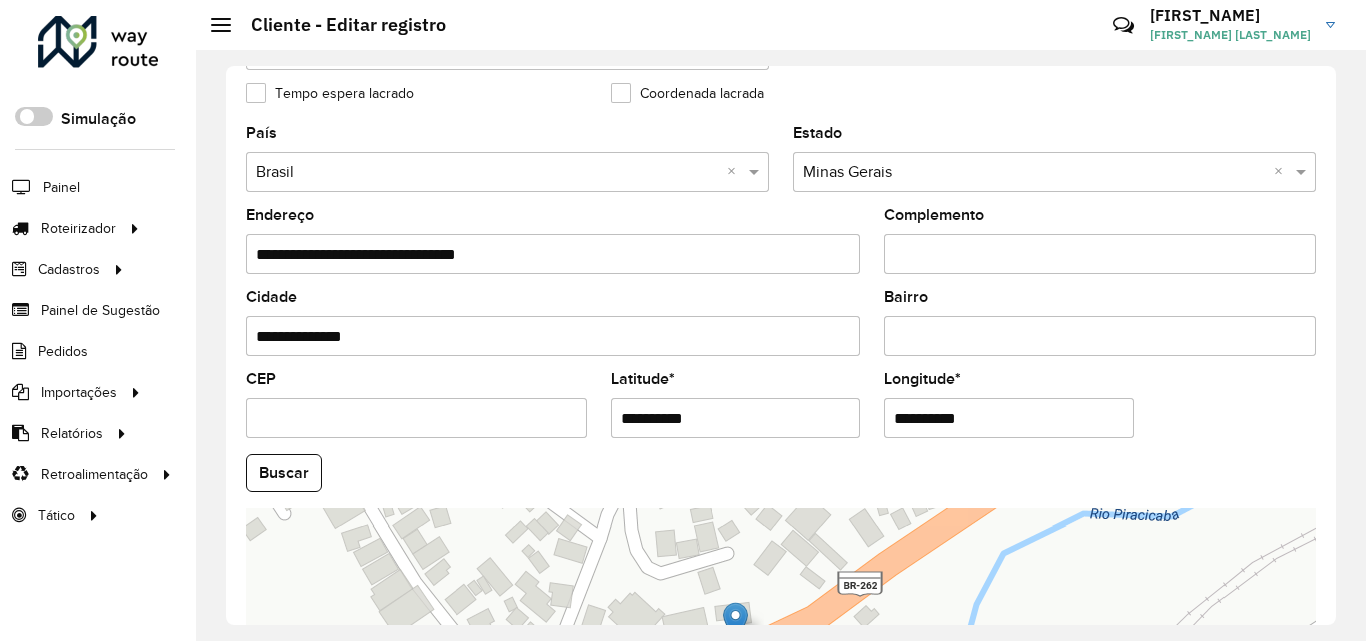scroll, scrollTop: 700, scrollLeft: 0, axis: vertical 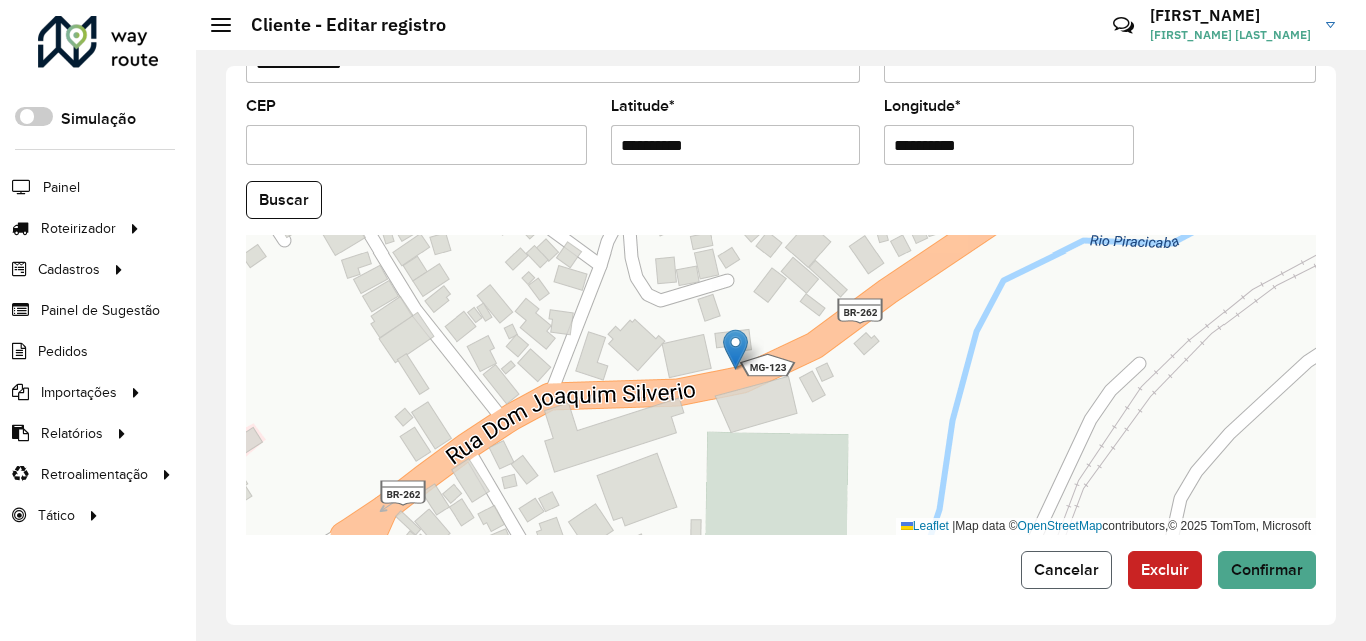 click on "Cancelar" 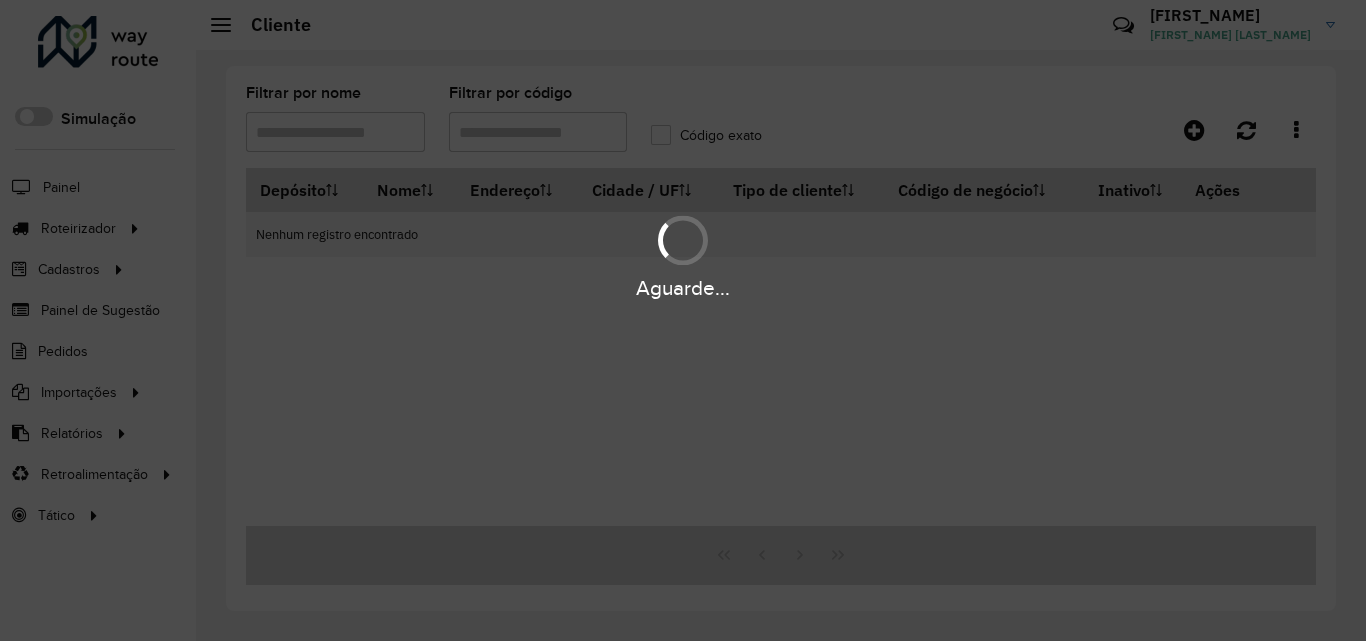 type on "*****" 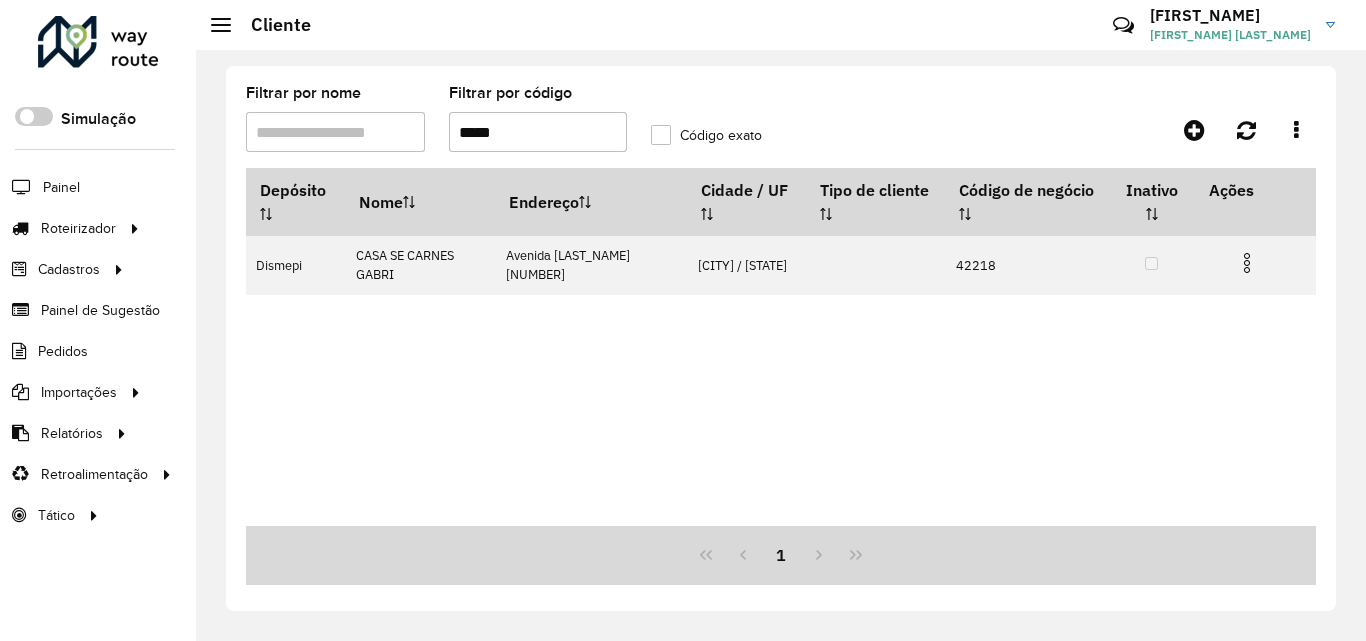 drag, startPoint x: 567, startPoint y: 135, endPoint x: 410, endPoint y: 135, distance: 157 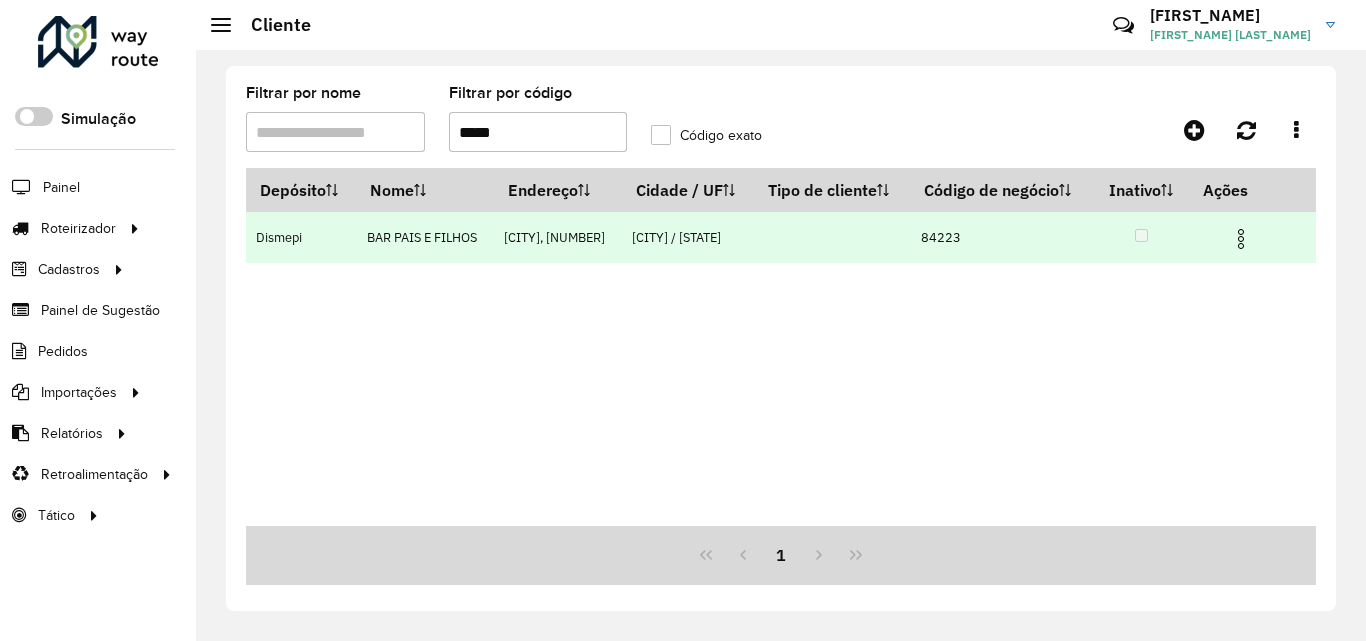 type on "*****" 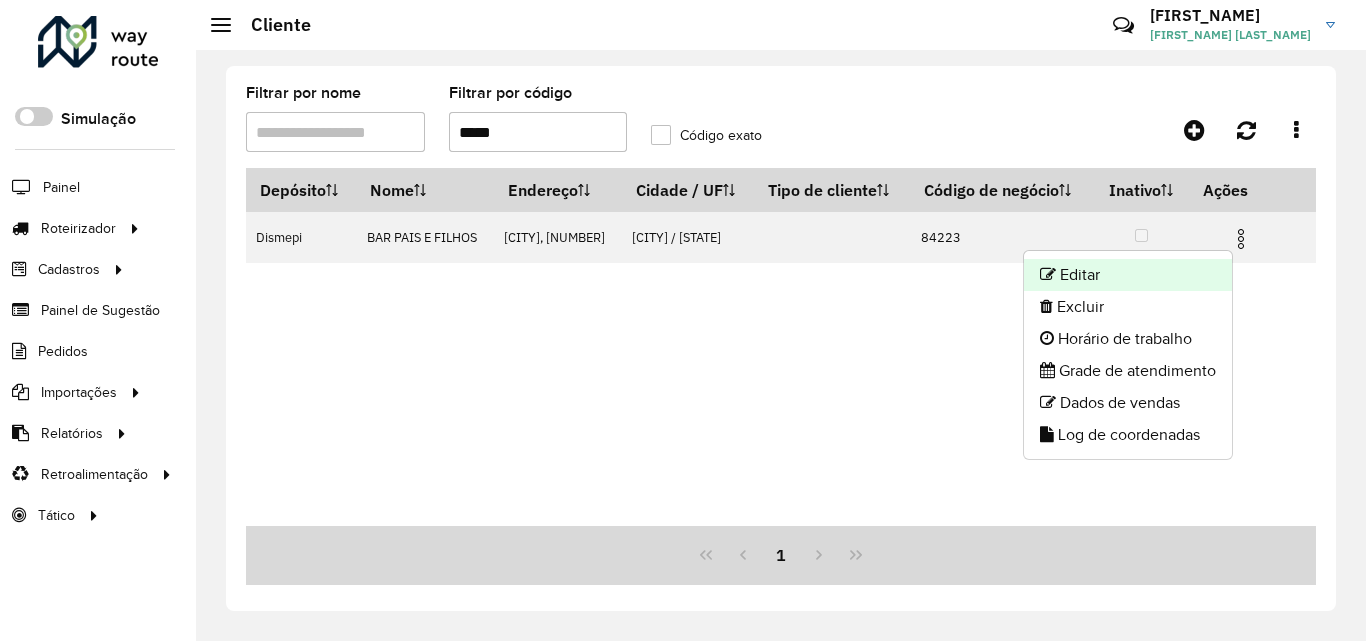 click on "Editar" 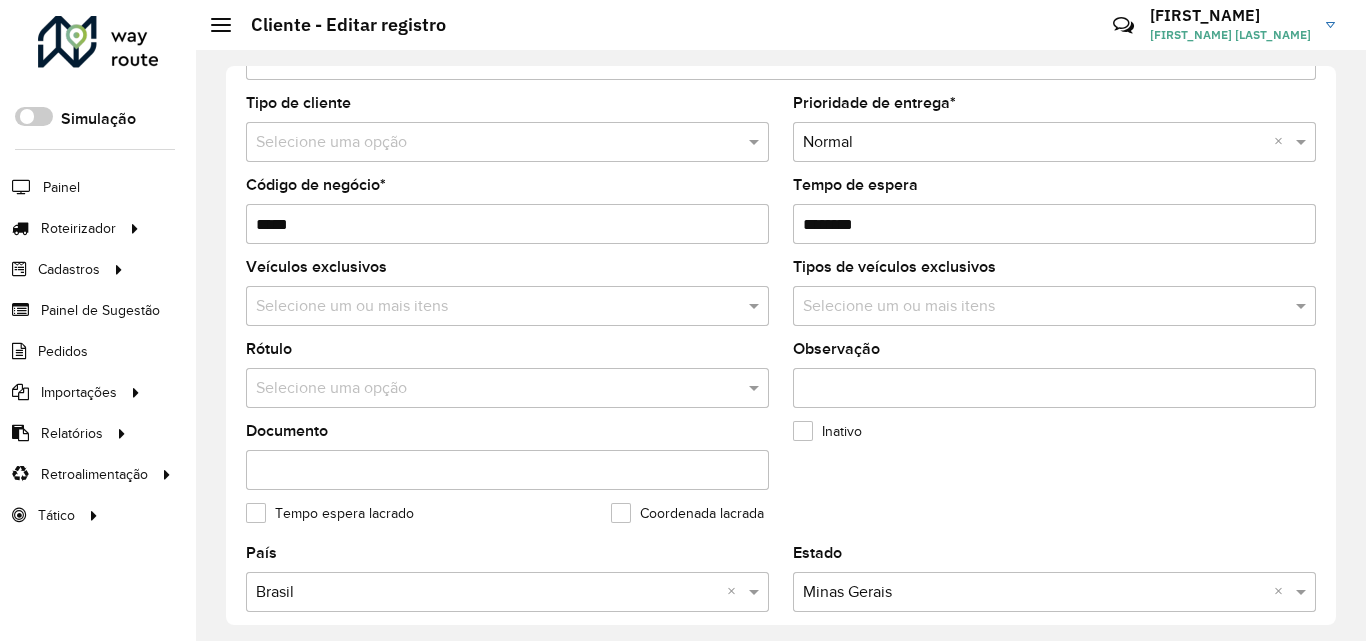 scroll, scrollTop: 847, scrollLeft: 0, axis: vertical 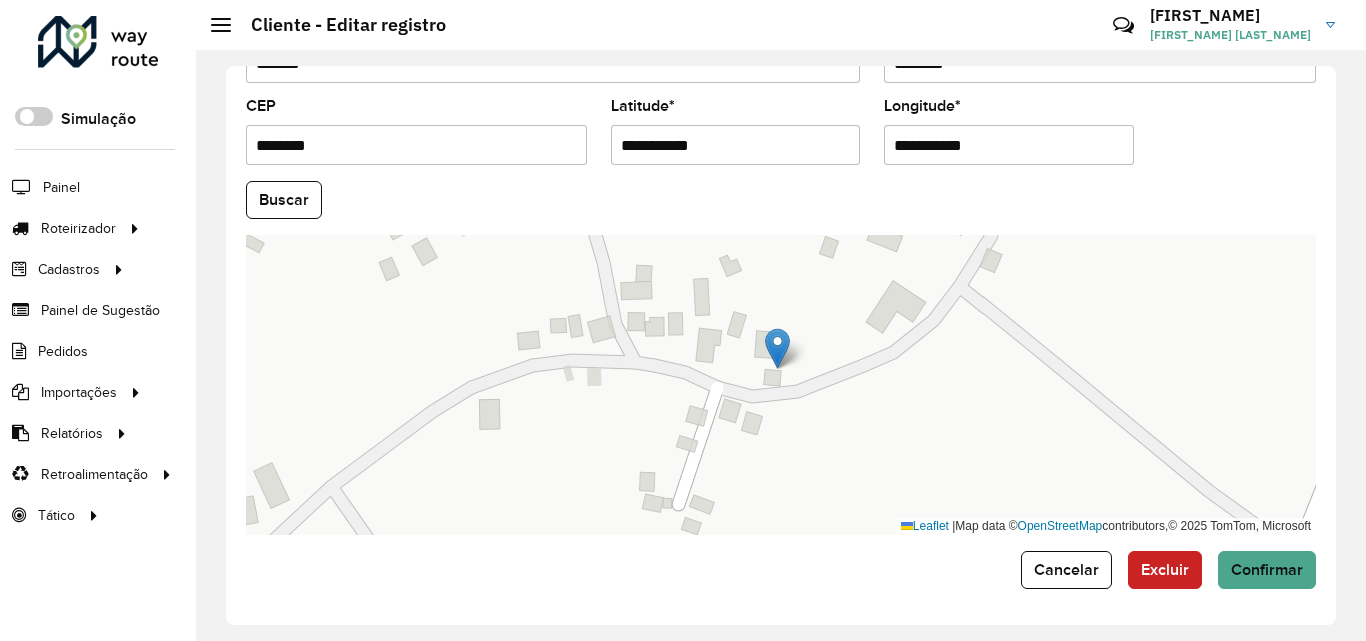 drag, startPoint x: 891, startPoint y: 386, endPoint x: 862, endPoint y: 459, distance: 78.54935 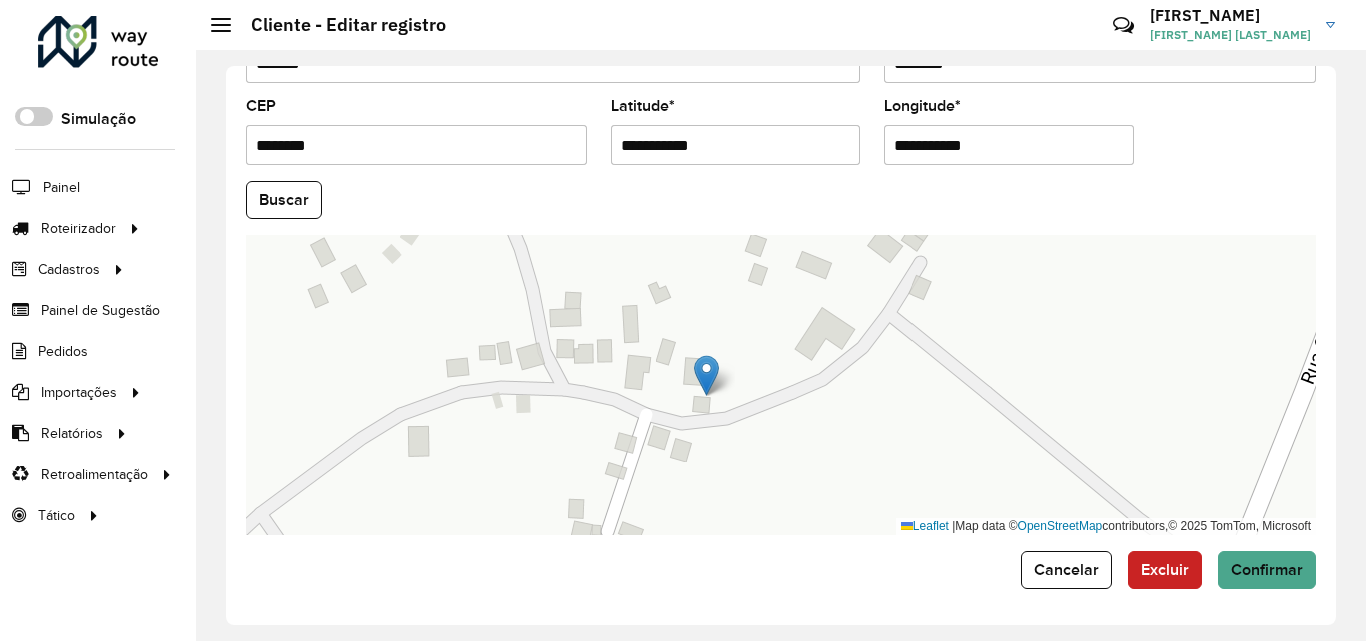 drag, startPoint x: 882, startPoint y: 396, endPoint x: 922, endPoint y: 491, distance: 103.077644 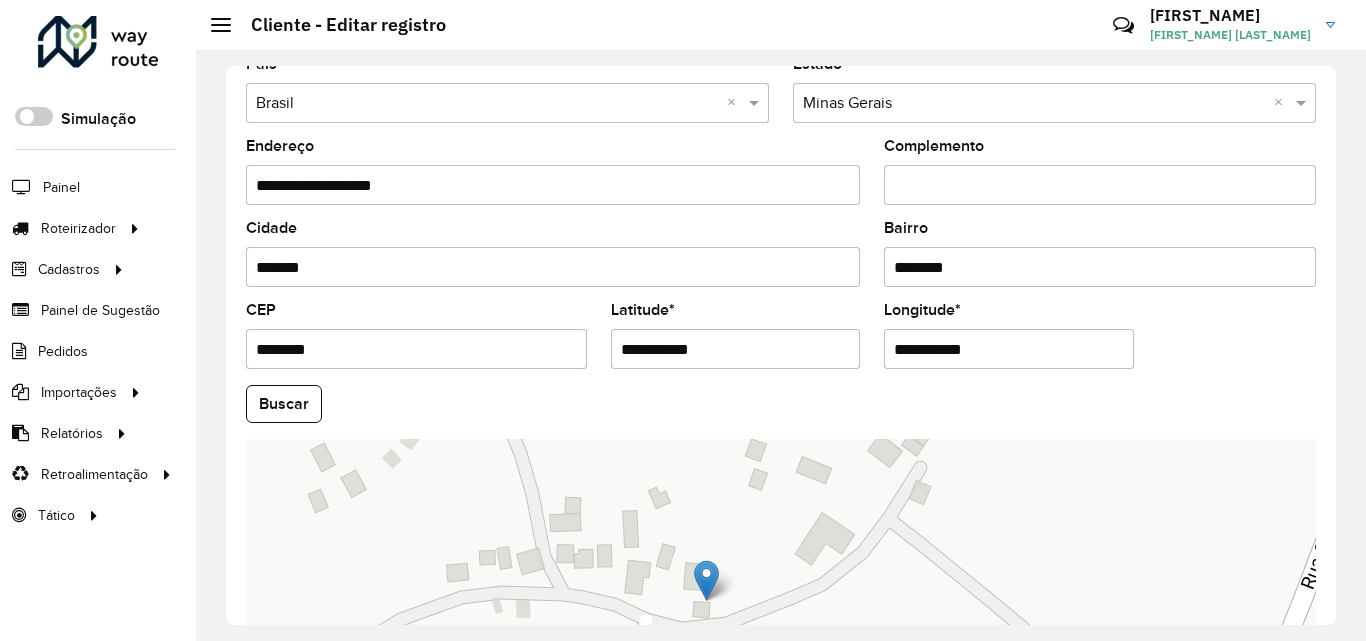 scroll, scrollTop: 147, scrollLeft: 0, axis: vertical 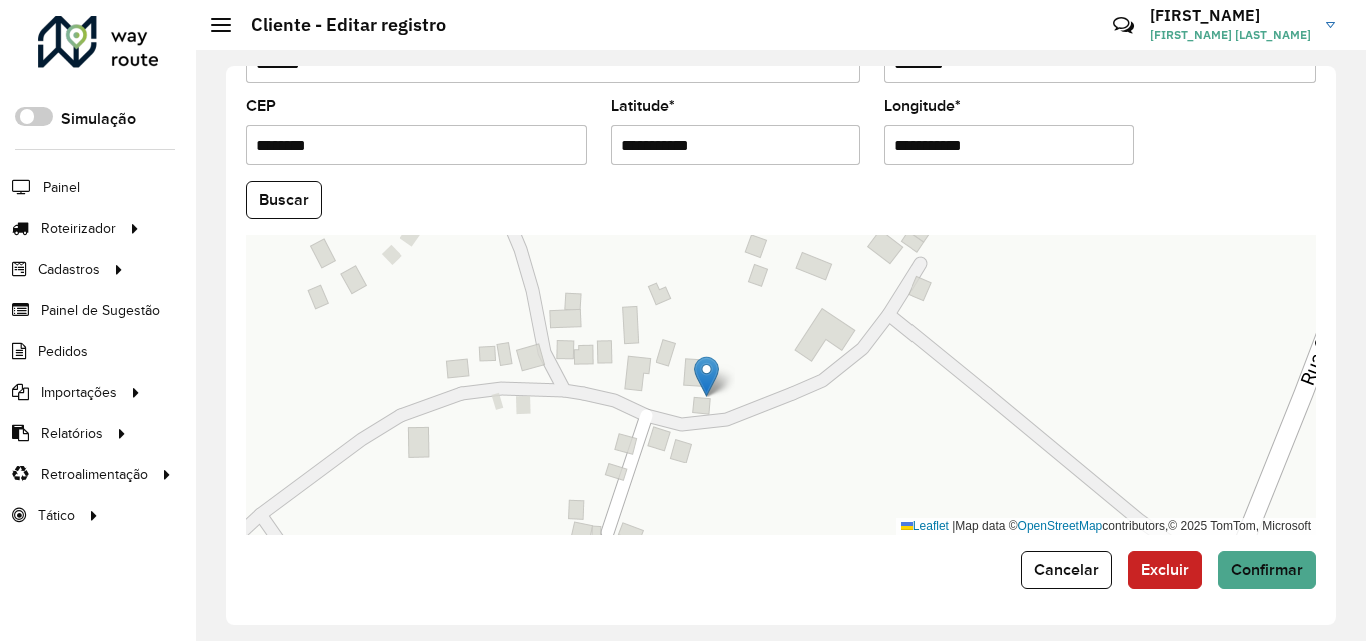 click on "Cancelar   Excluir   Confirmar" 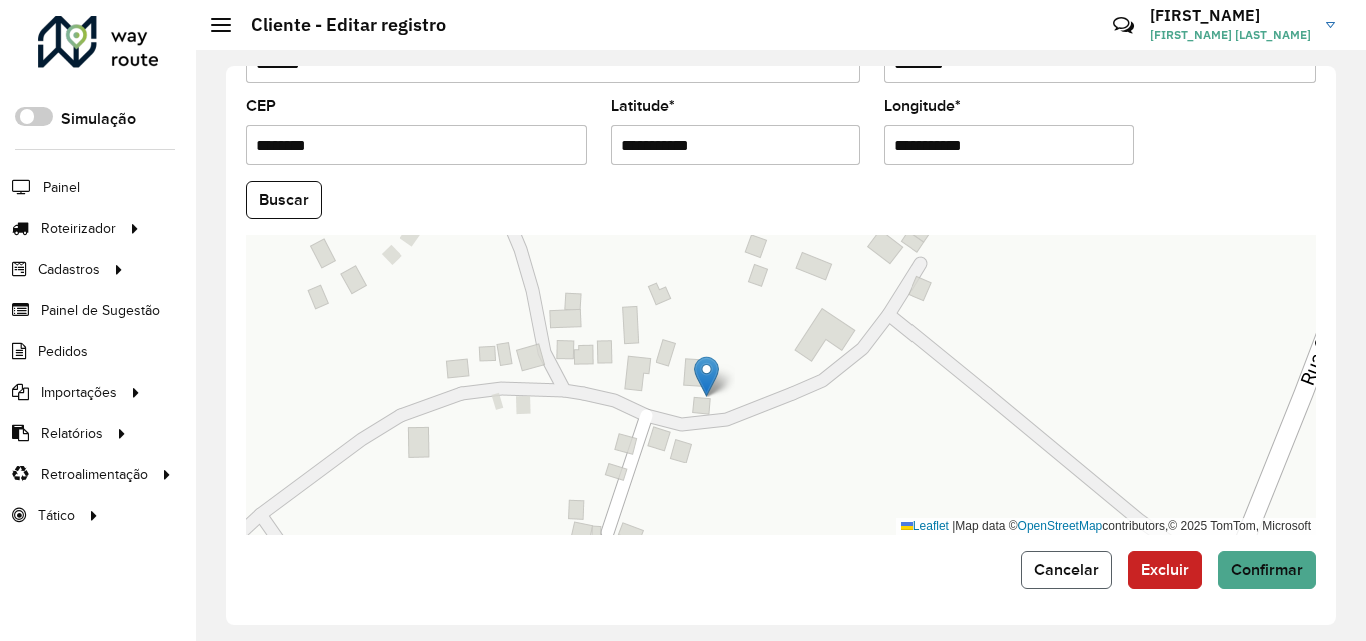 click on "Cancelar" 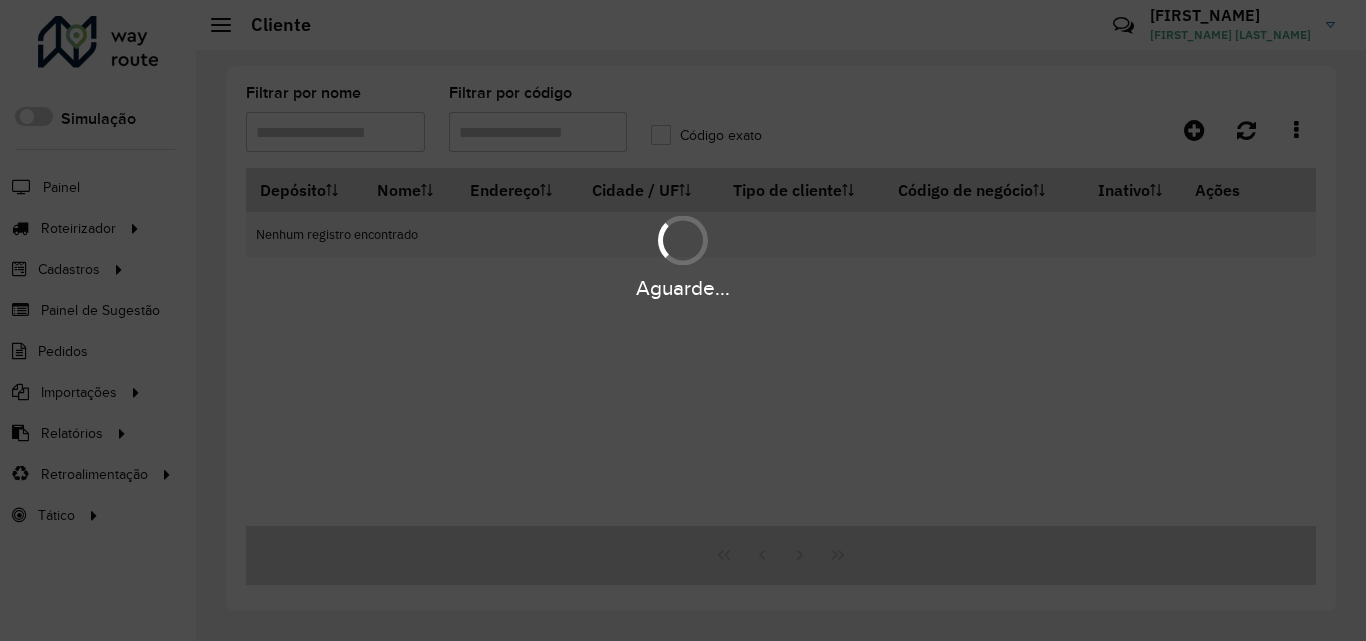 type on "*****" 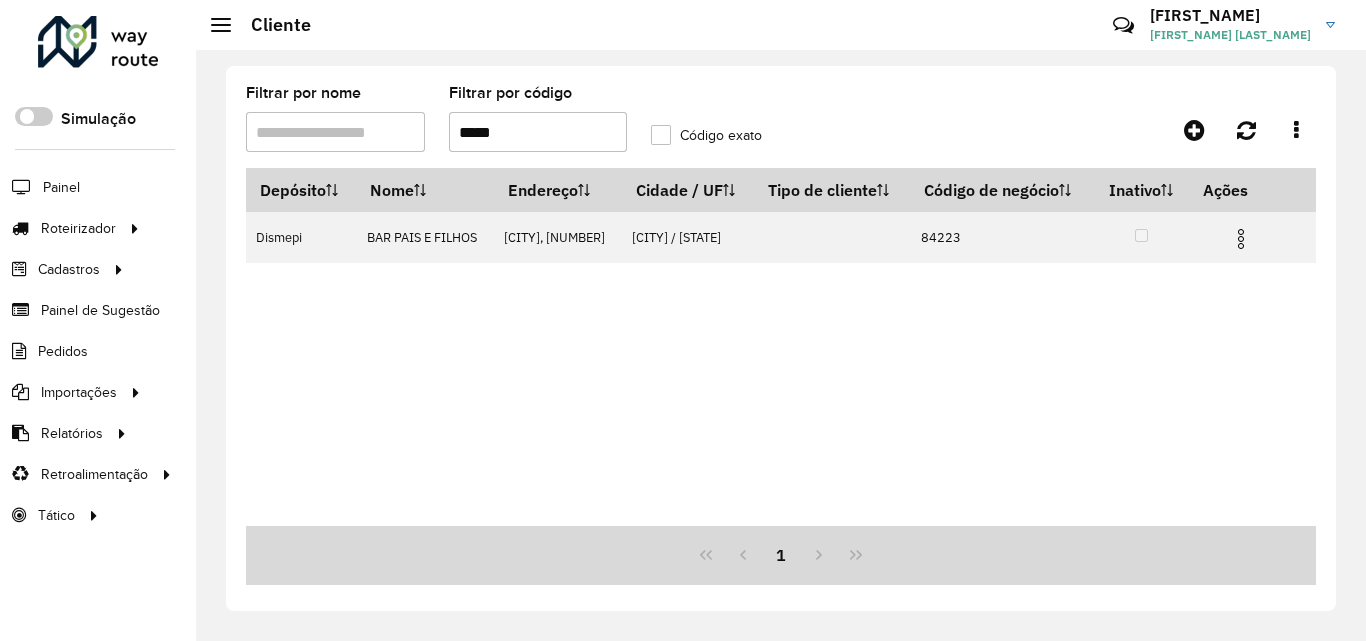 drag, startPoint x: 407, startPoint y: 130, endPoint x: 380, endPoint y: 131, distance: 27.018513 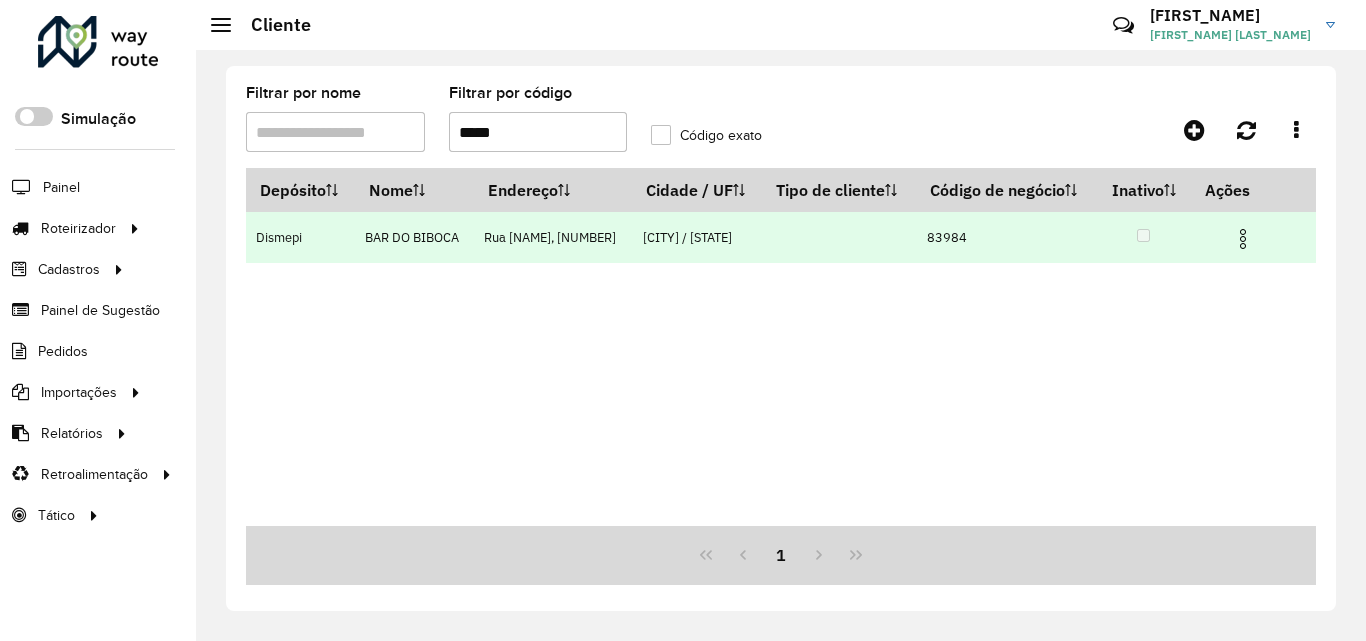 type on "*****" 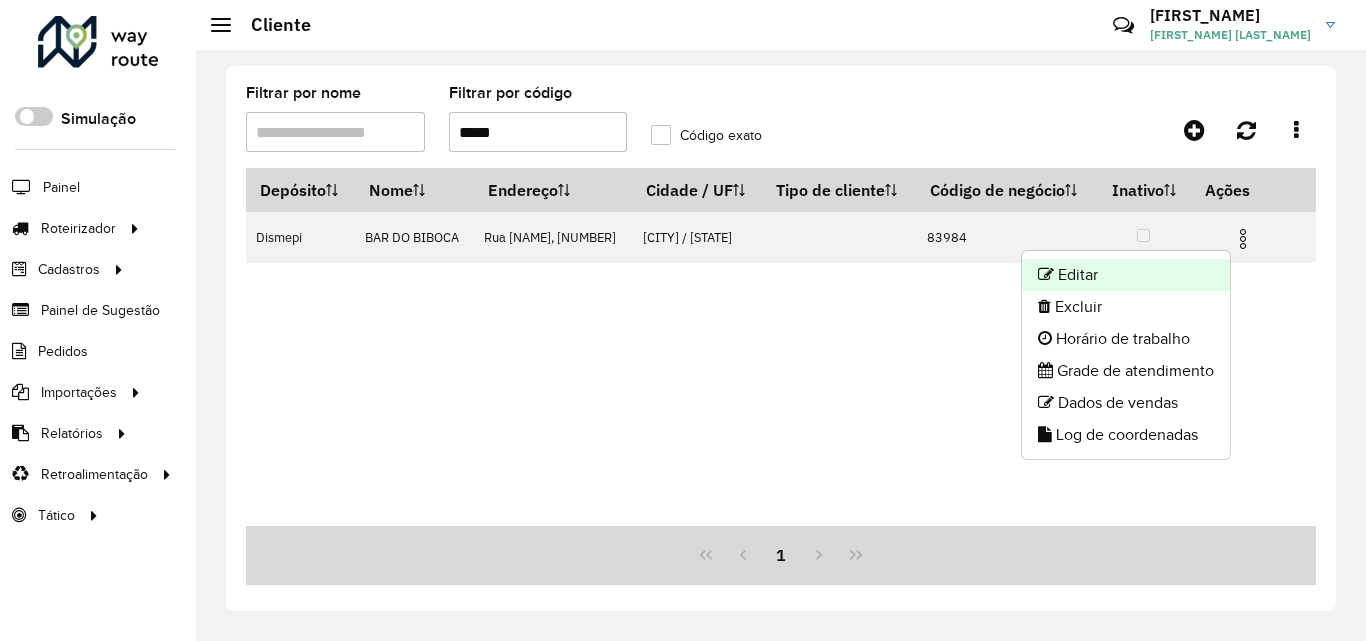 click on "Editar" 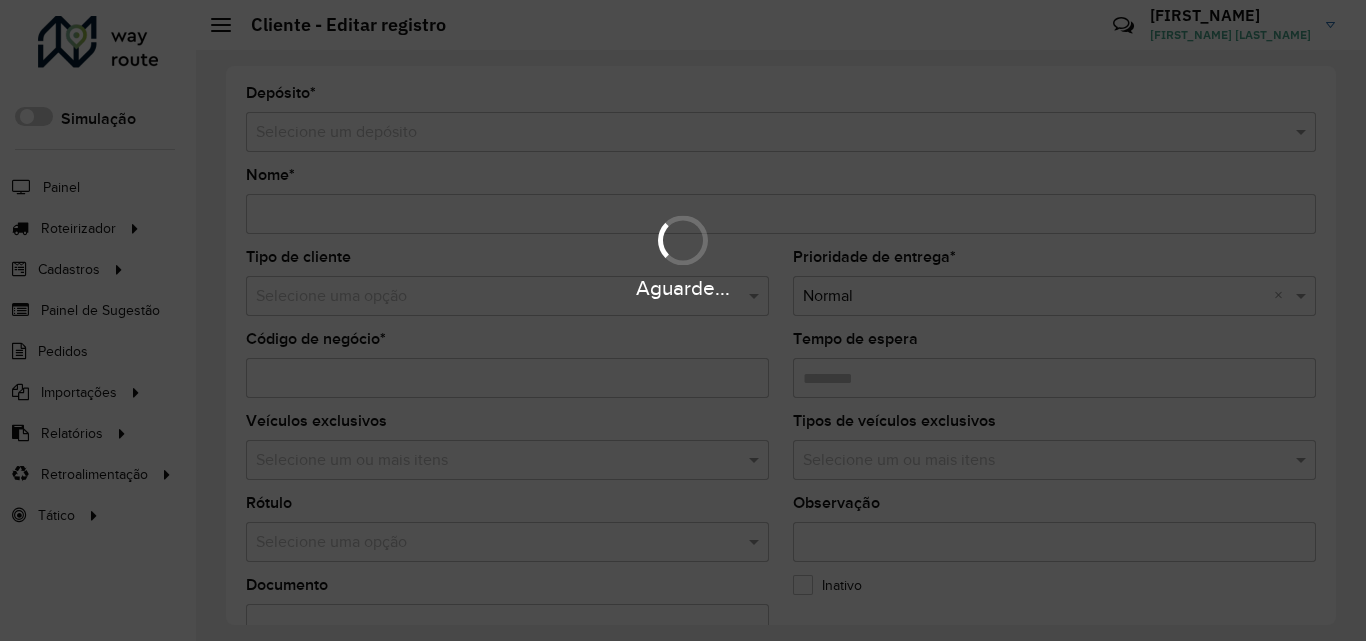 type on "**********" 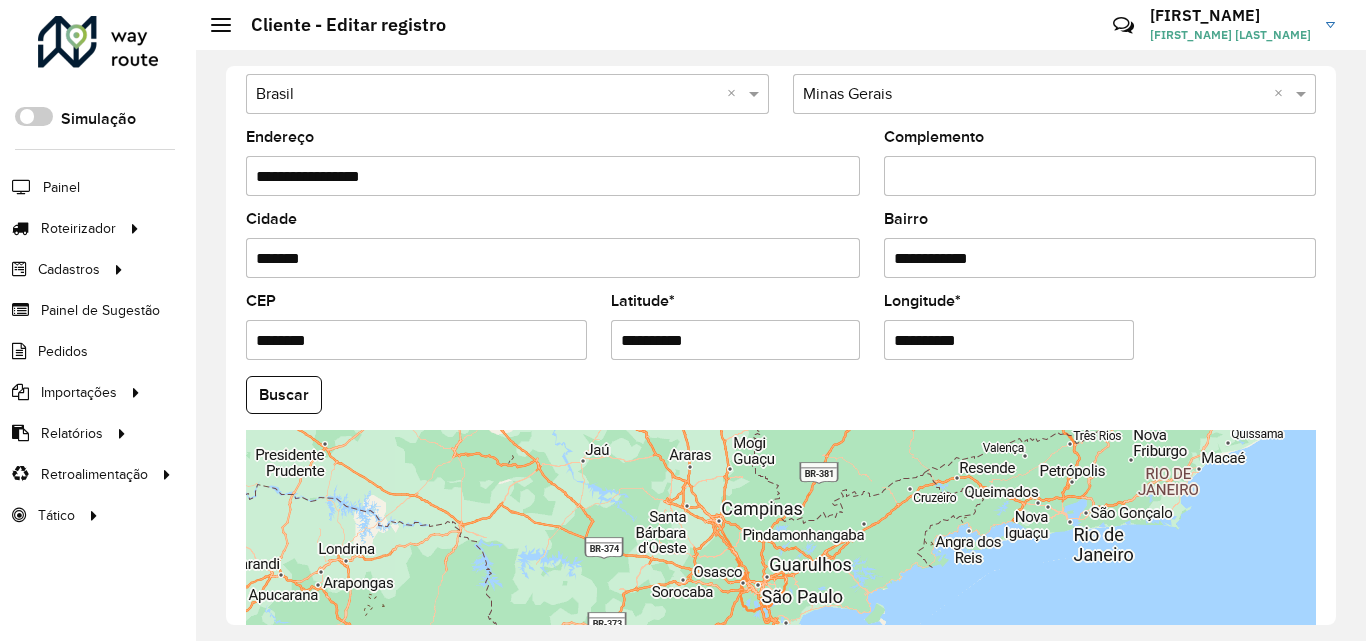 scroll, scrollTop: 700, scrollLeft: 0, axis: vertical 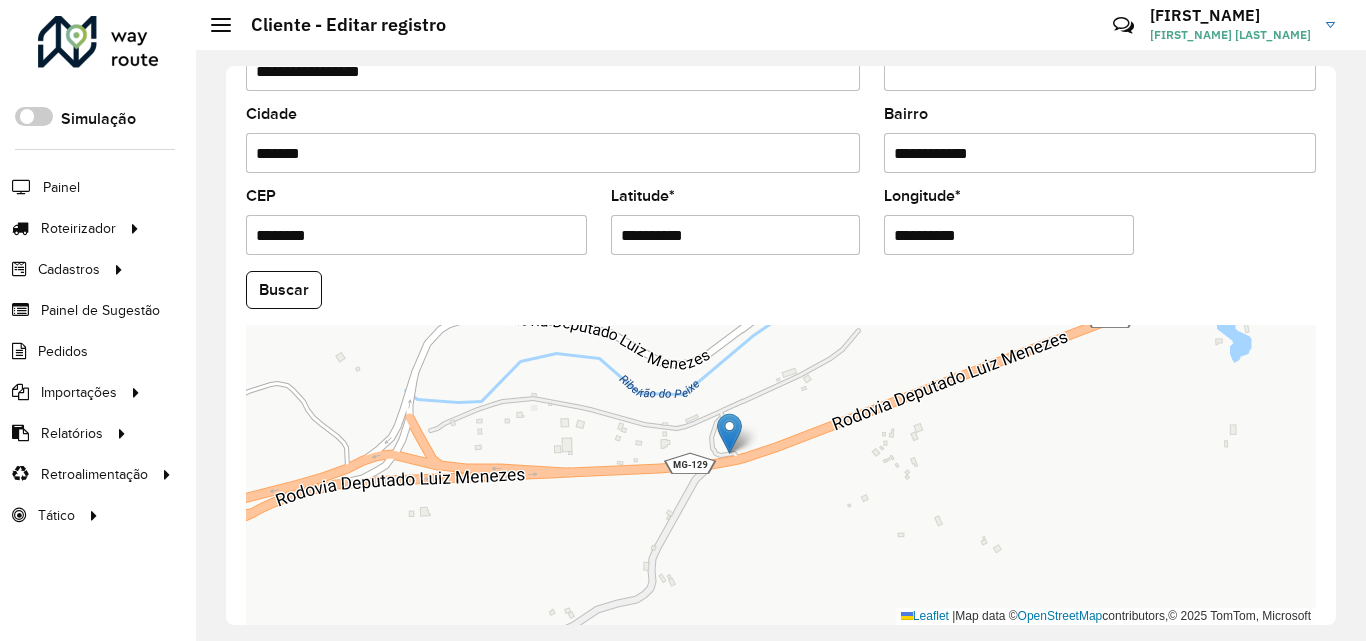 drag, startPoint x: 802, startPoint y: 546, endPoint x: 854, endPoint y: 526, distance: 55.713554 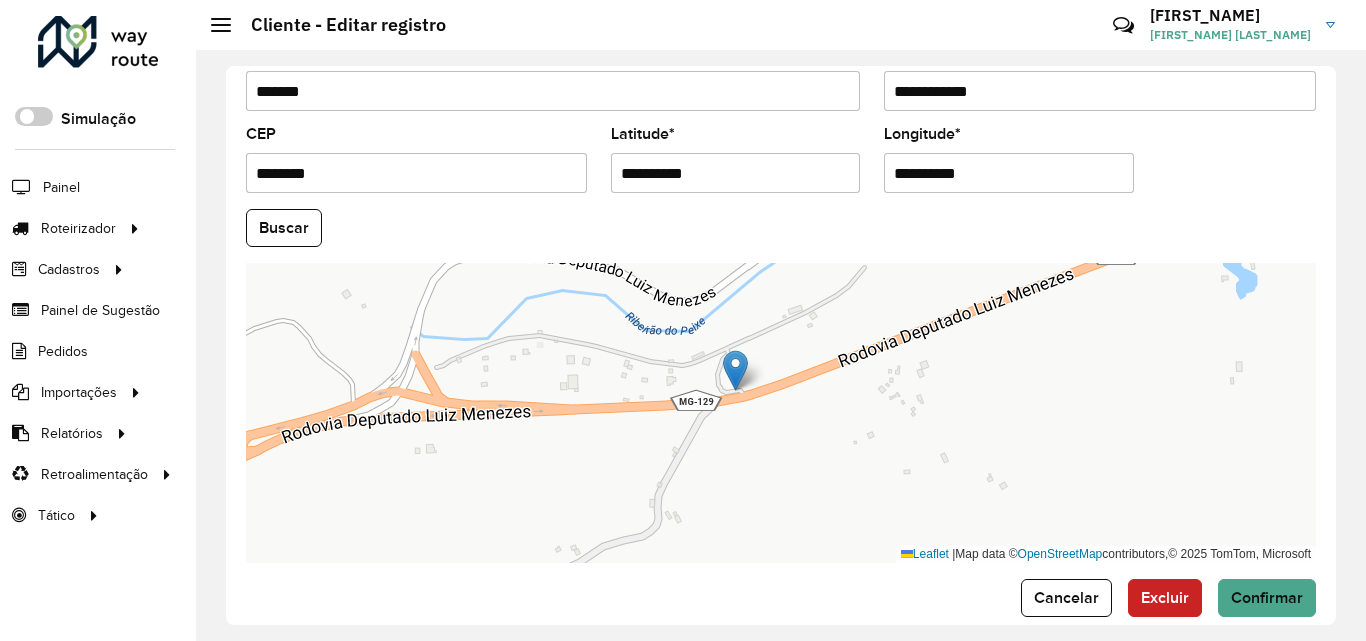 scroll, scrollTop: 847, scrollLeft: 0, axis: vertical 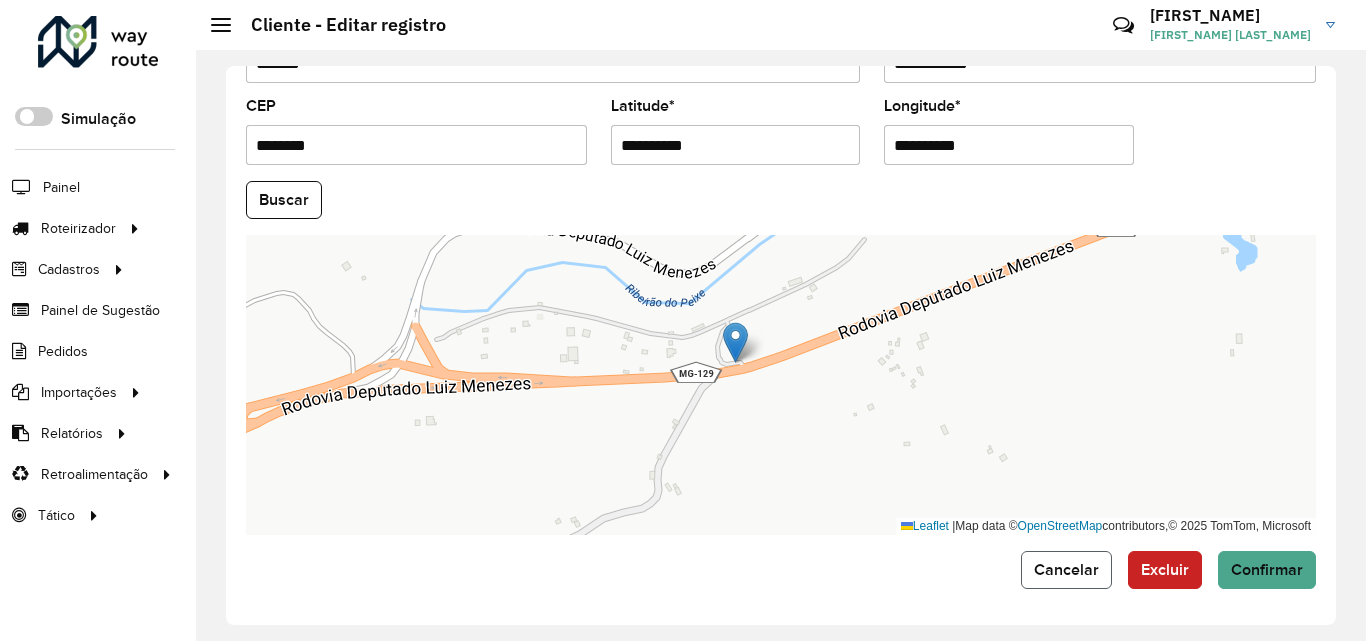 click on "Cancelar" 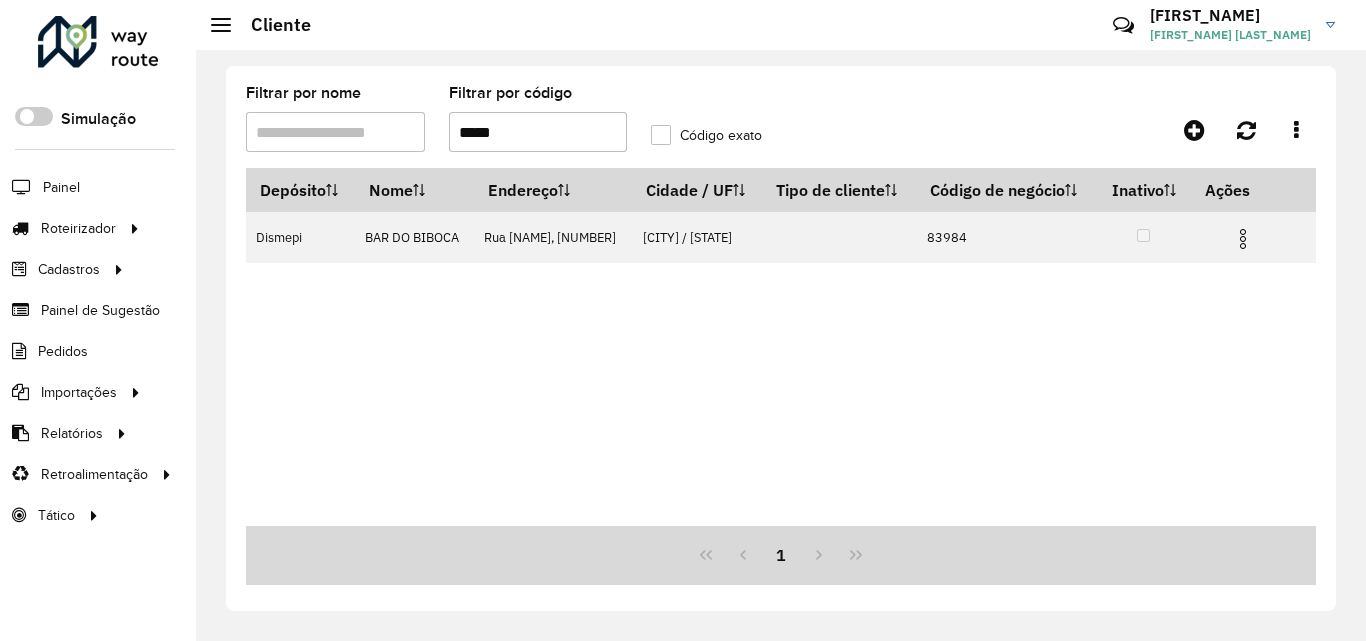 drag, startPoint x: 551, startPoint y: 133, endPoint x: 467, endPoint y: 143, distance: 84.59315 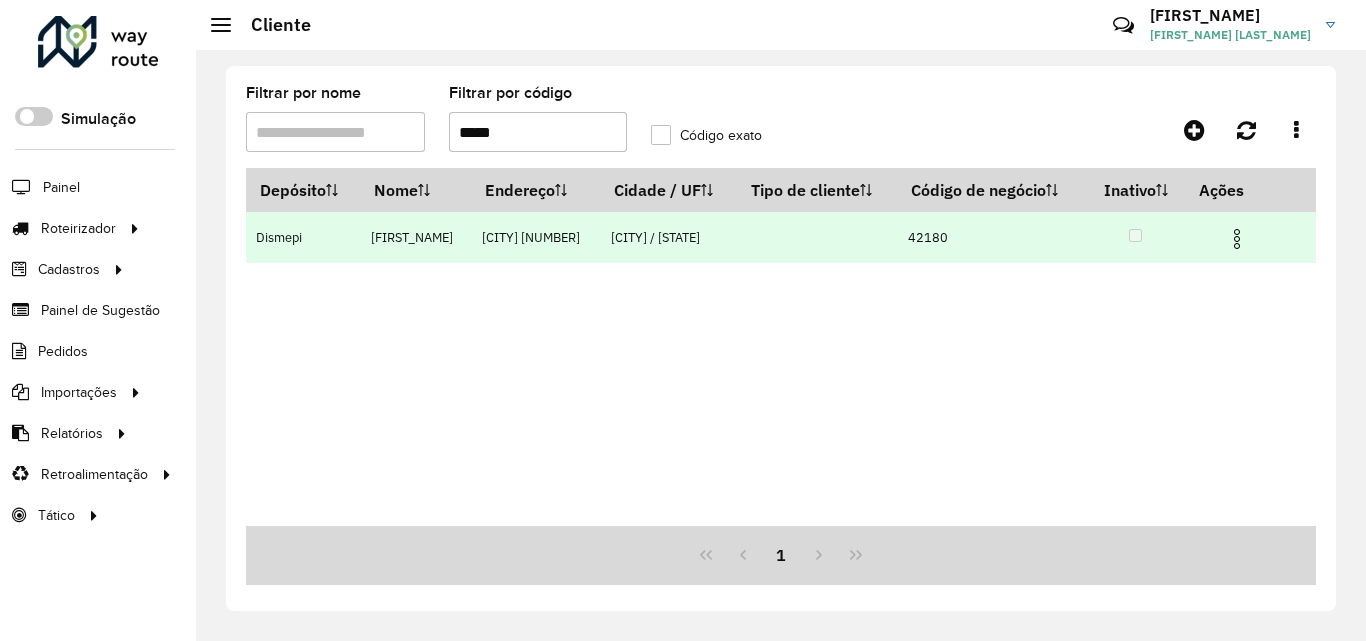 type on "*****" 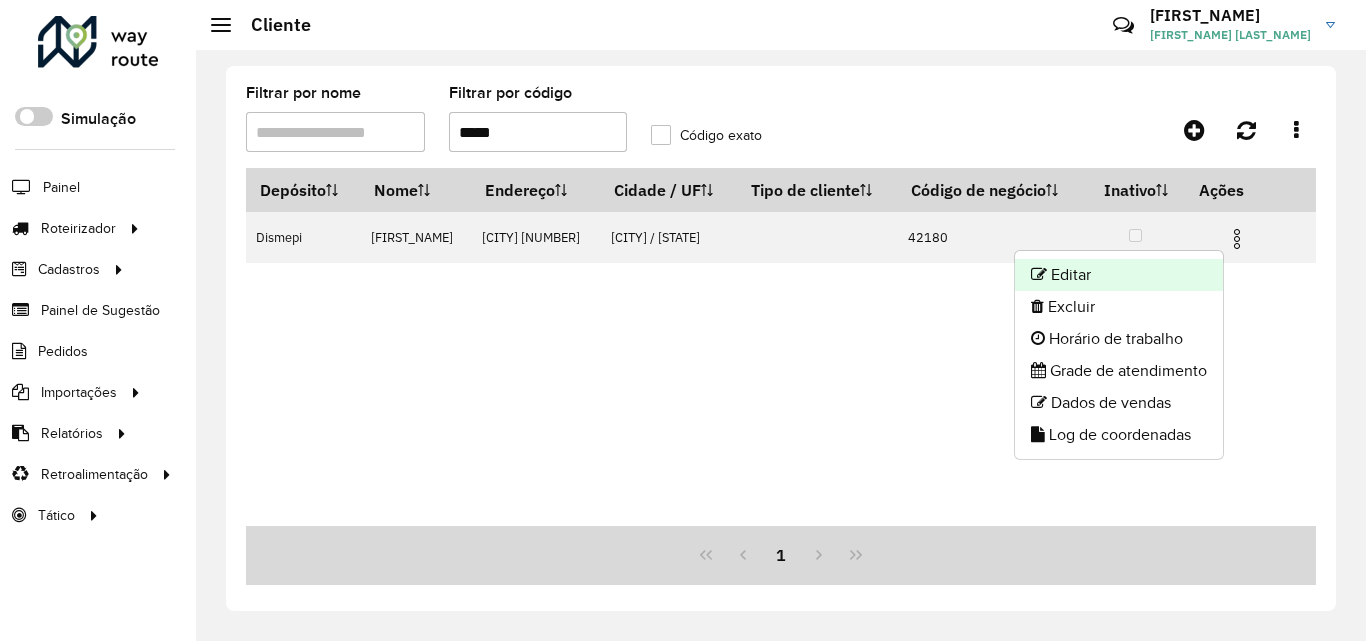 click on "Editar" 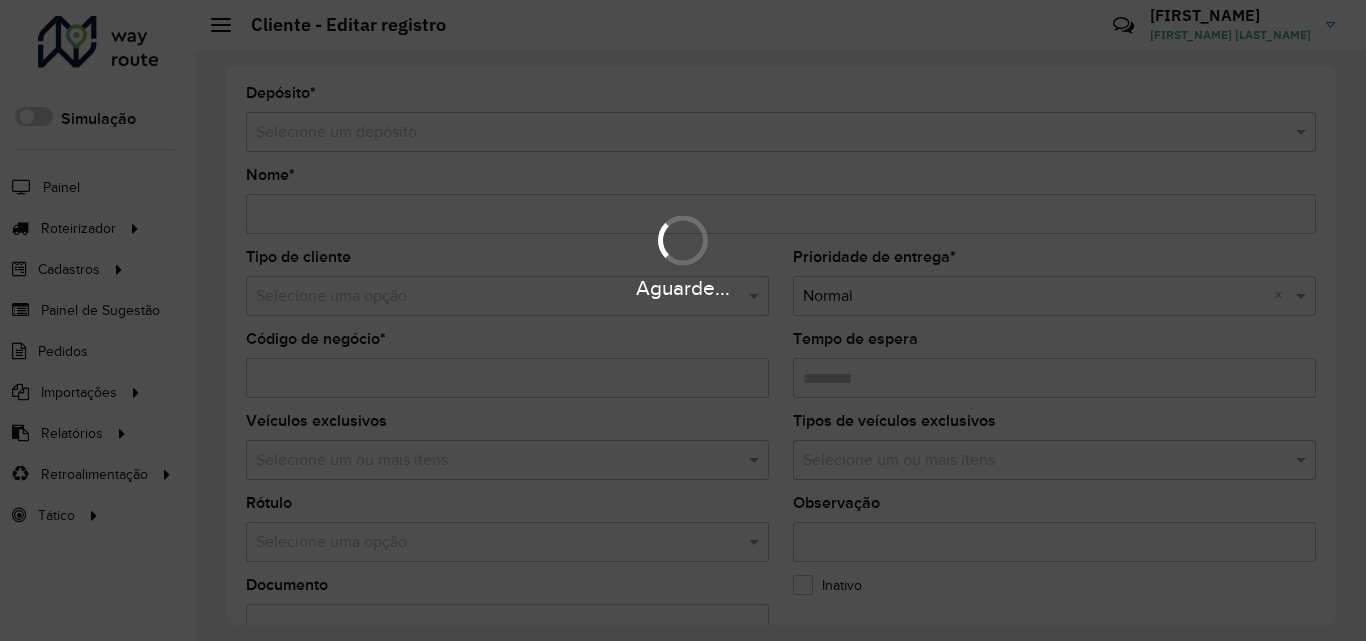type on "*******" 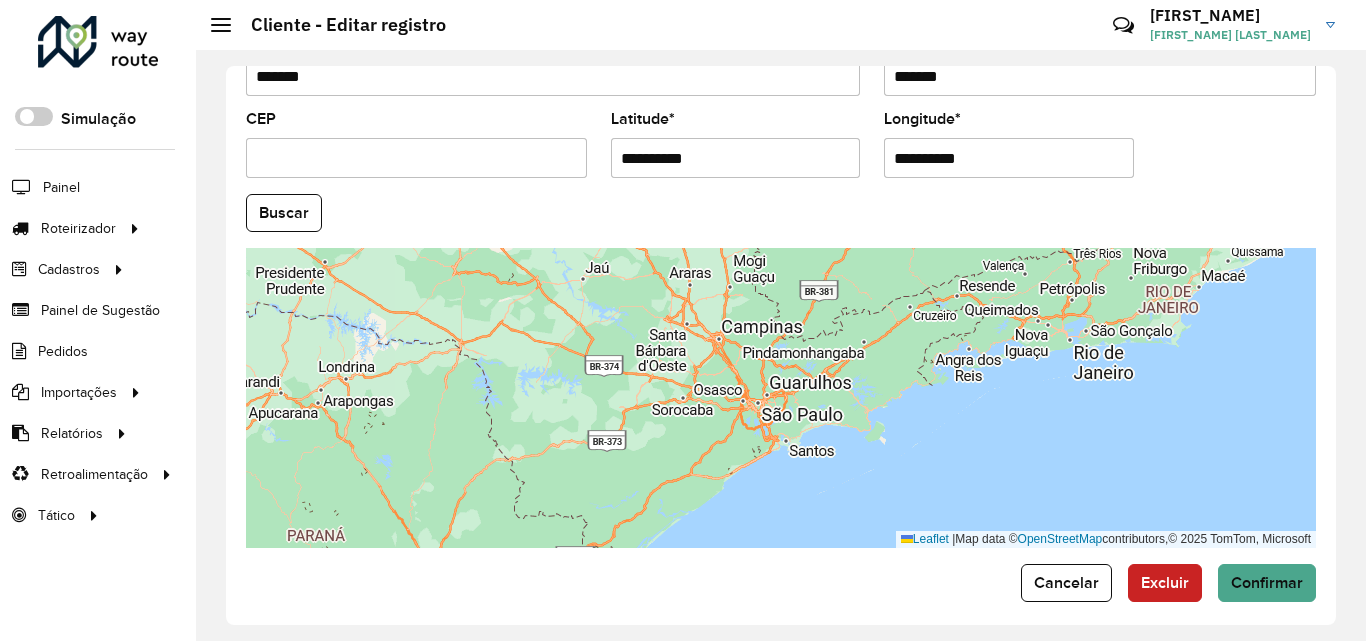 scroll, scrollTop: 847, scrollLeft: 0, axis: vertical 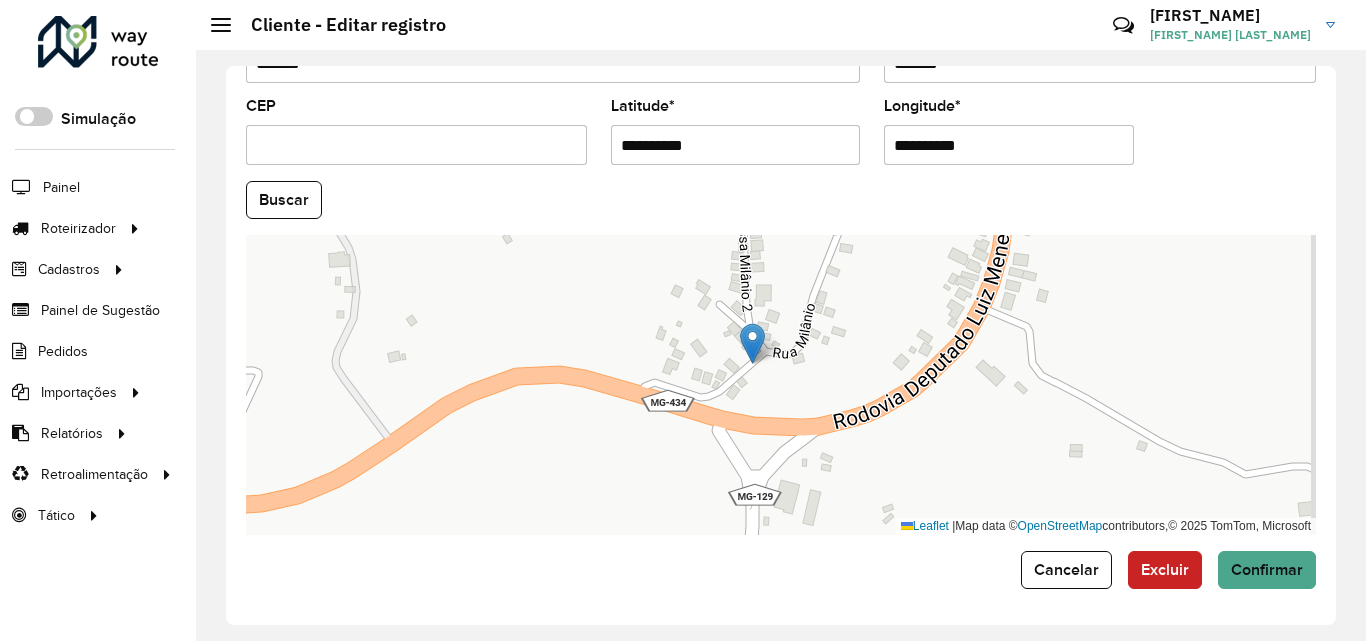 drag, startPoint x: 792, startPoint y: 338, endPoint x: 770, endPoint y: 480, distance: 143.69412 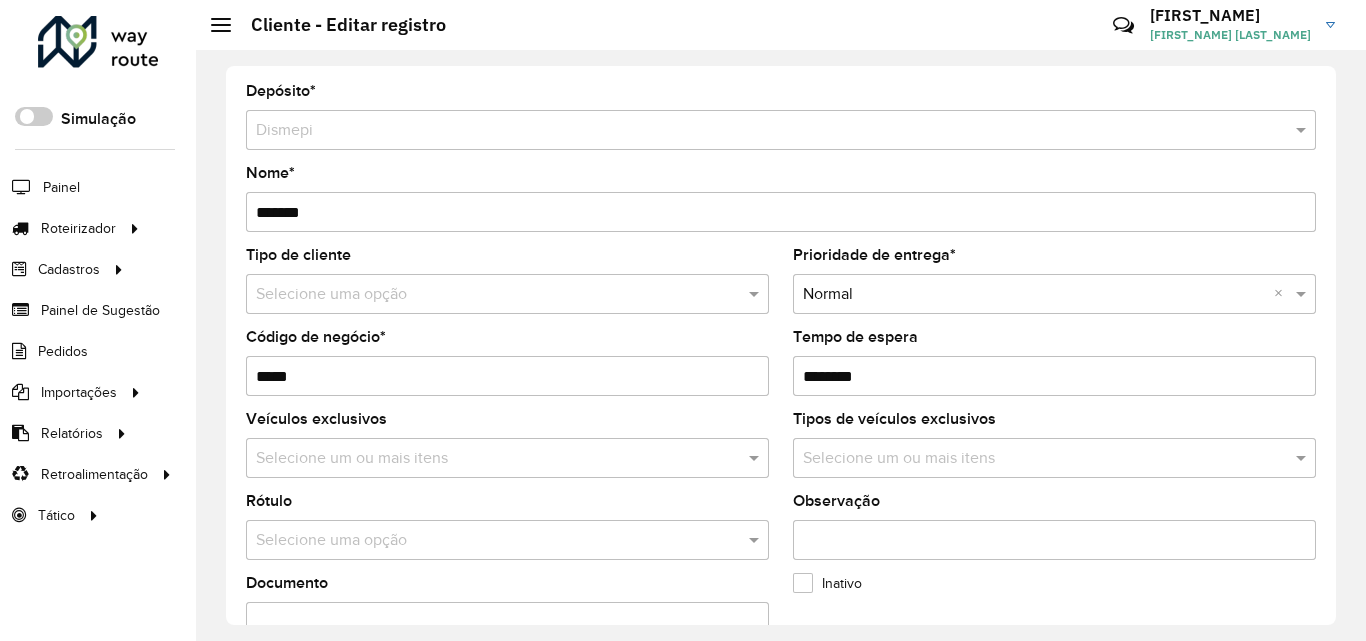 scroll, scrollTop: 0, scrollLeft: 0, axis: both 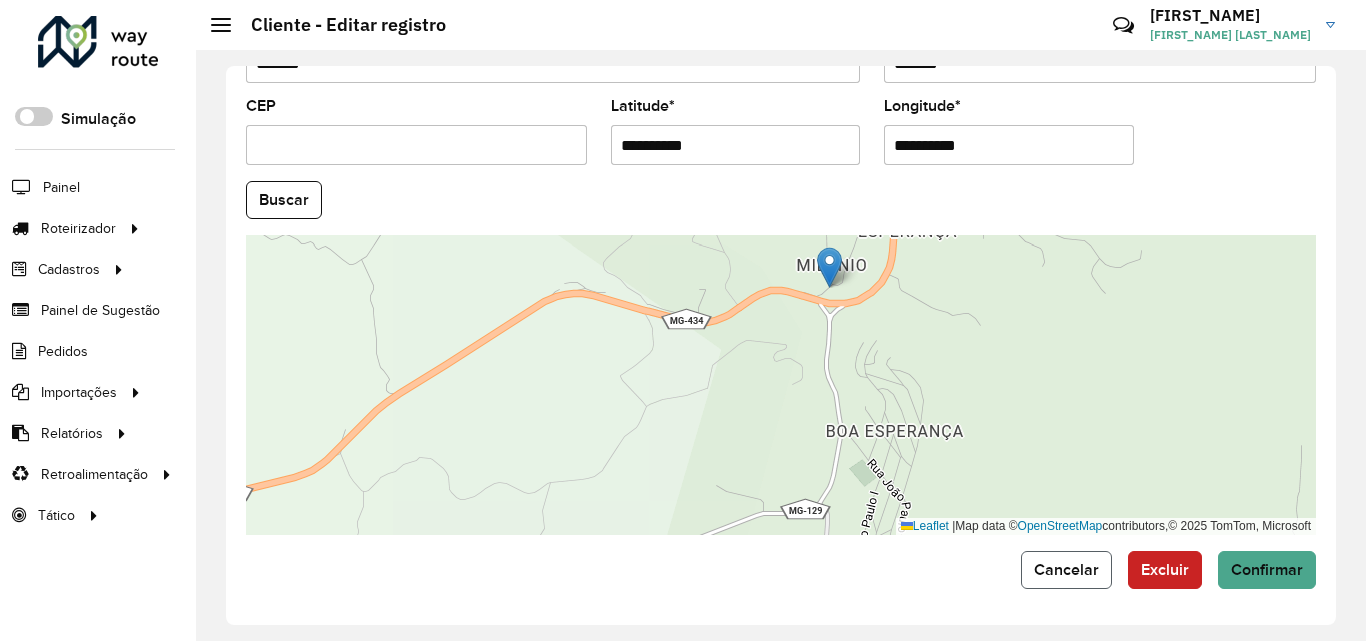 drag, startPoint x: 1055, startPoint y: 572, endPoint x: 1010, endPoint y: 537, distance: 57.00877 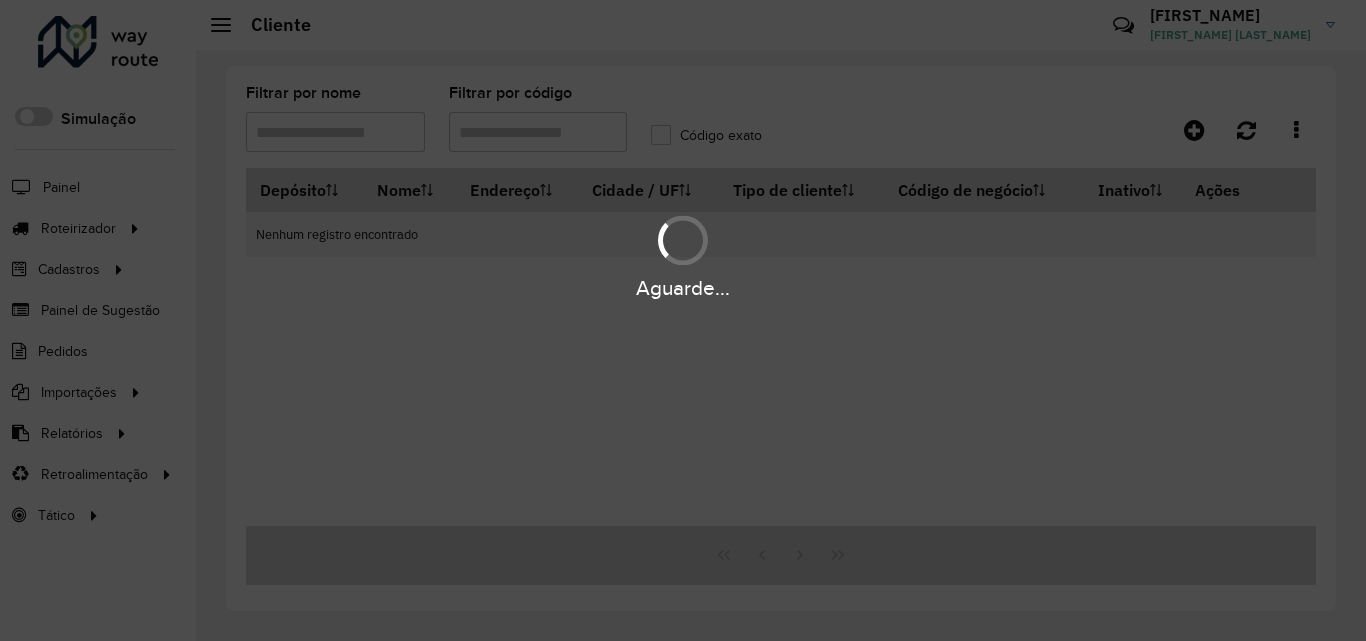 type on "*****" 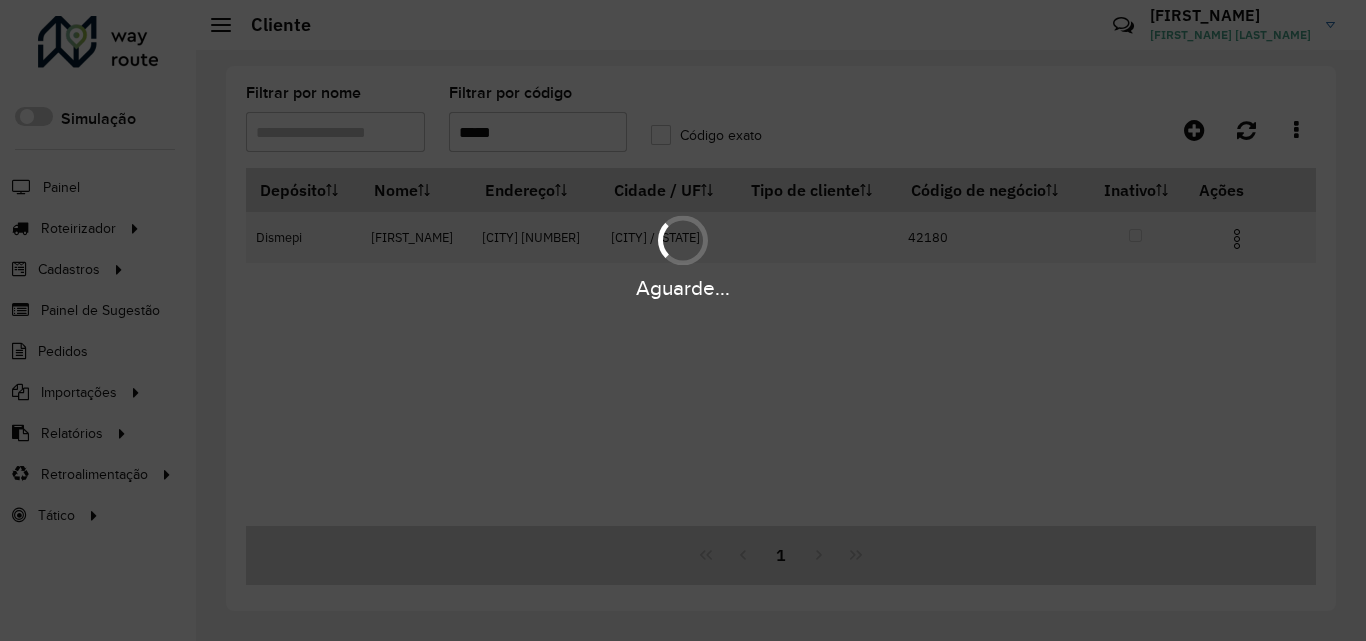 click on "Aguarde..." at bounding box center (683, 320) 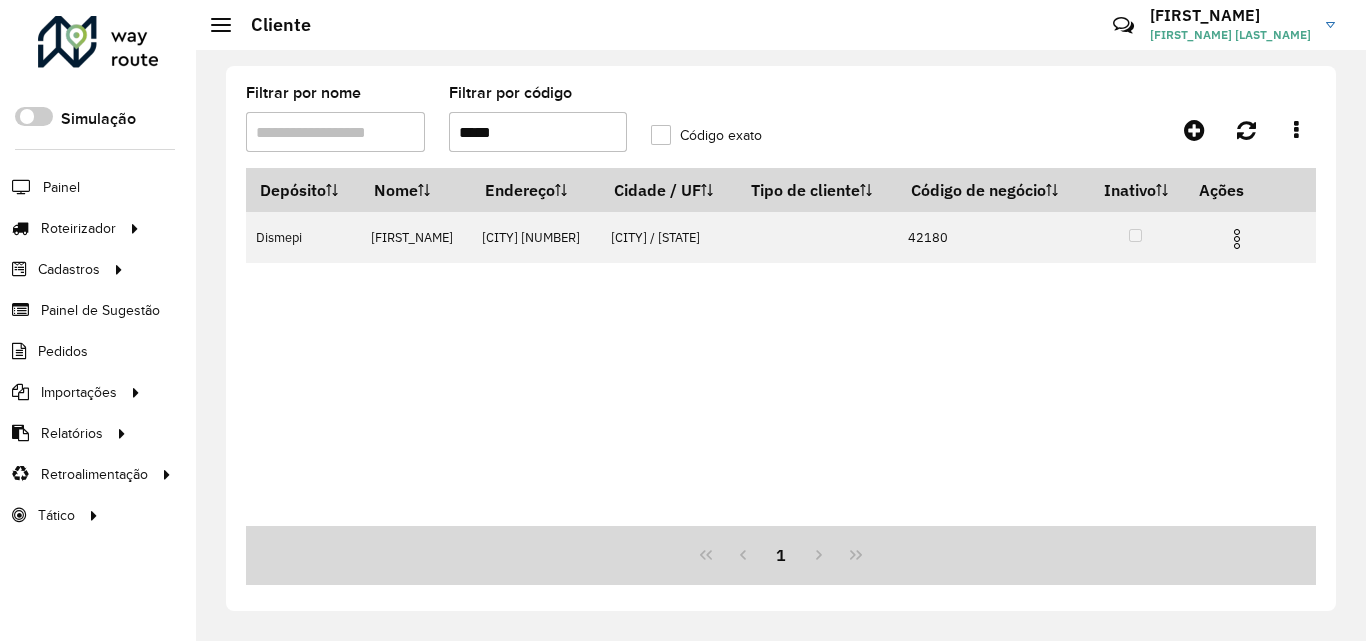click on "*****" at bounding box center (538, 132) 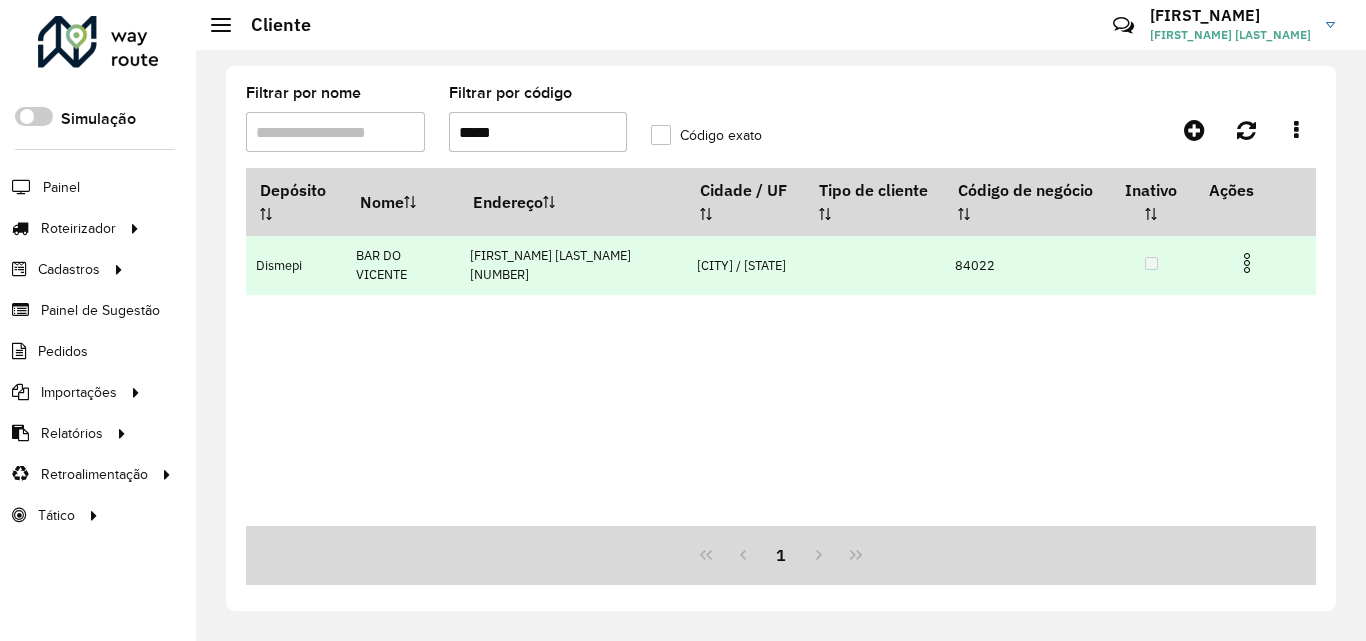 type on "*****" 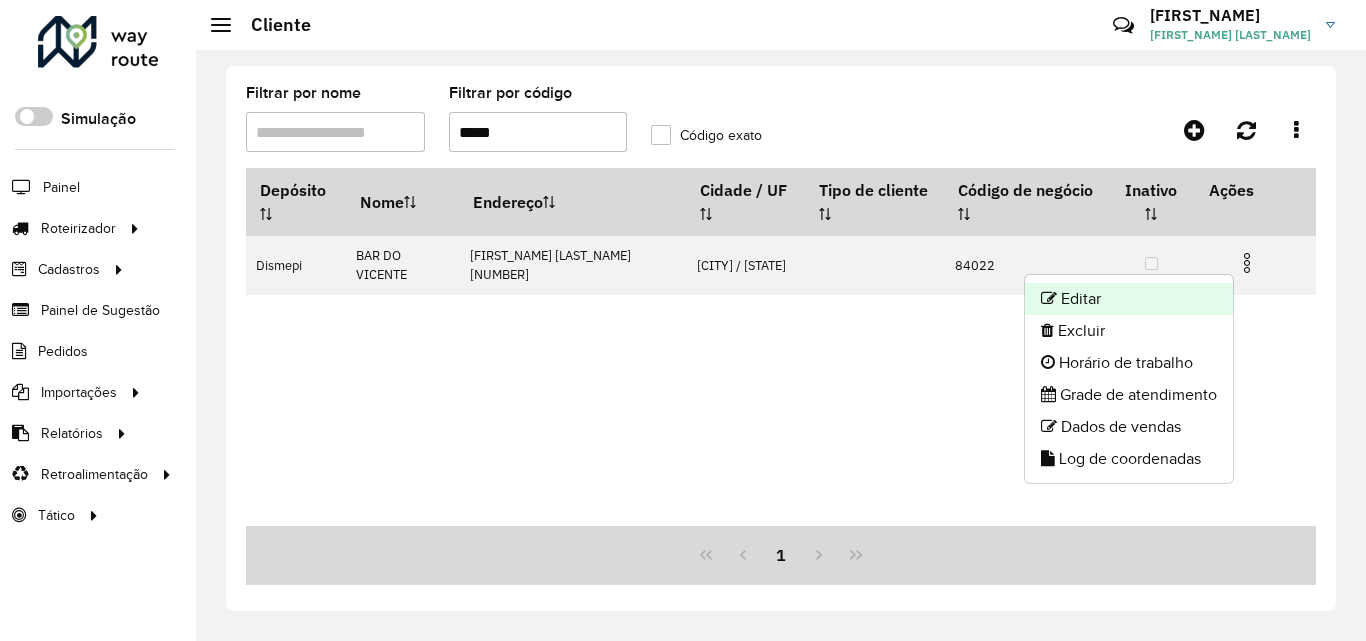 click on "Editar" 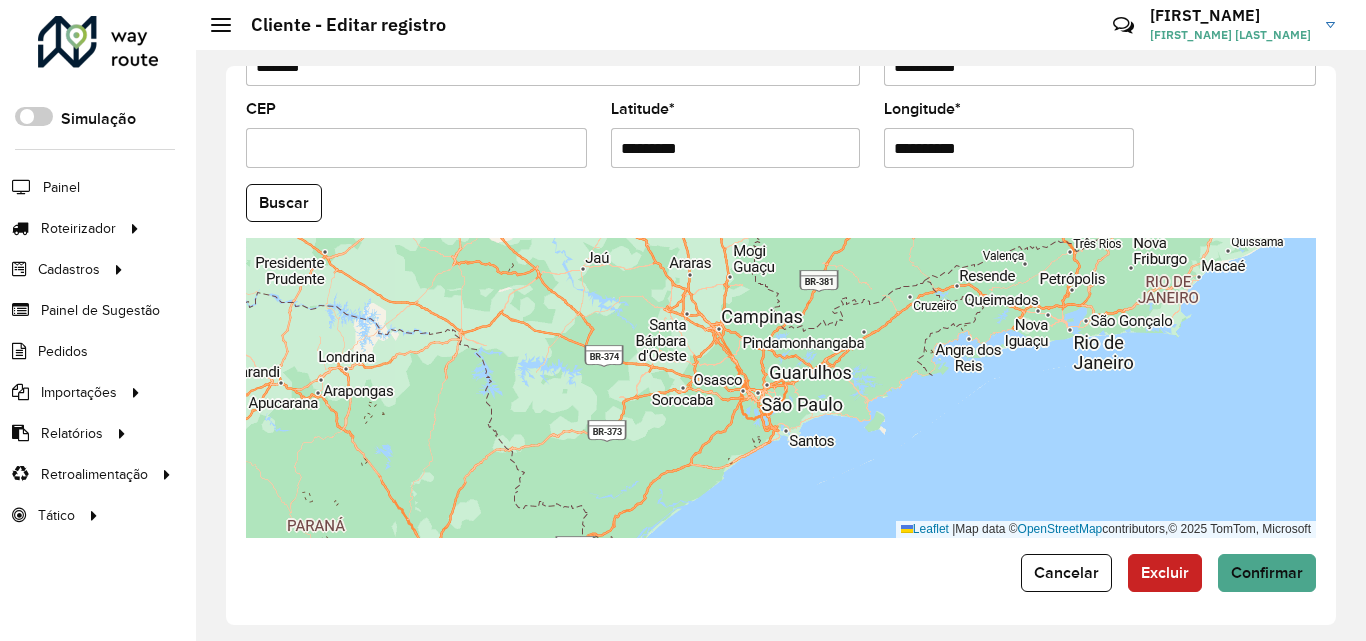 scroll, scrollTop: 847, scrollLeft: 0, axis: vertical 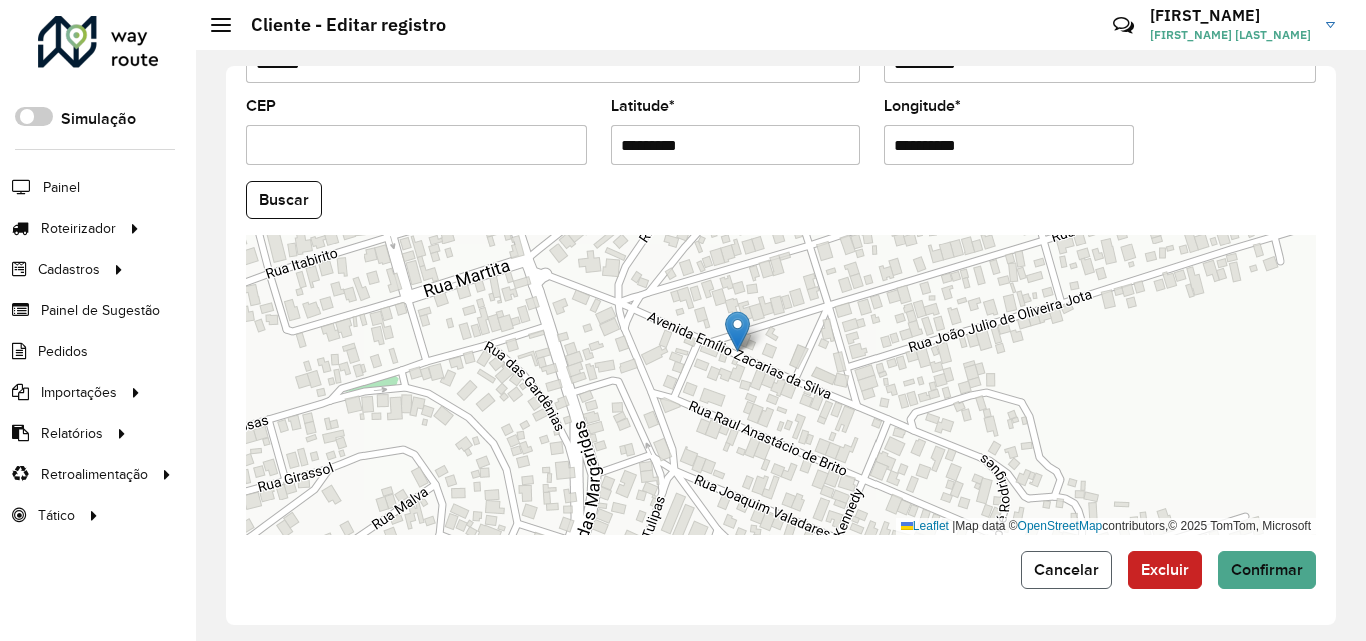 click on "Cancelar" 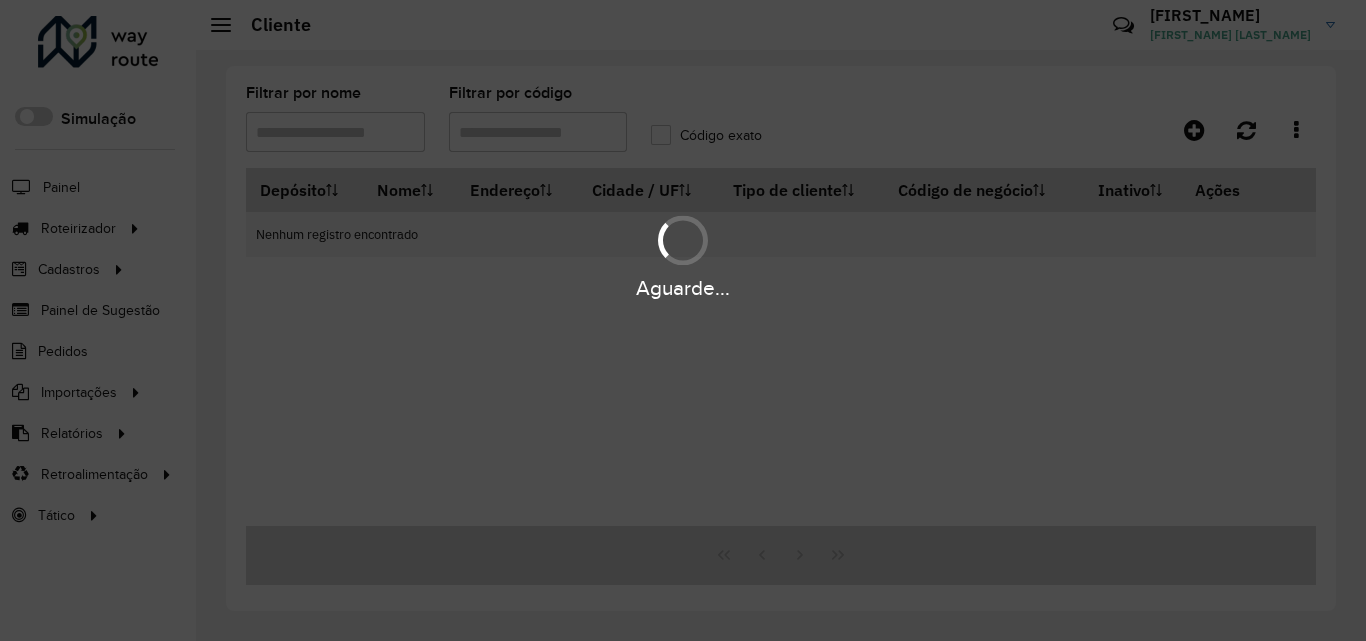 type on "*****" 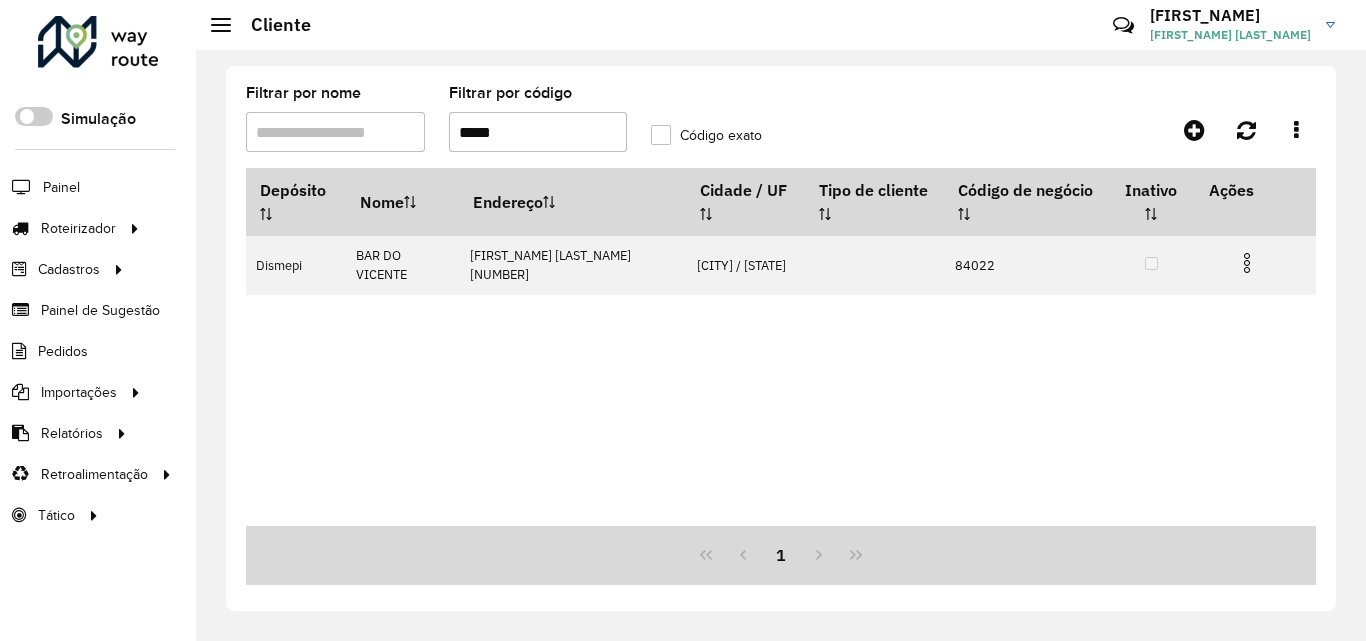click on "*****" at bounding box center (538, 132) 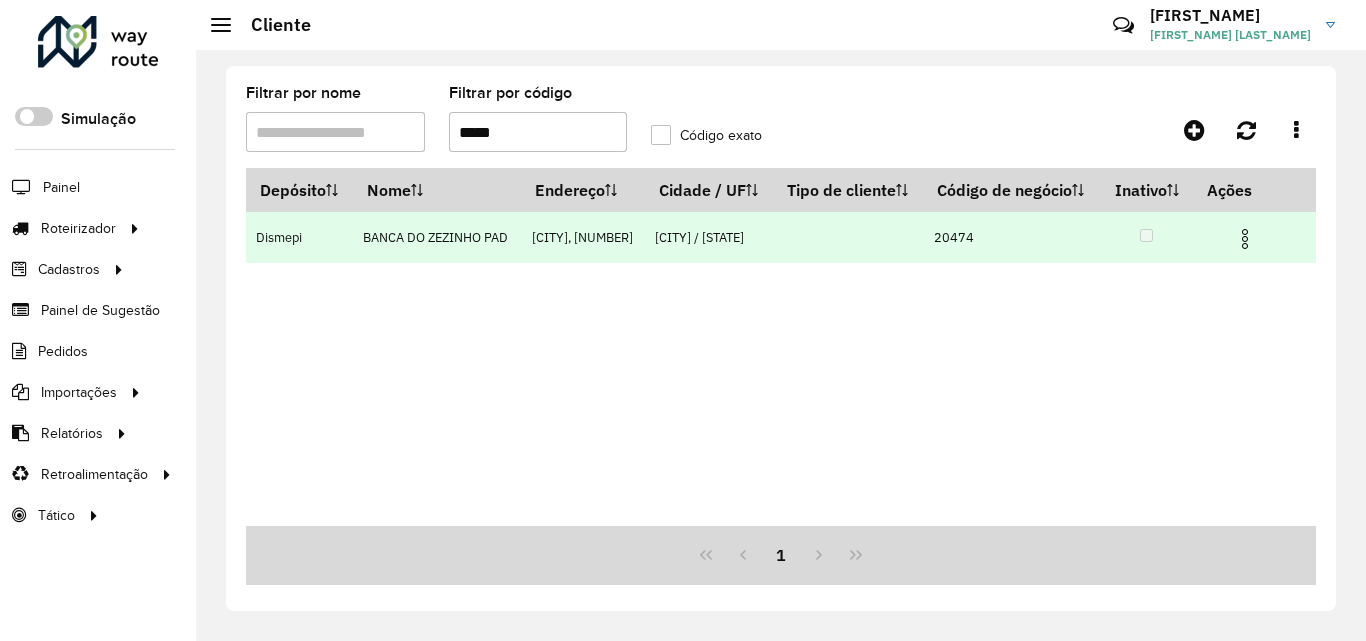 type on "*****" 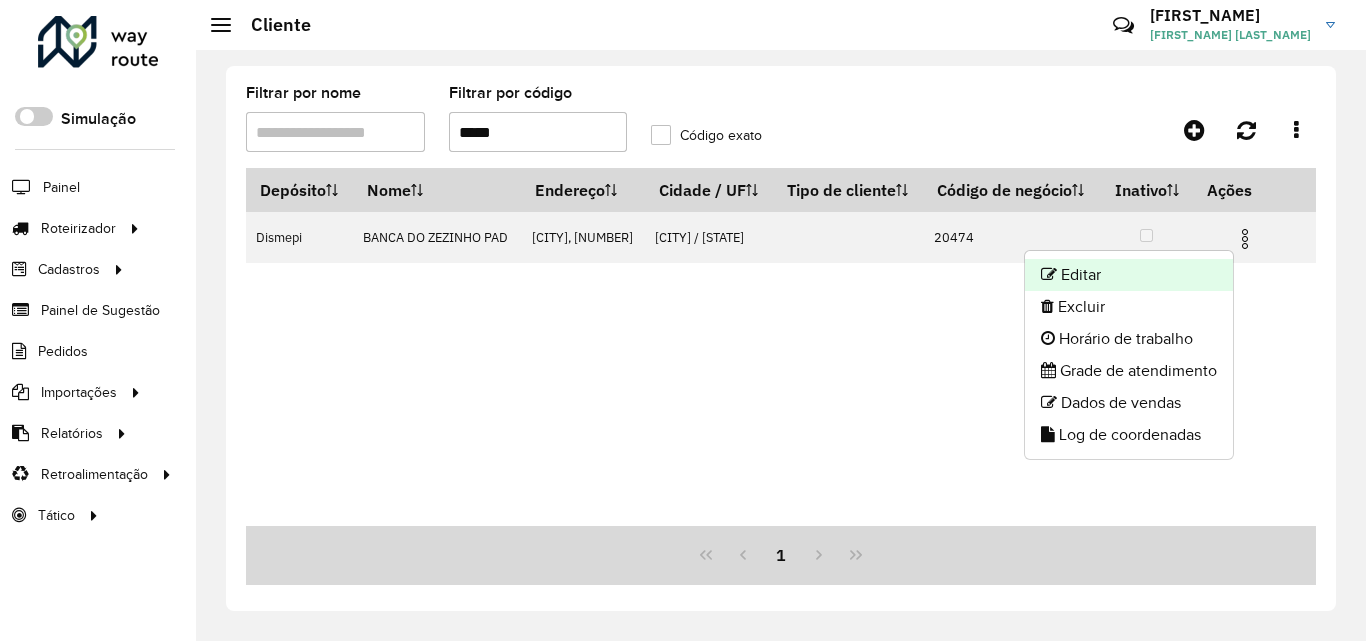 click on "Editar" 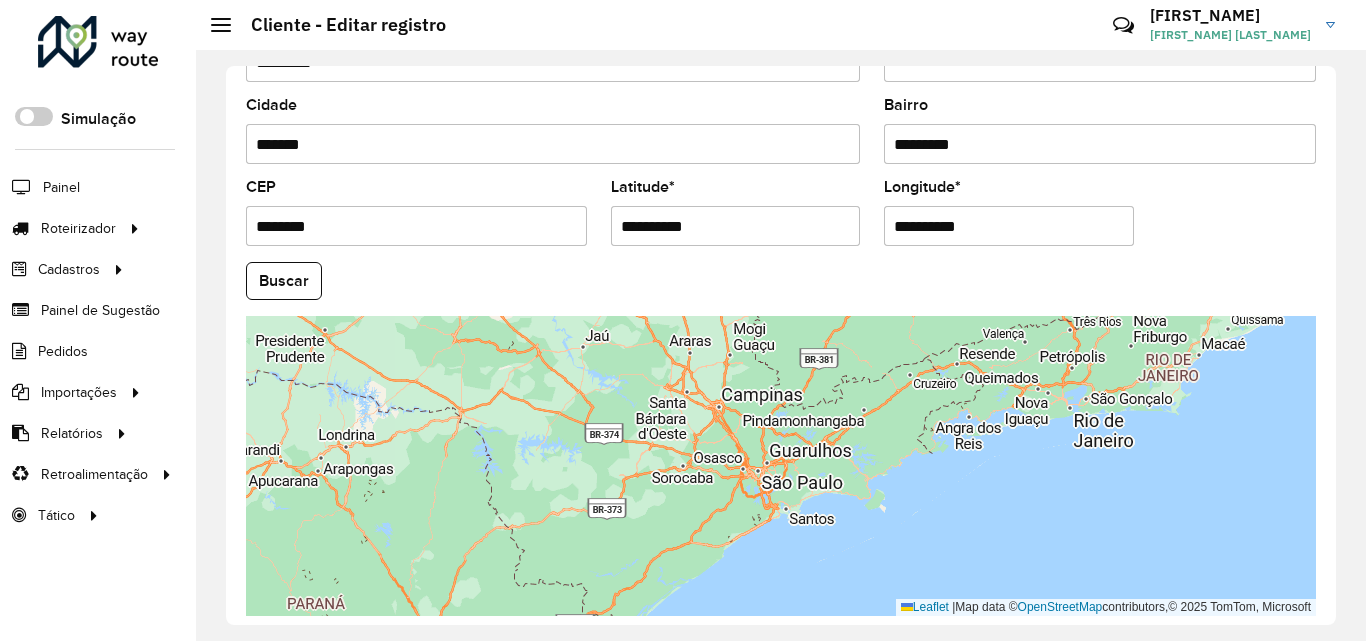 scroll, scrollTop: 847, scrollLeft: 0, axis: vertical 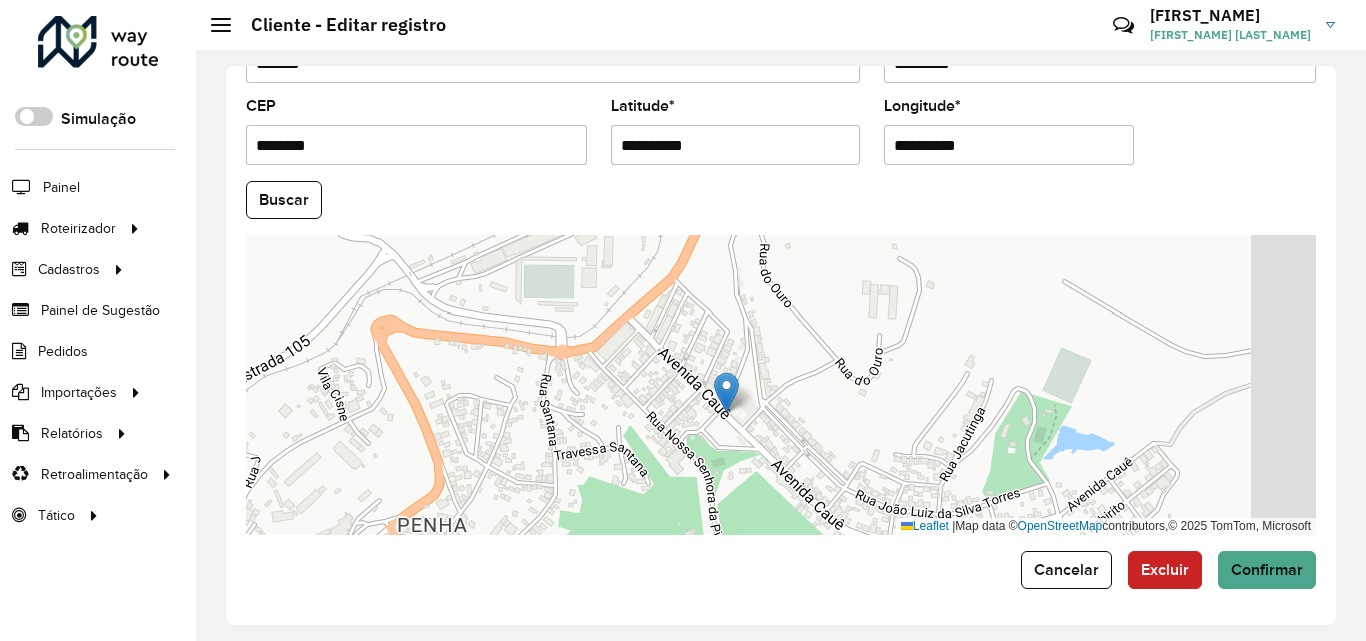 drag, startPoint x: 740, startPoint y: 293, endPoint x: 737, endPoint y: 280, distance: 13.341664 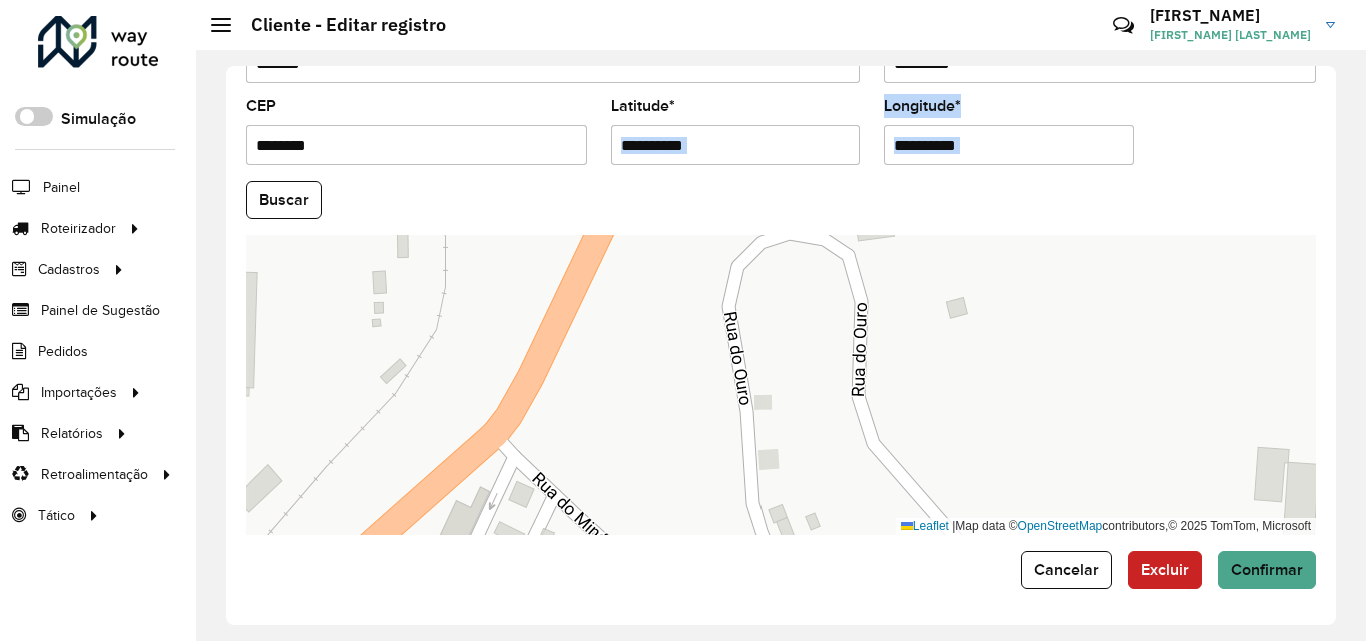 drag, startPoint x: 728, startPoint y: 406, endPoint x: 716, endPoint y: 273, distance: 133.54025 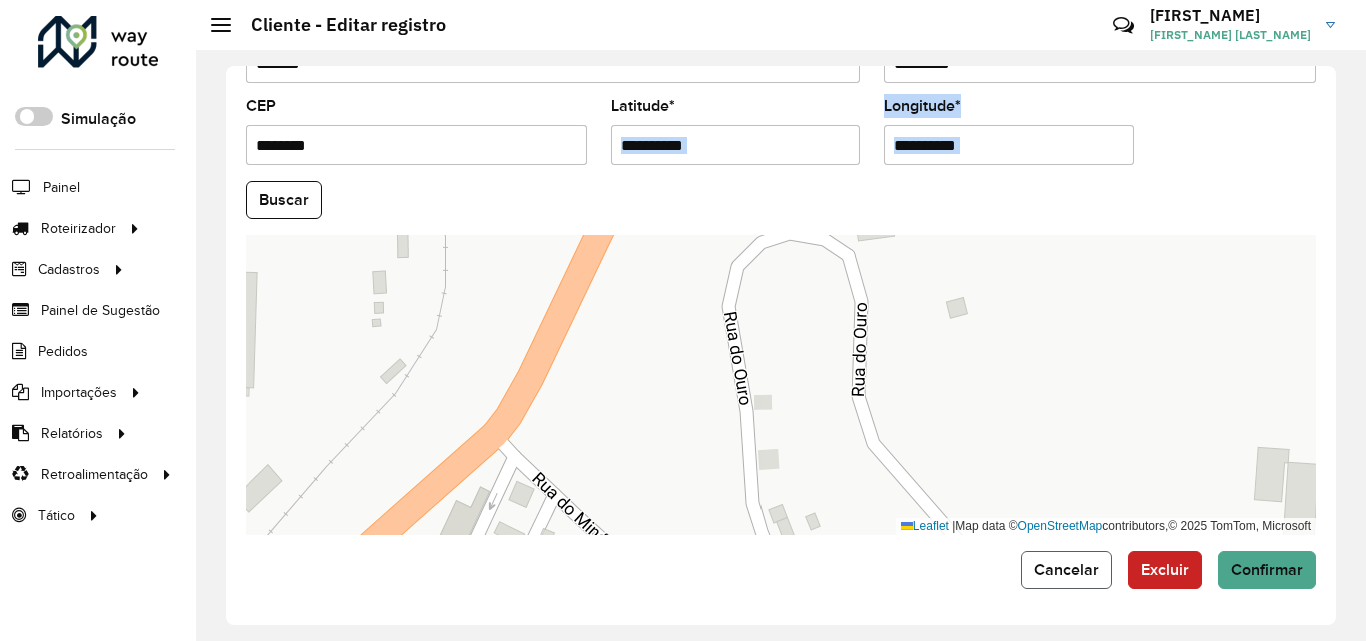 click on "Cancelar" 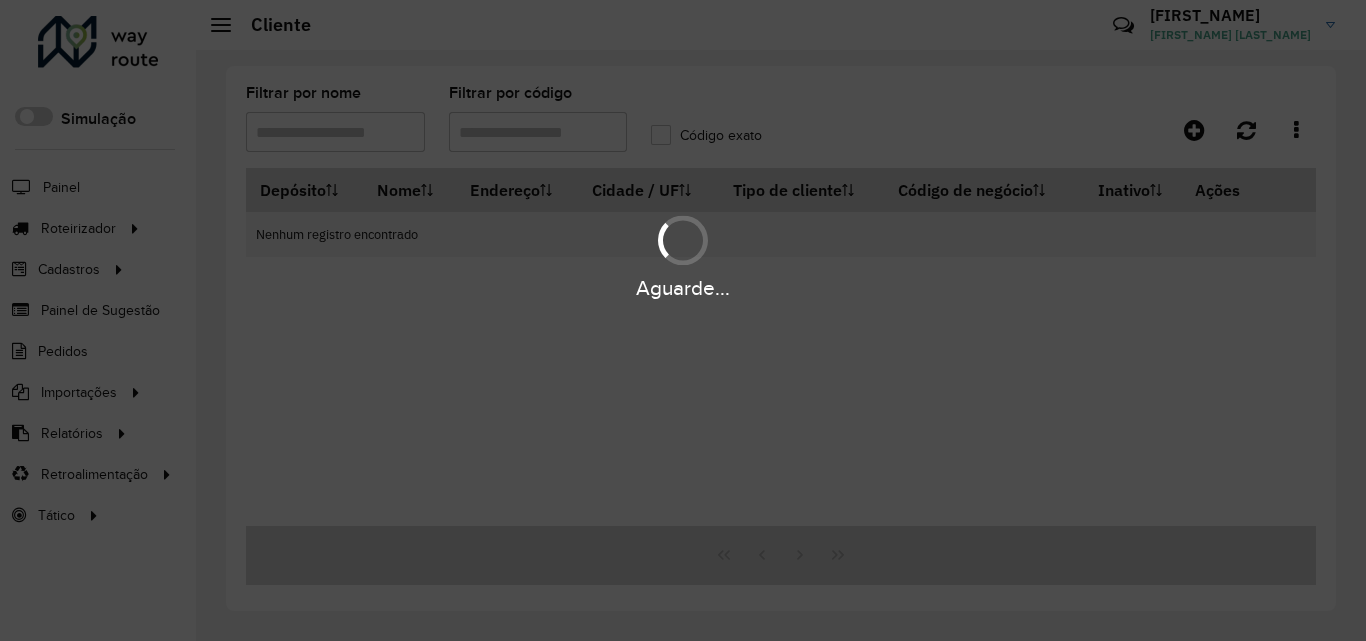 type on "*****" 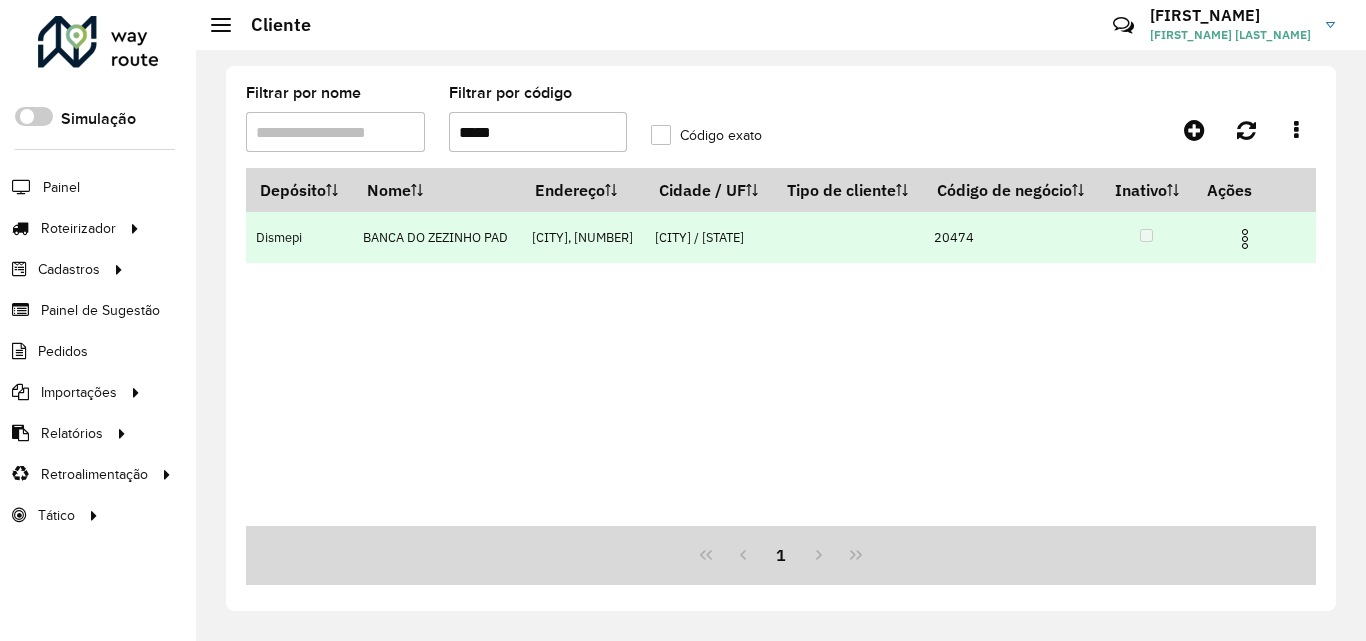 click at bounding box center (1245, 239) 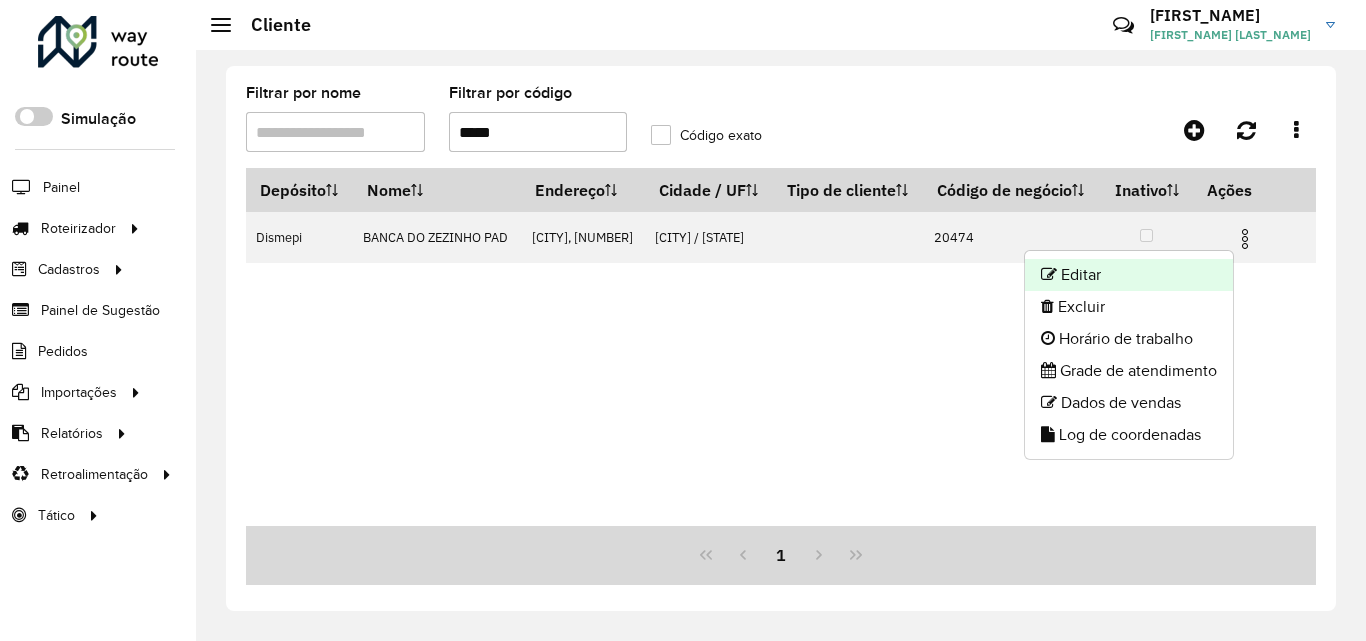 click on "Editar" 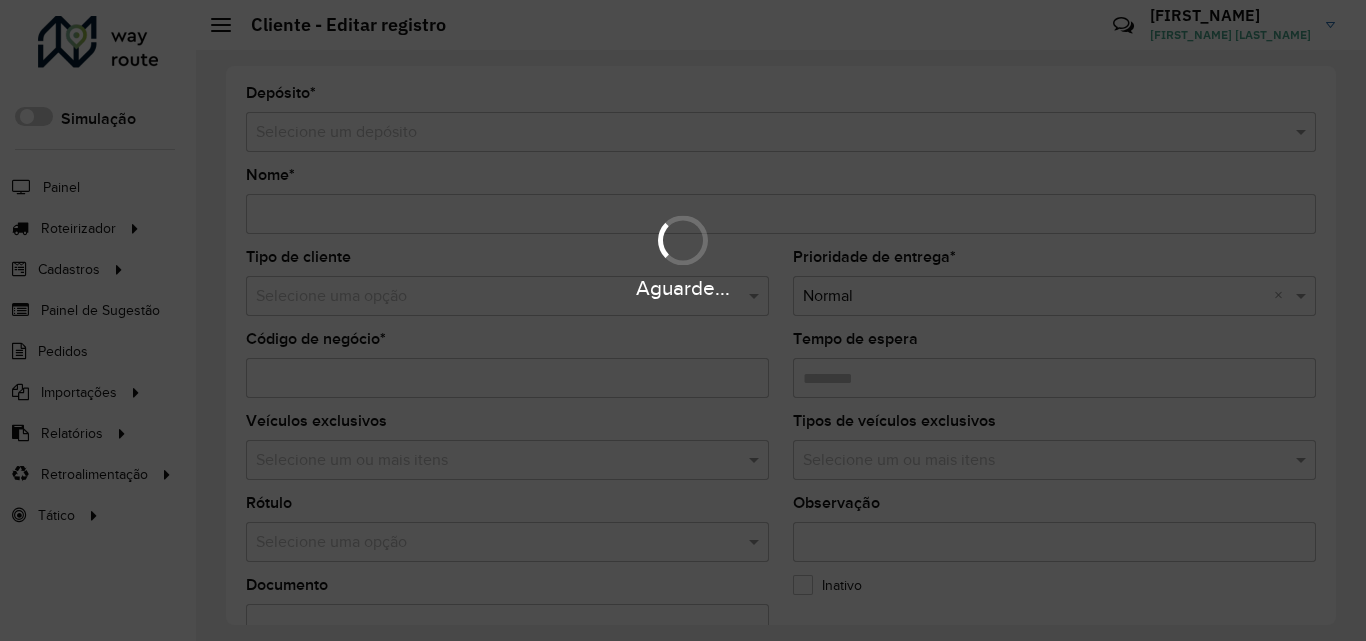 type on "**********" 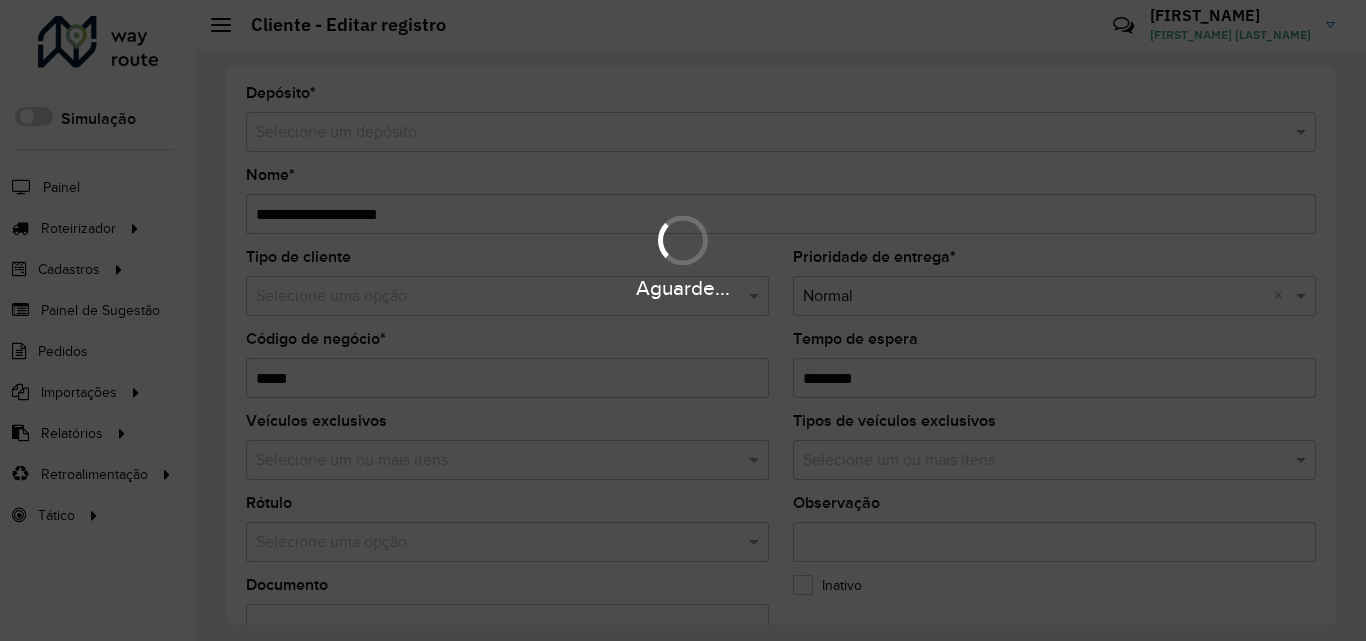 type on "**********" 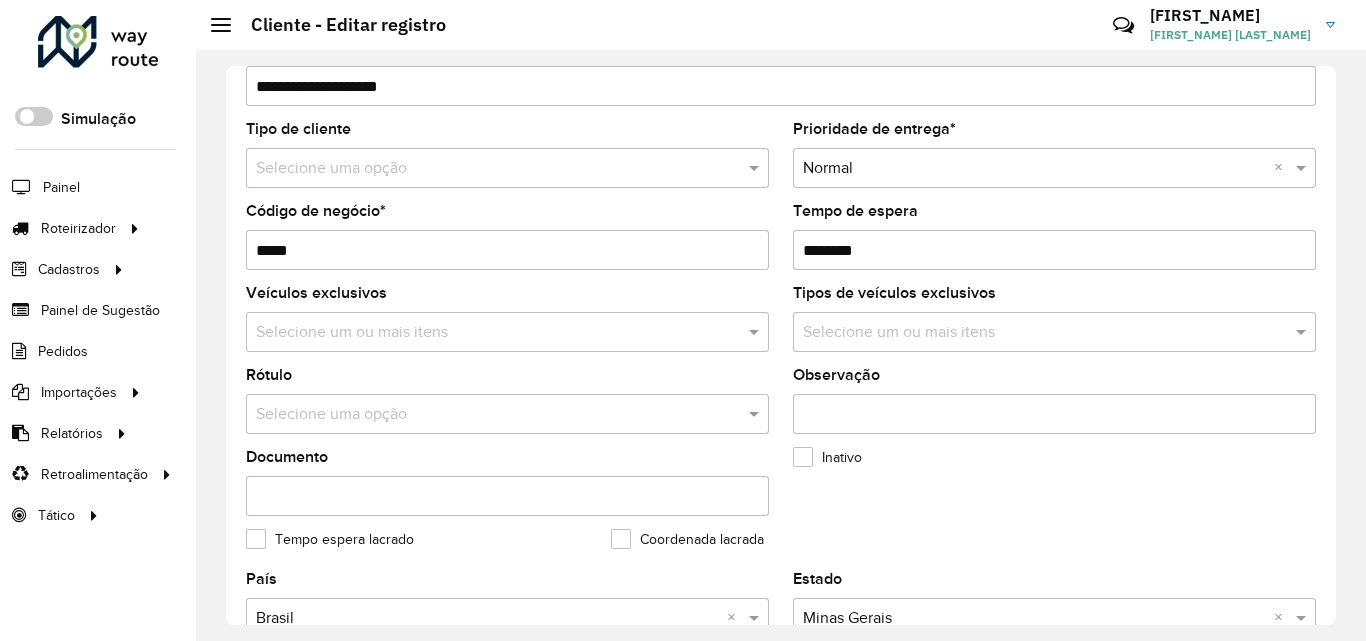 scroll, scrollTop: 600, scrollLeft: 0, axis: vertical 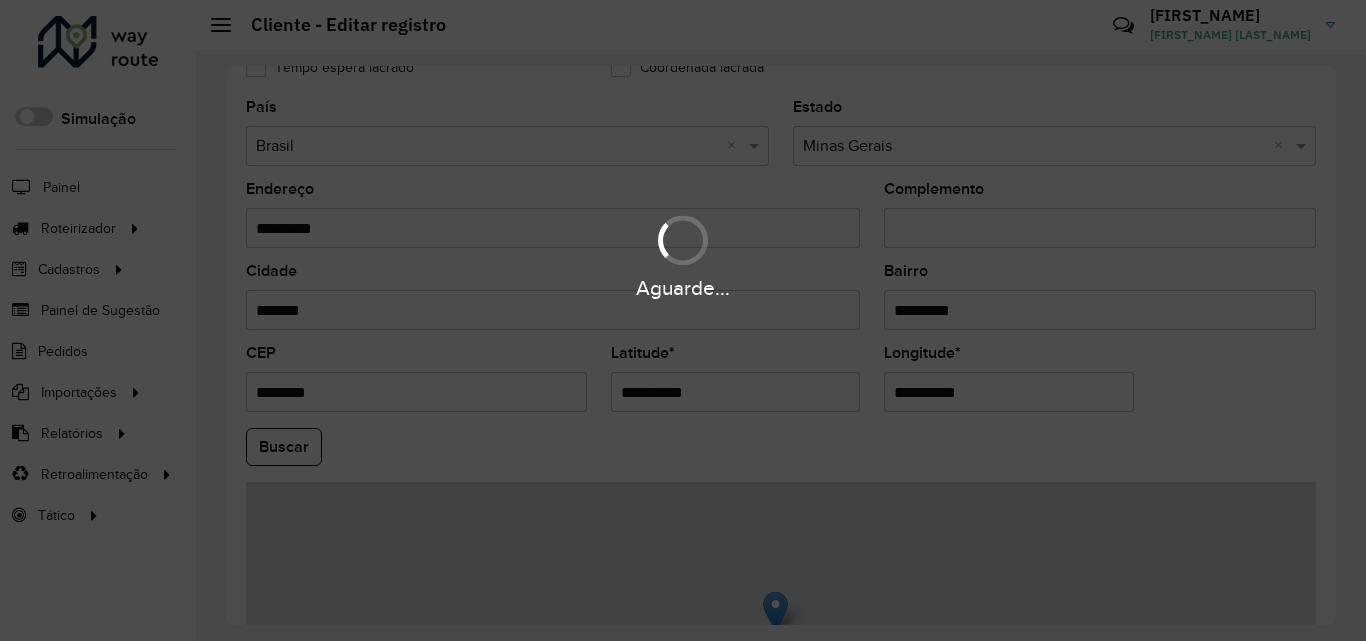 drag, startPoint x: 706, startPoint y: 405, endPoint x: 485, endPoint y: 409, distance: 221.0362 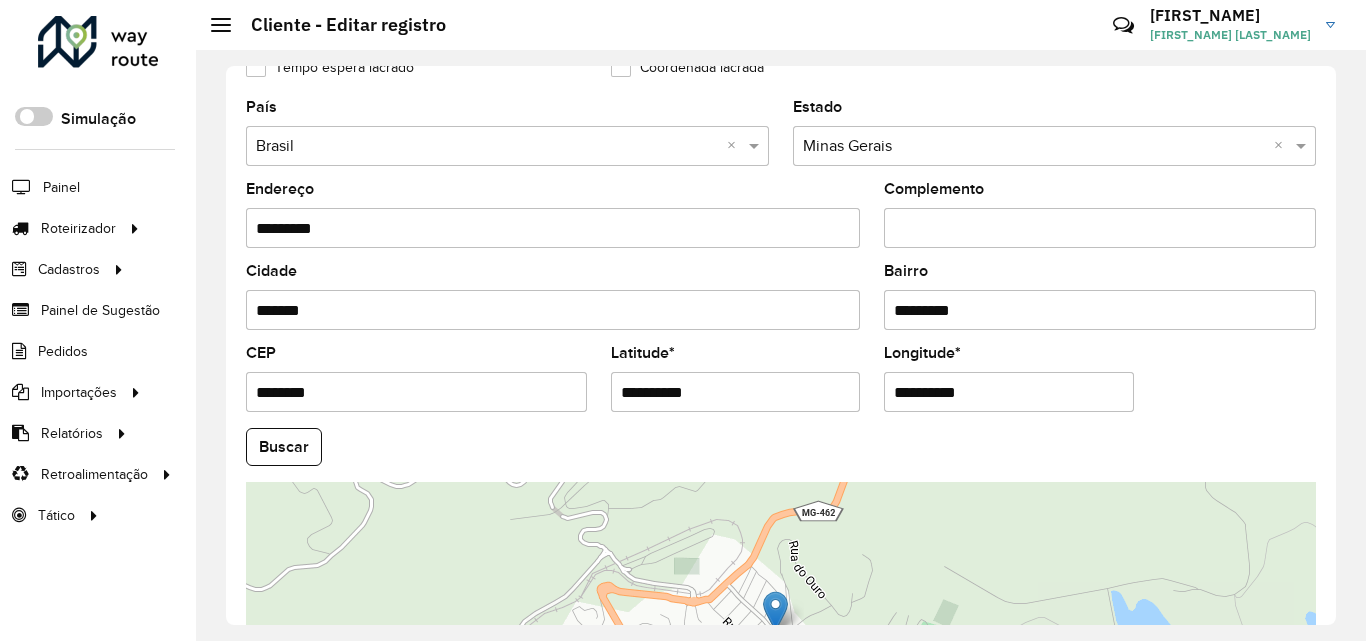 click on "**********" at bounding box center (1009, 392) 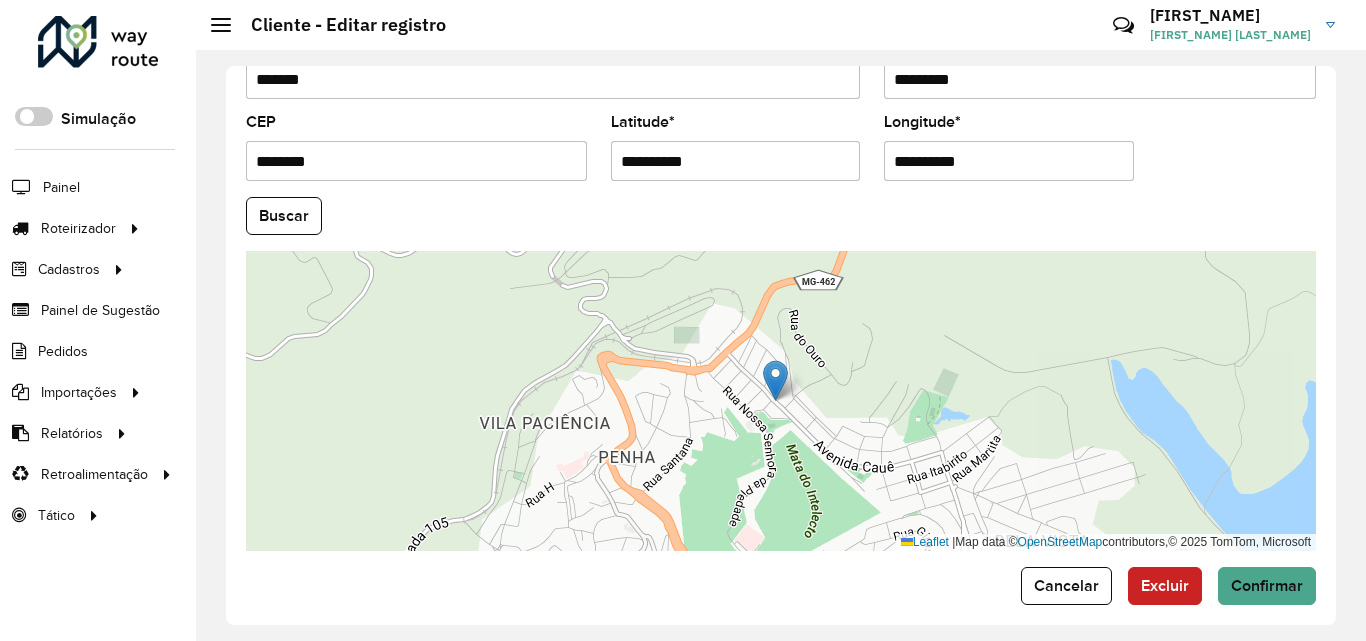 scroll, scrollTop: 847, scrollLeft: 0, axis: vertical 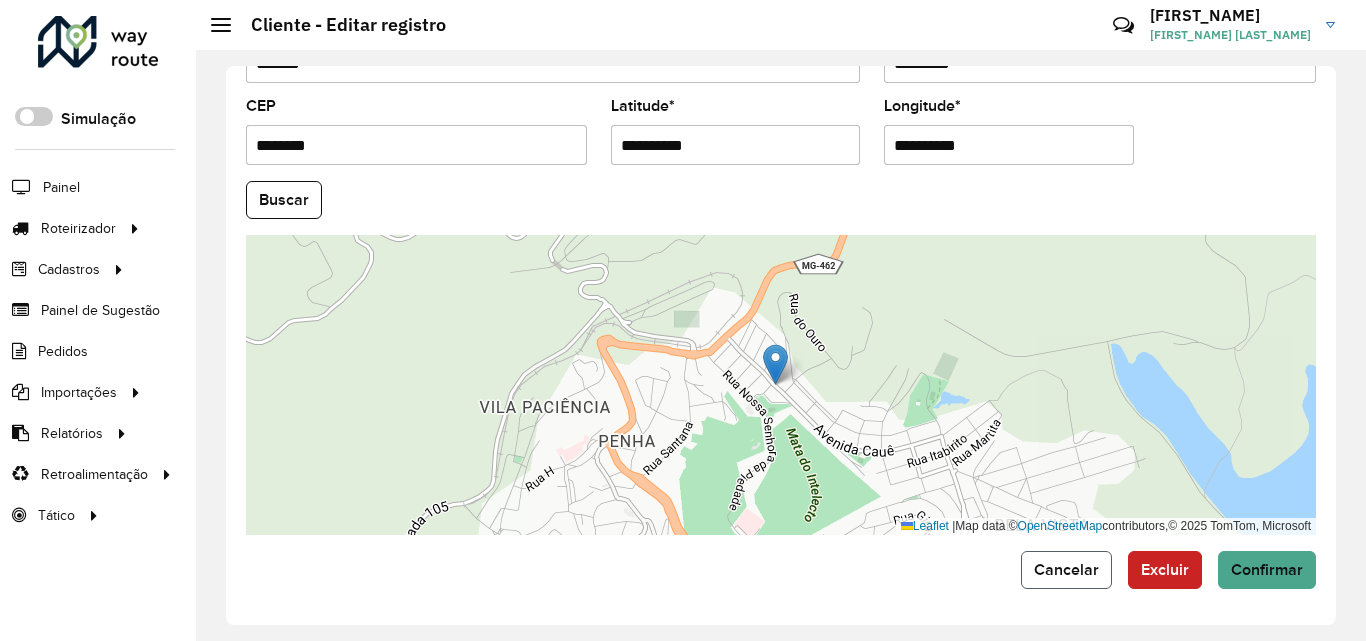 click on "Cancelar" 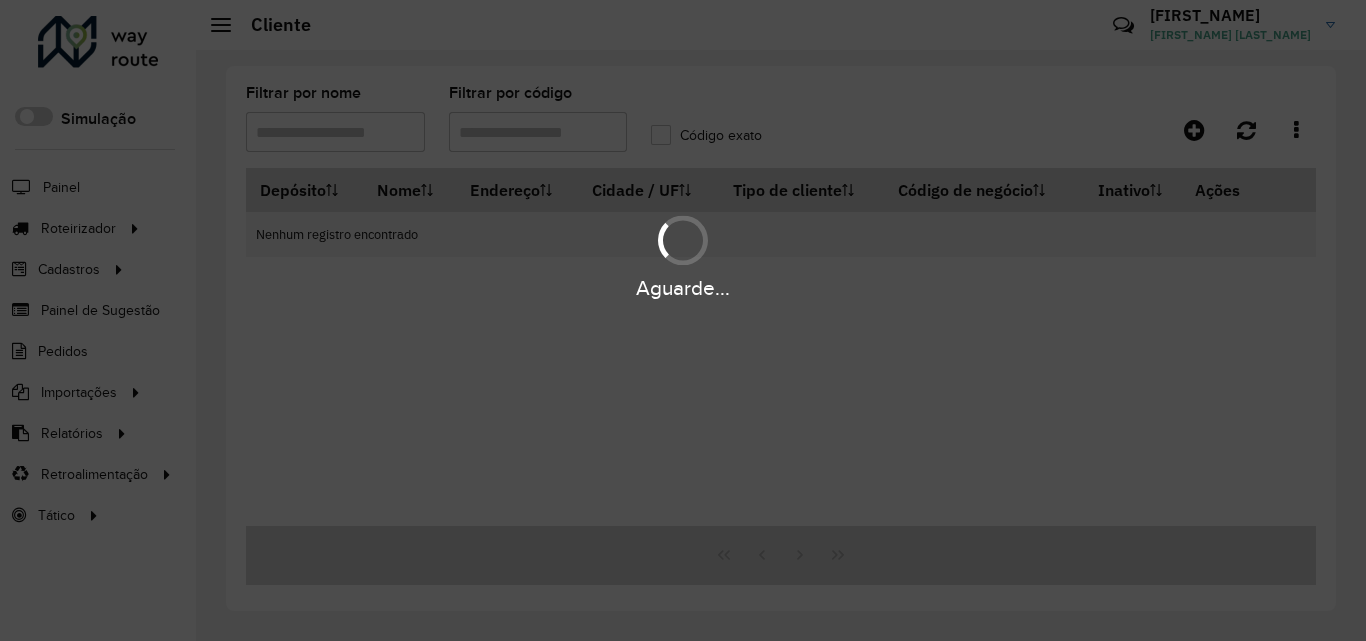 type on "*****" 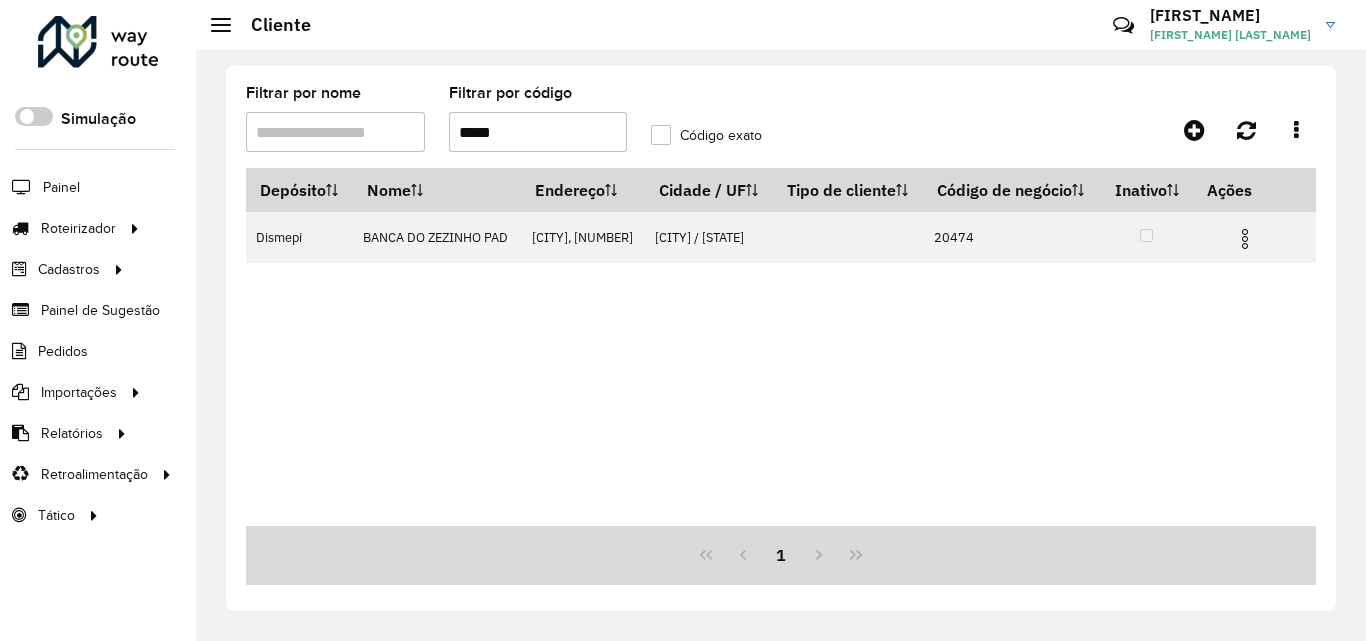 drag, startPoint x: 526, startPoint y: 147, endPoint x: 387, endPoint y: 154, distance: 139.17615 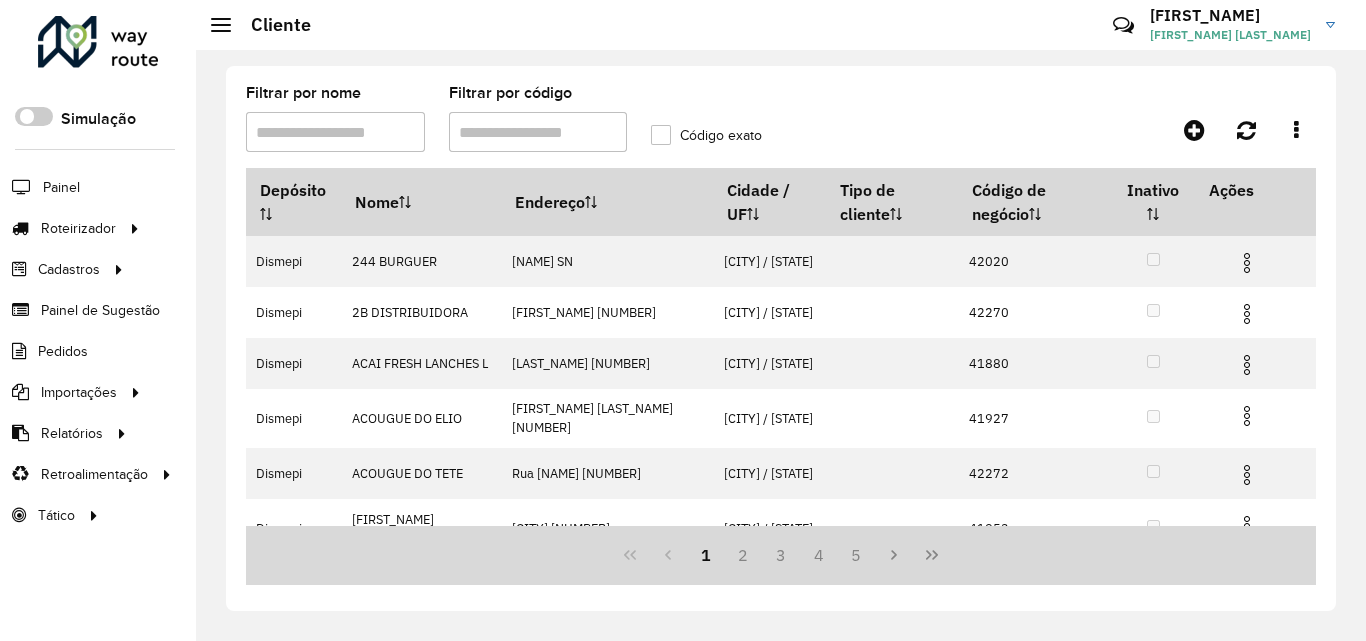 click on "Filtrar por código" at bounding box center (538, 132) 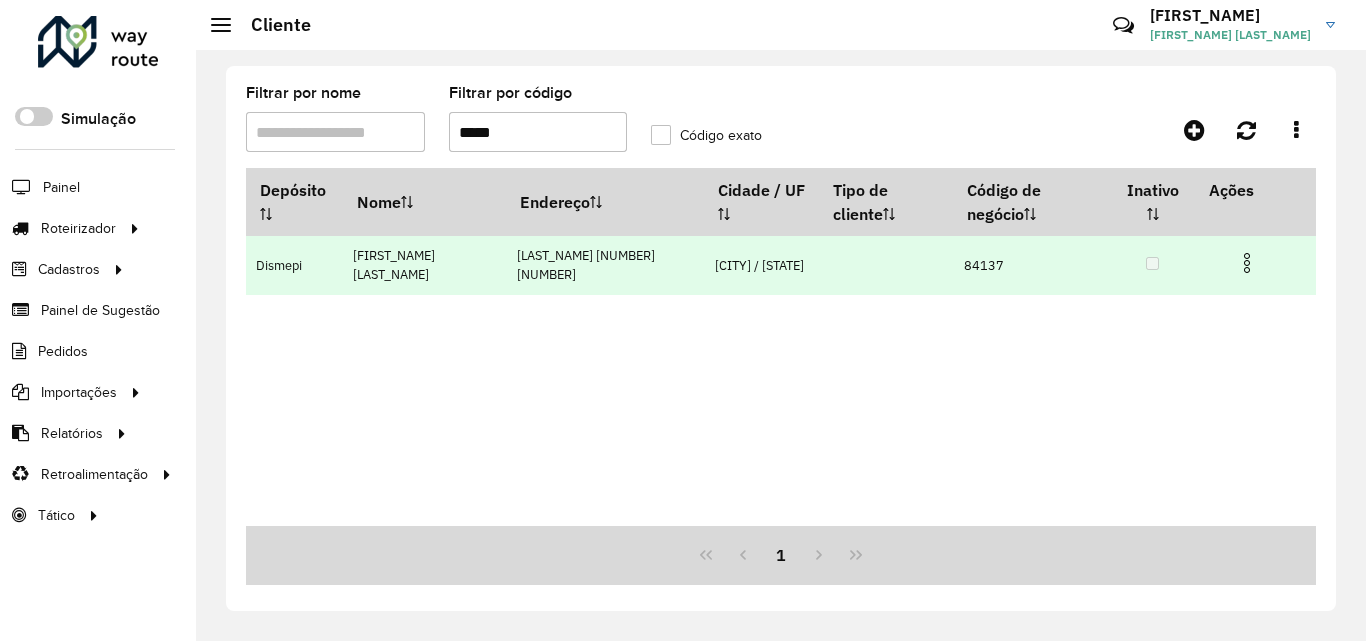 type on "*****" 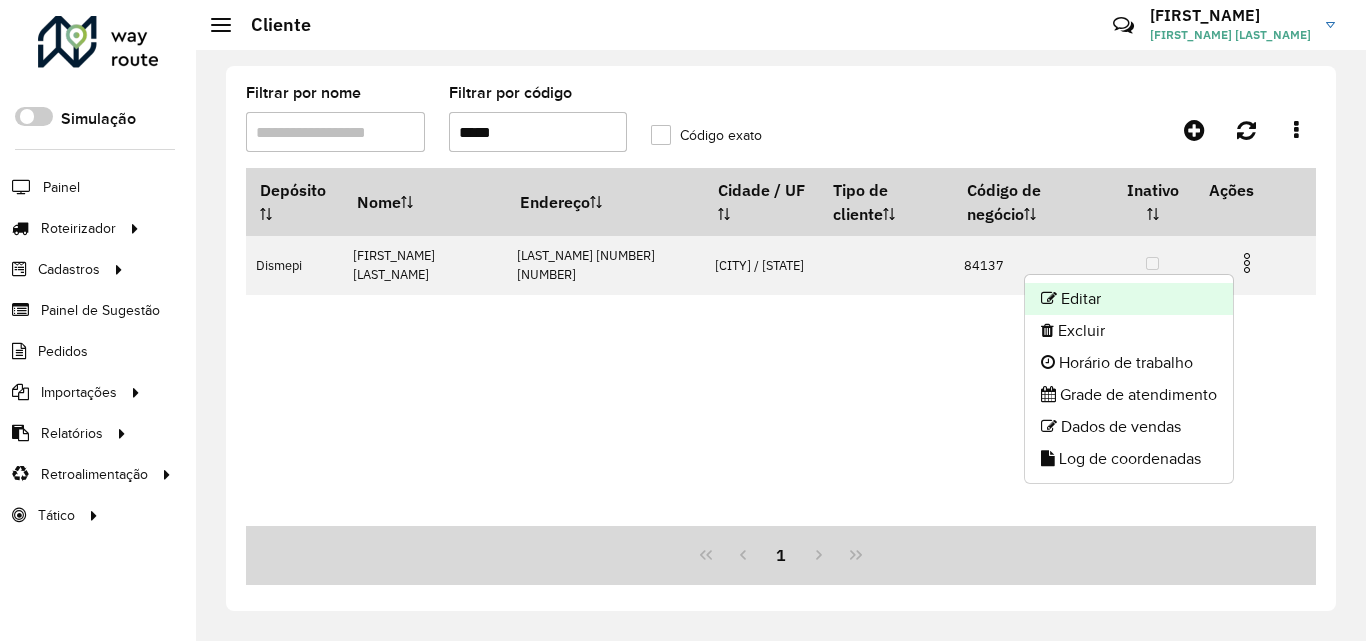 click on "Editar" 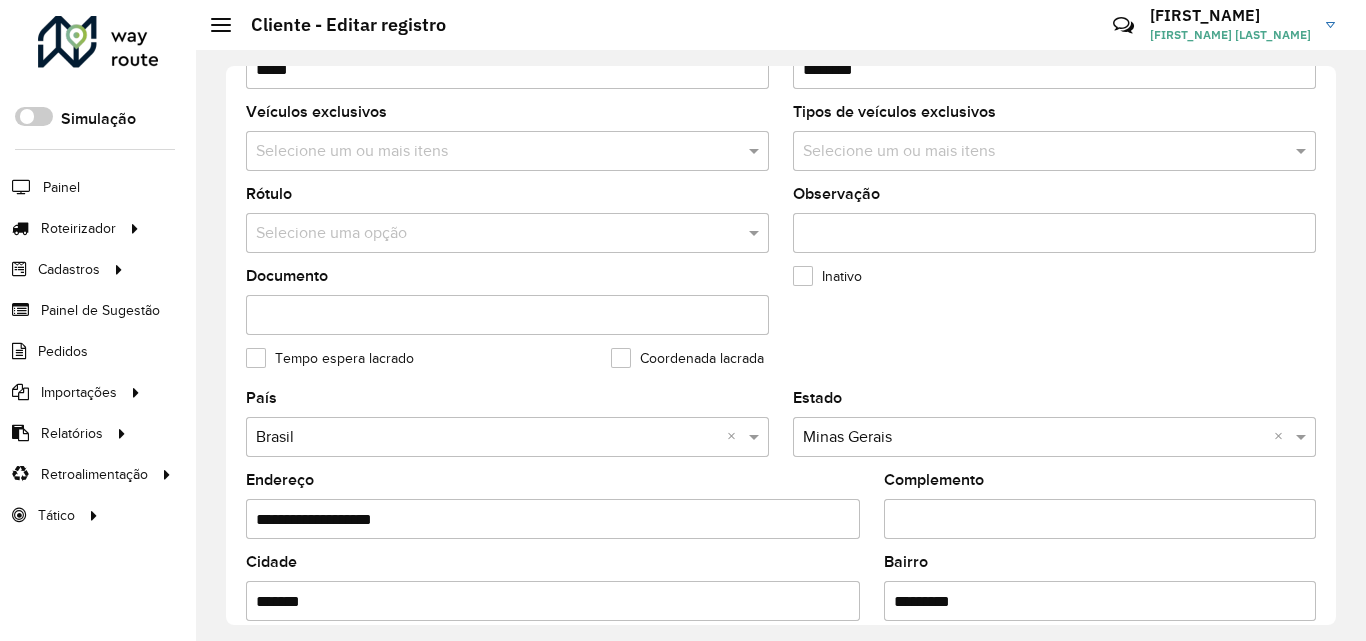 scroll, scrollTop: 847, scrollLeft: 0, axis: vertical 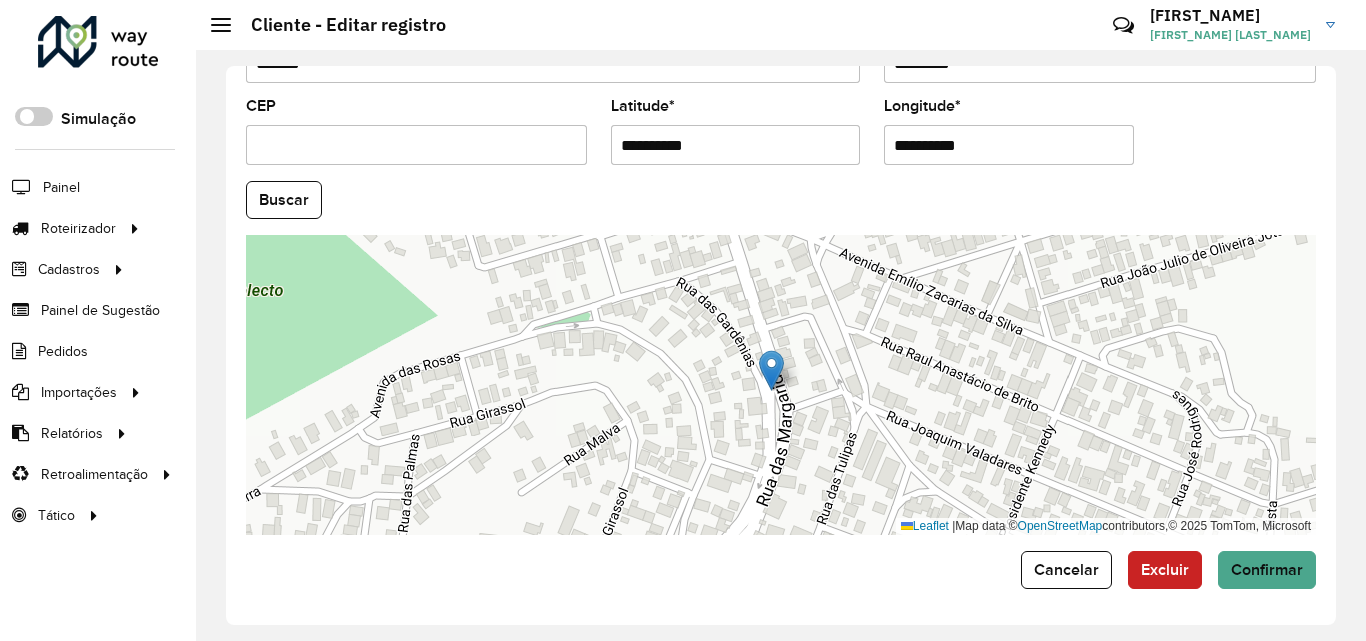 drag, startPoint x: 822, startPoint y: 402, endPoint x: 904, endPoint y: 419, distance: 83.74366 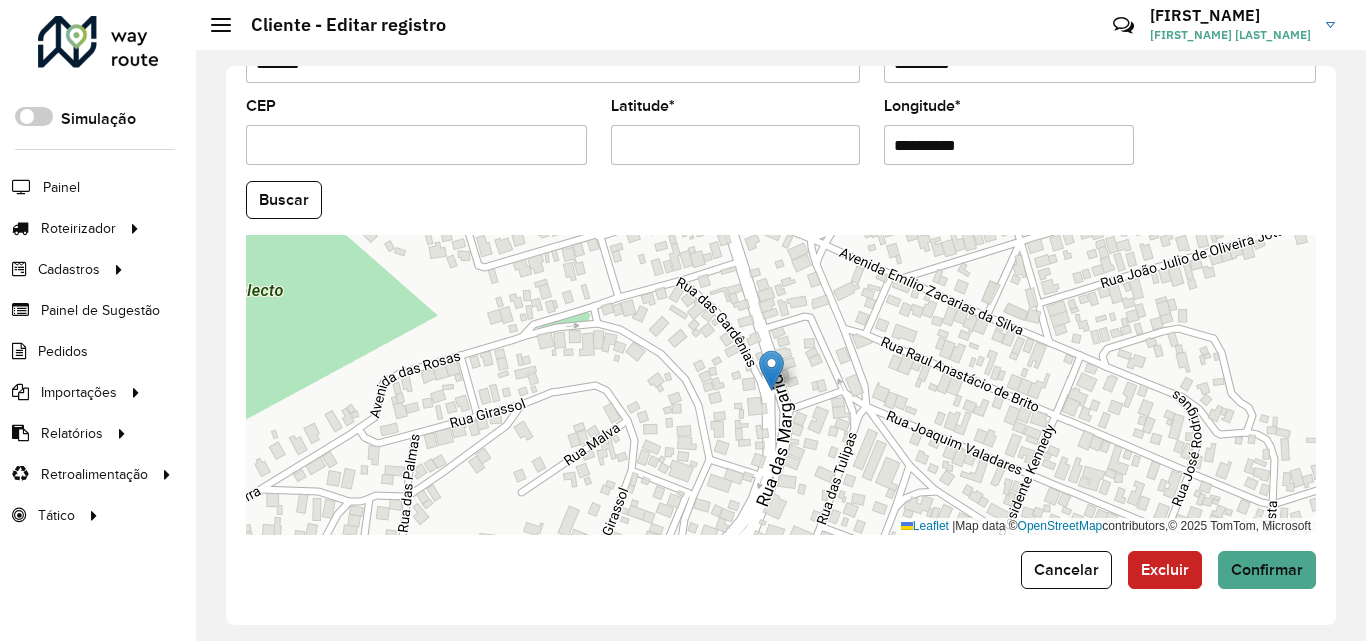 paste on "**********" 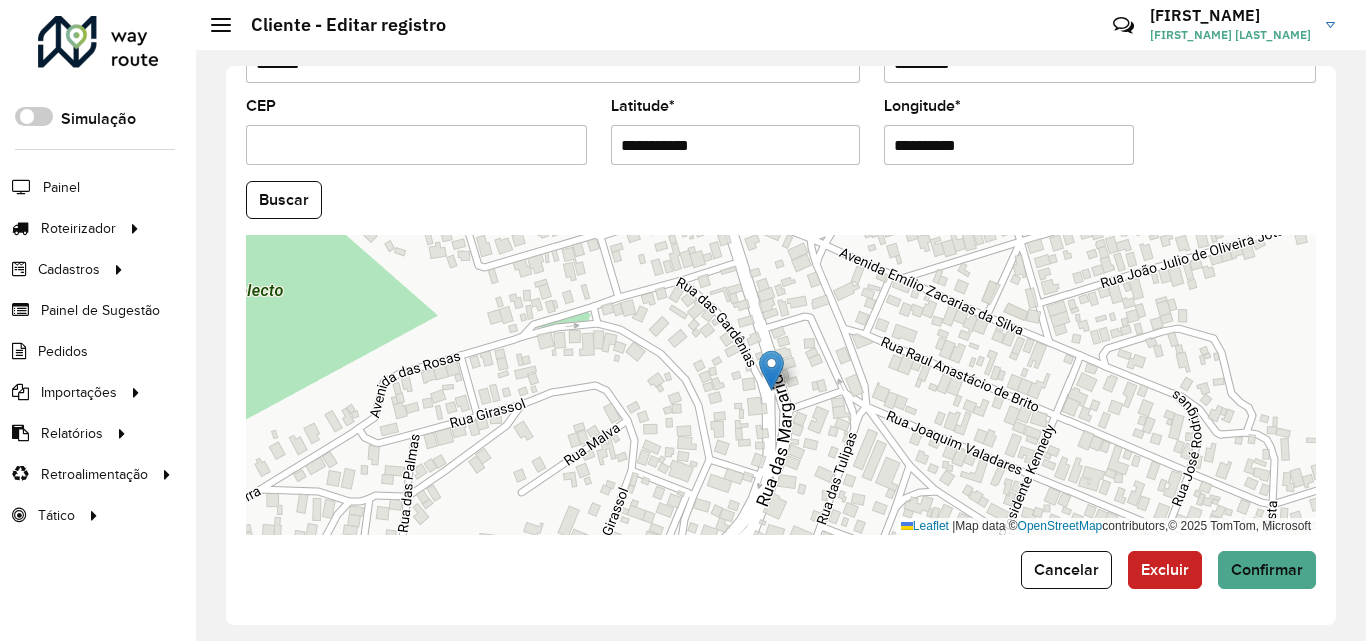 type on "**********" 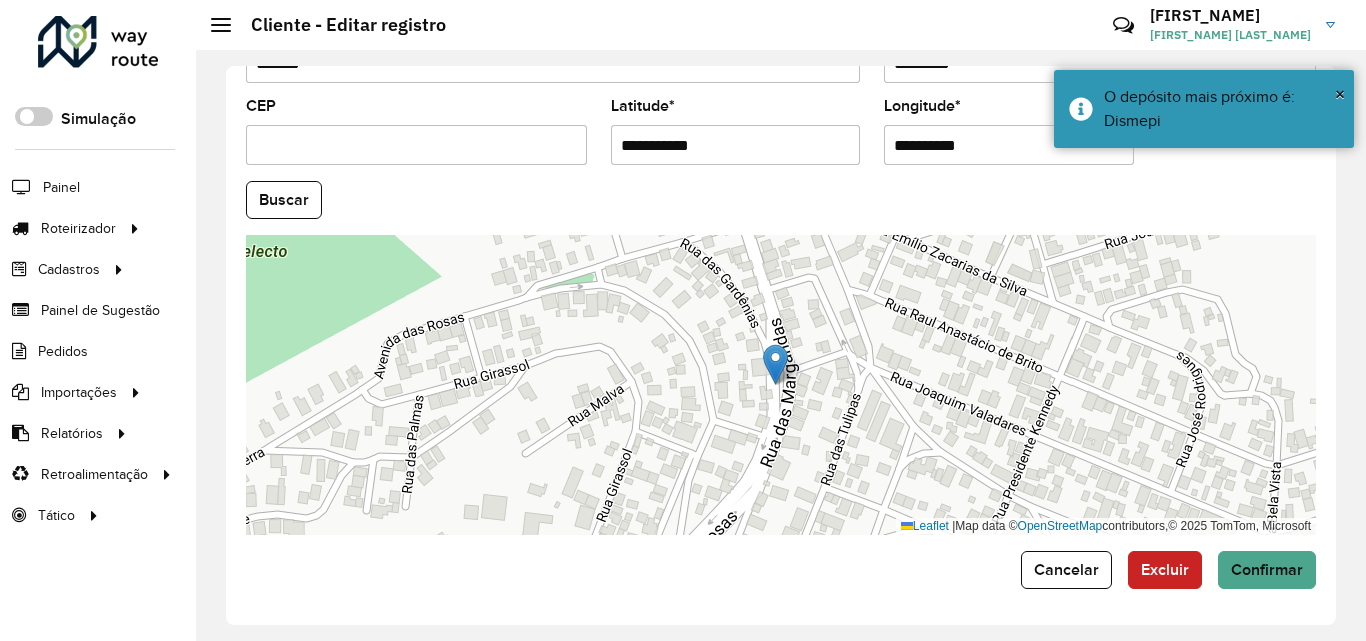 drag, startPoint x: 879, startPoint y: 153, endPoint x: 808, endPoint y: 149, distance: 71.11259 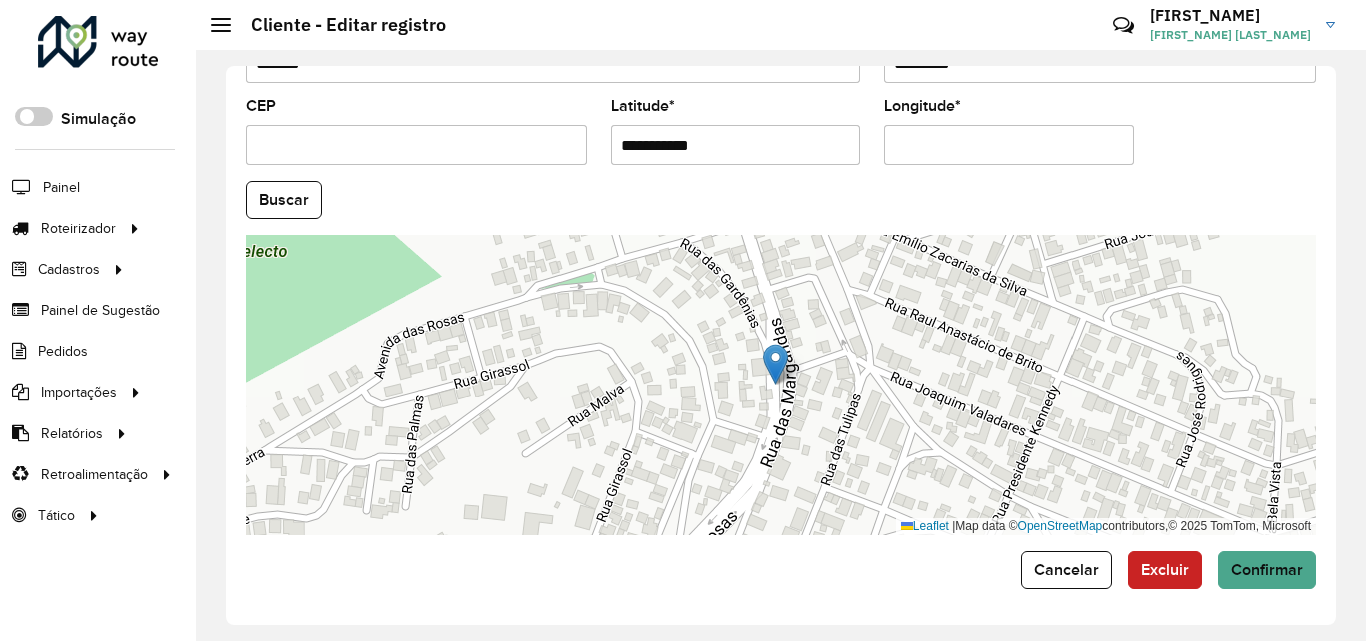 paste on "**********" 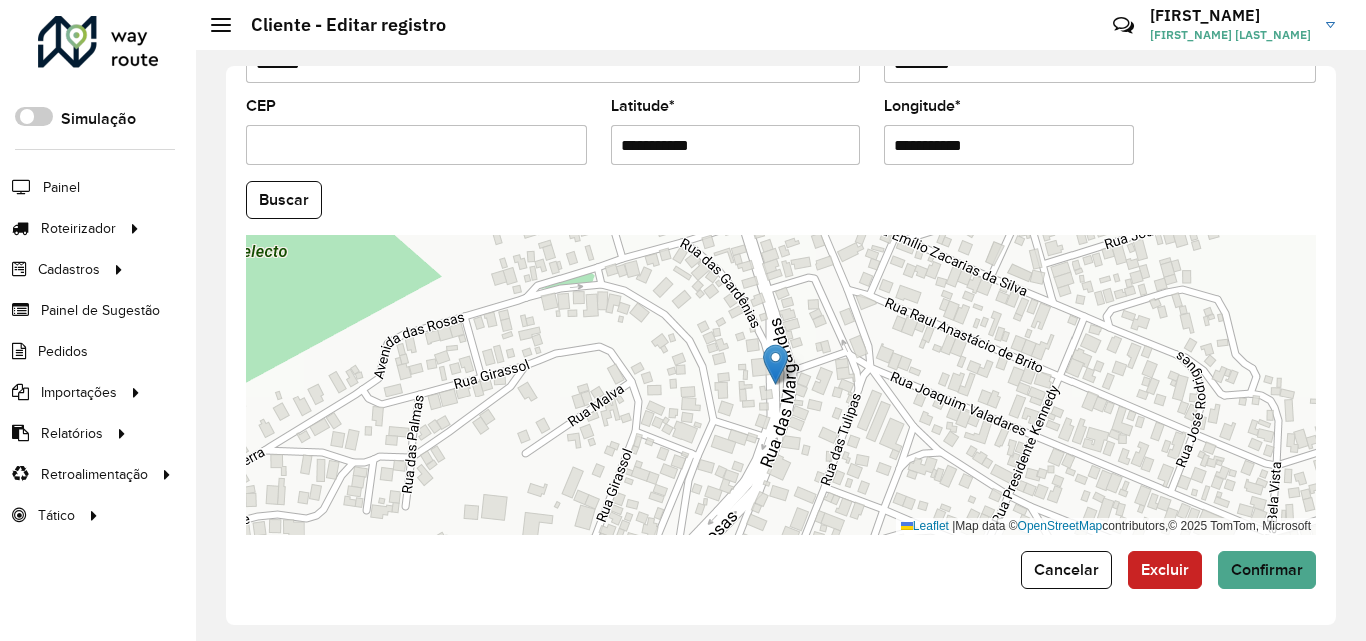 type on "**********" 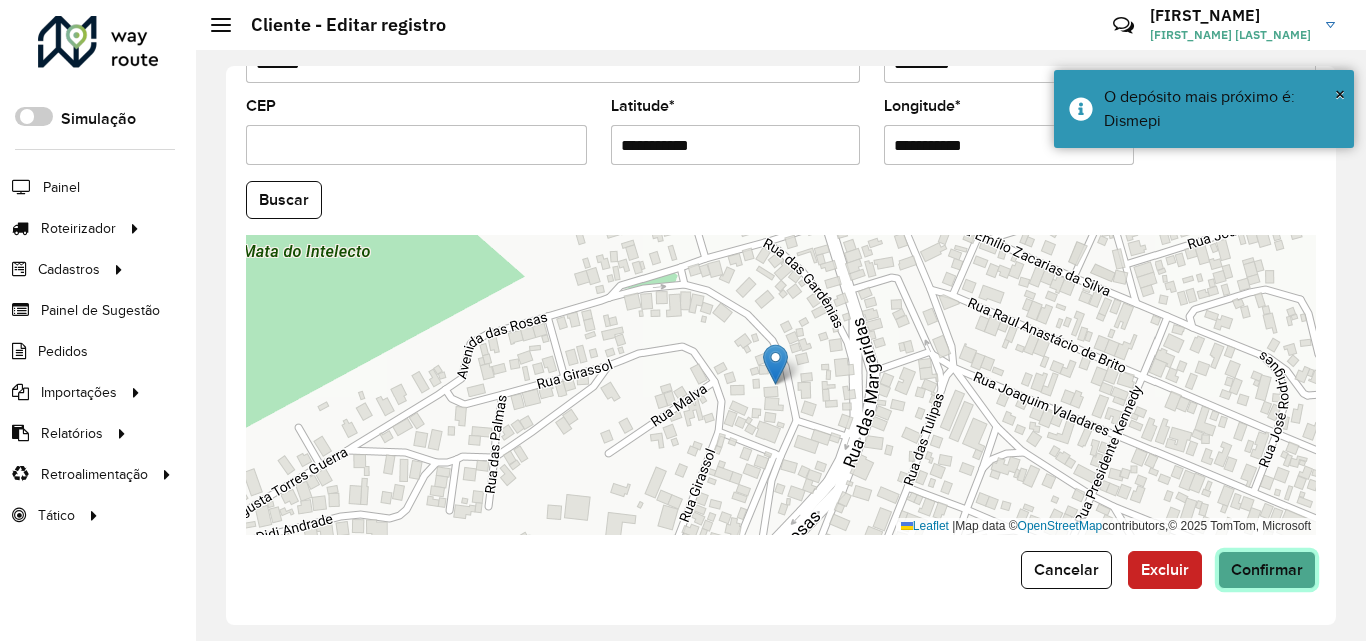 click on "Confirmar" 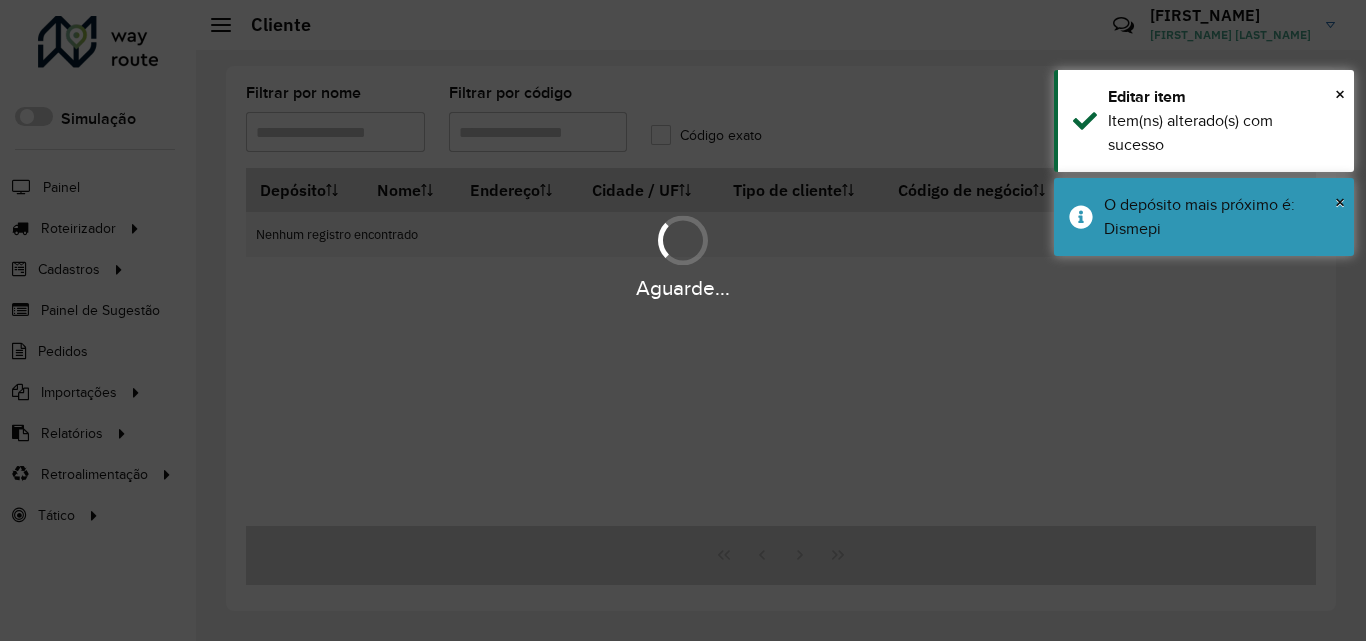 type on "*****" 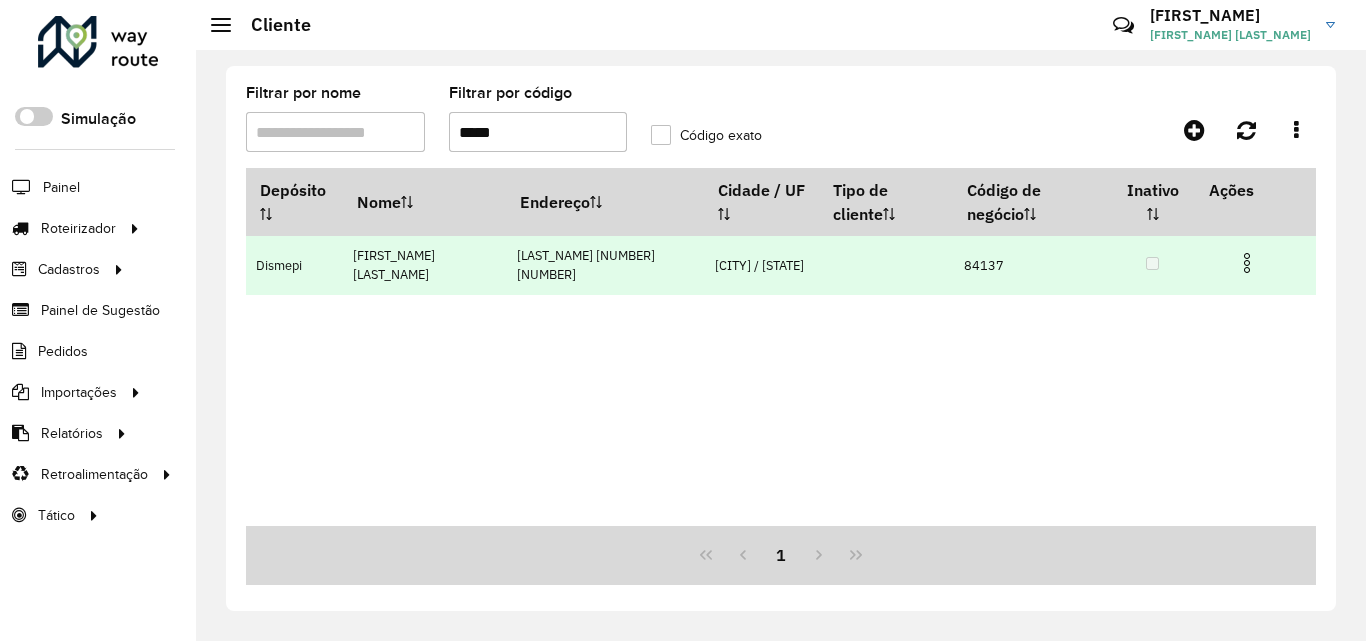 click at bounding box center [1247, 263] 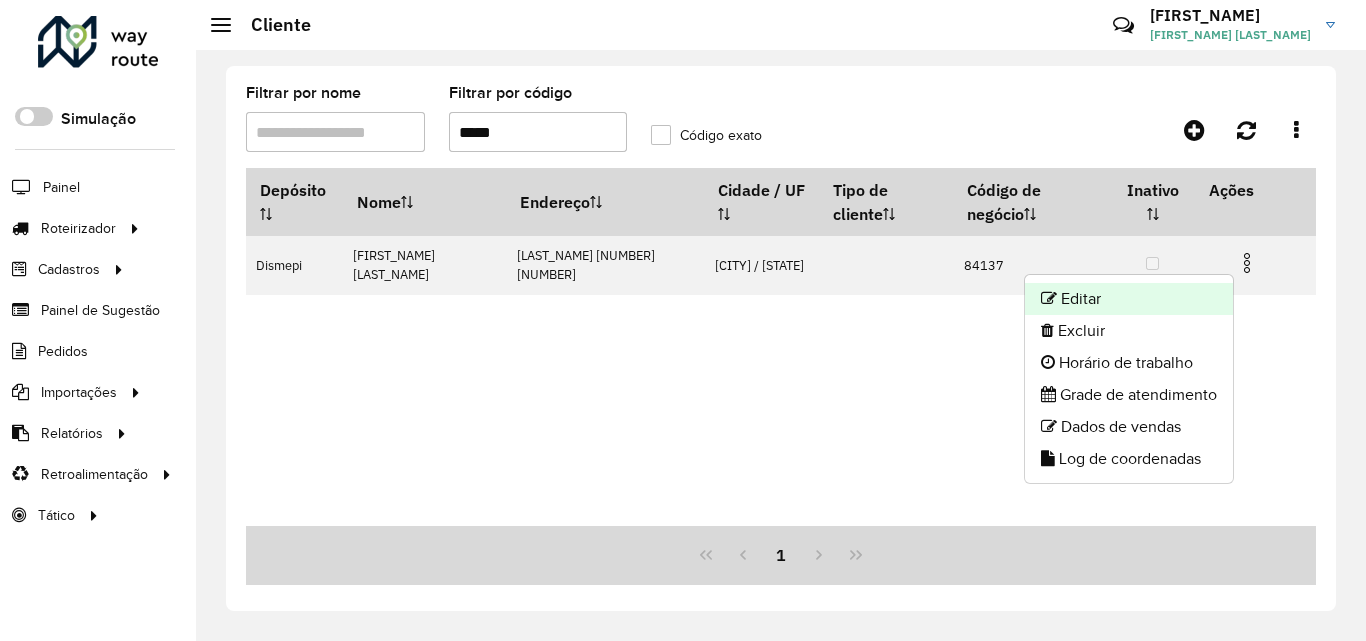 click on "Editar" 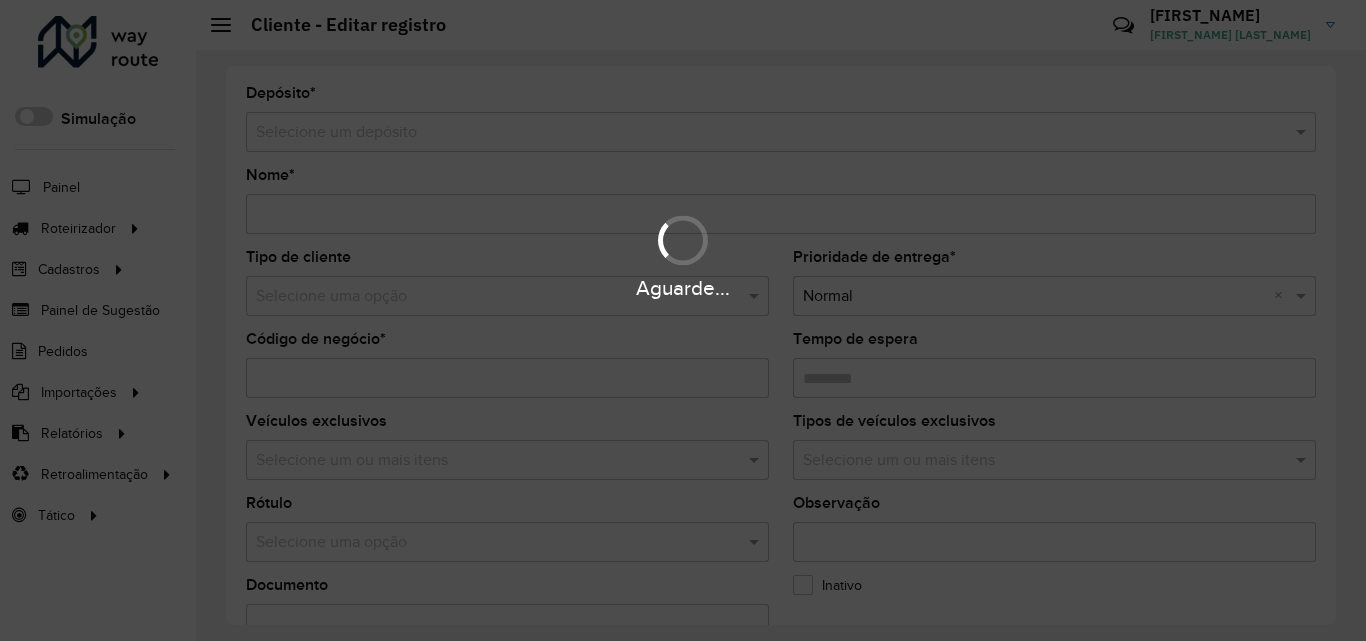 type on "**********" 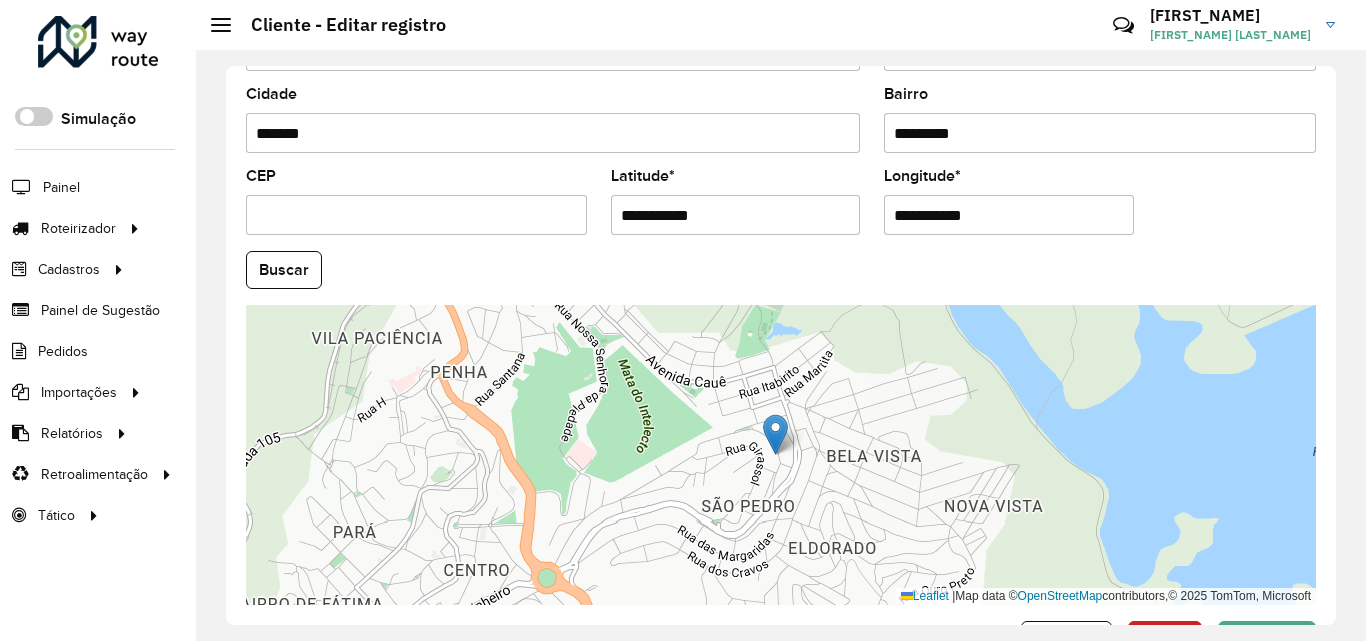 scroll, scrollTop: 800, scrollLeft: 0, axis: vertical 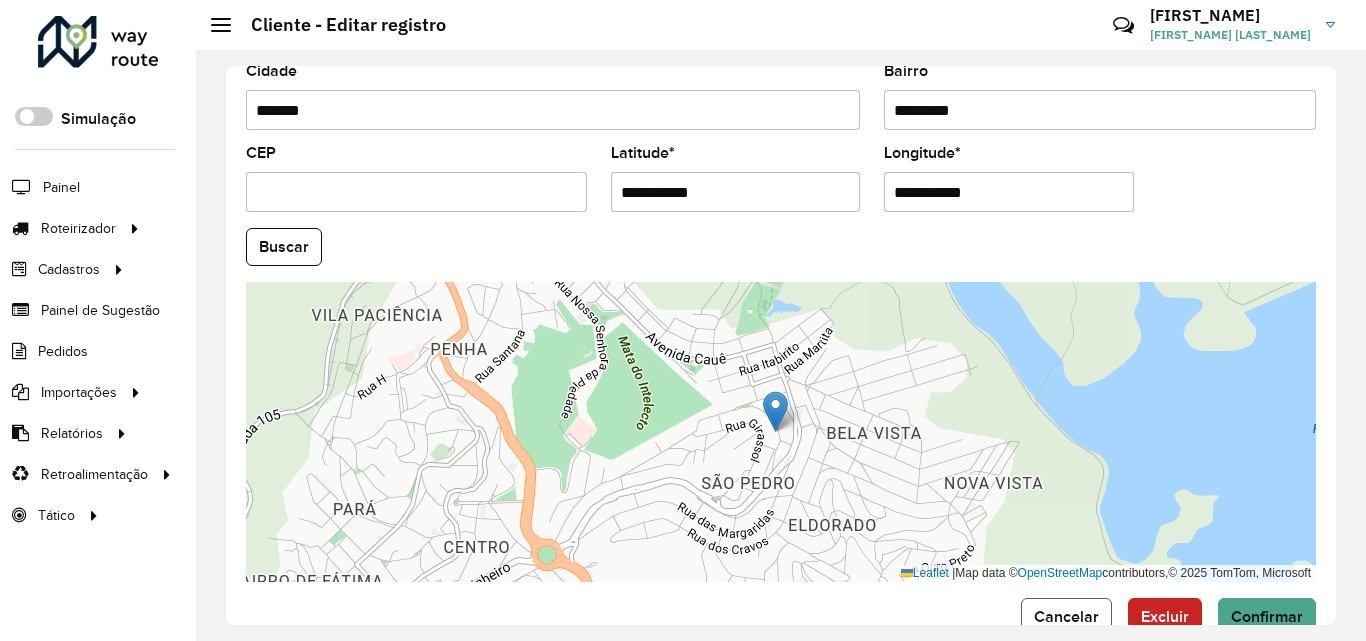 click on "Cancelar" 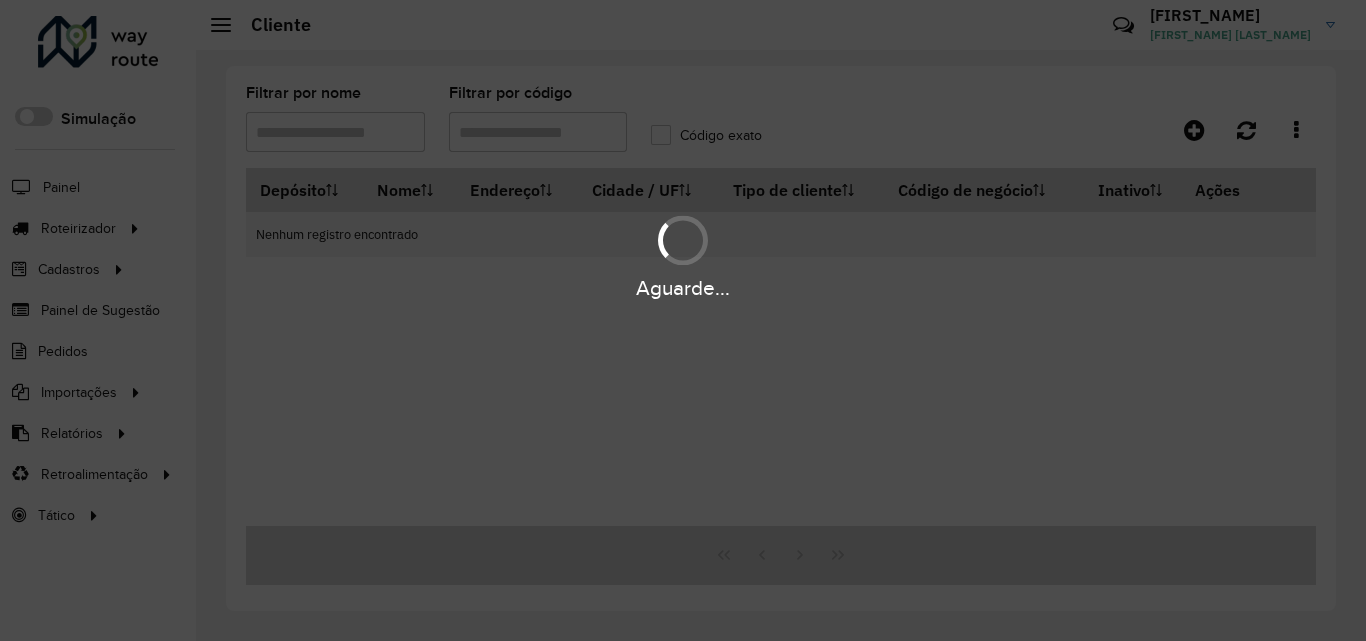 type on "*****" 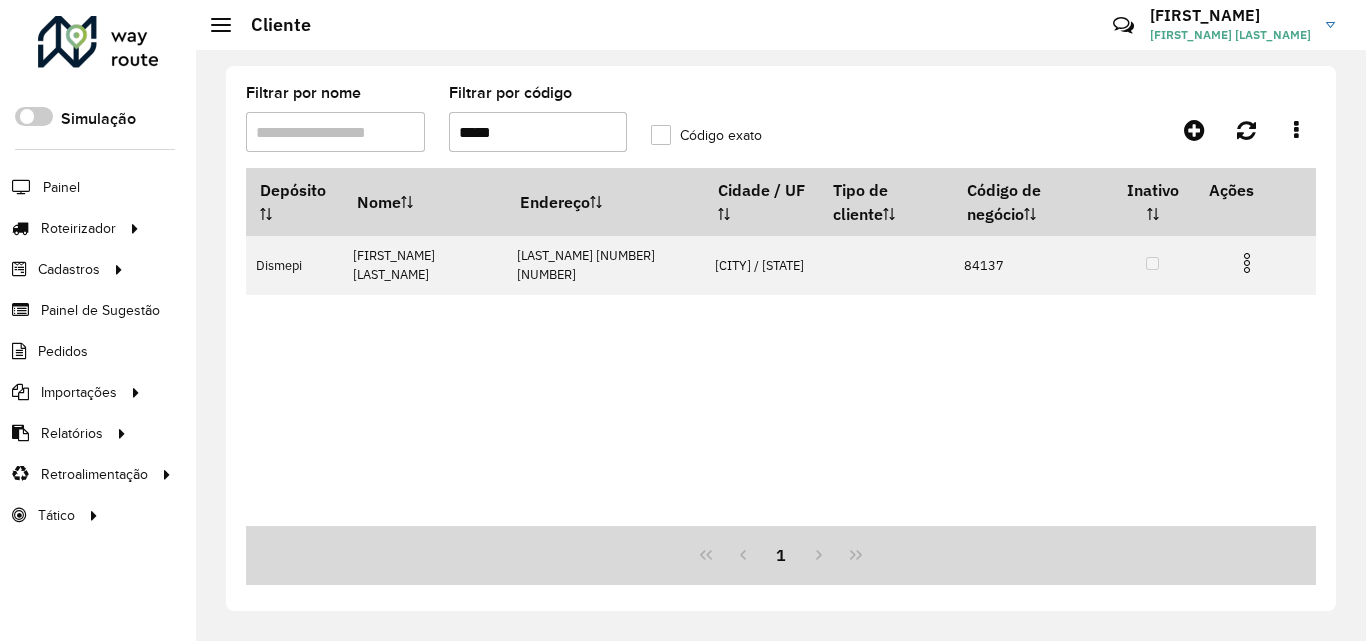 drag, startPoint x: 584, startPoint y: 136, endPoint x: 394, endPoint y: 117, distance: 190.94763 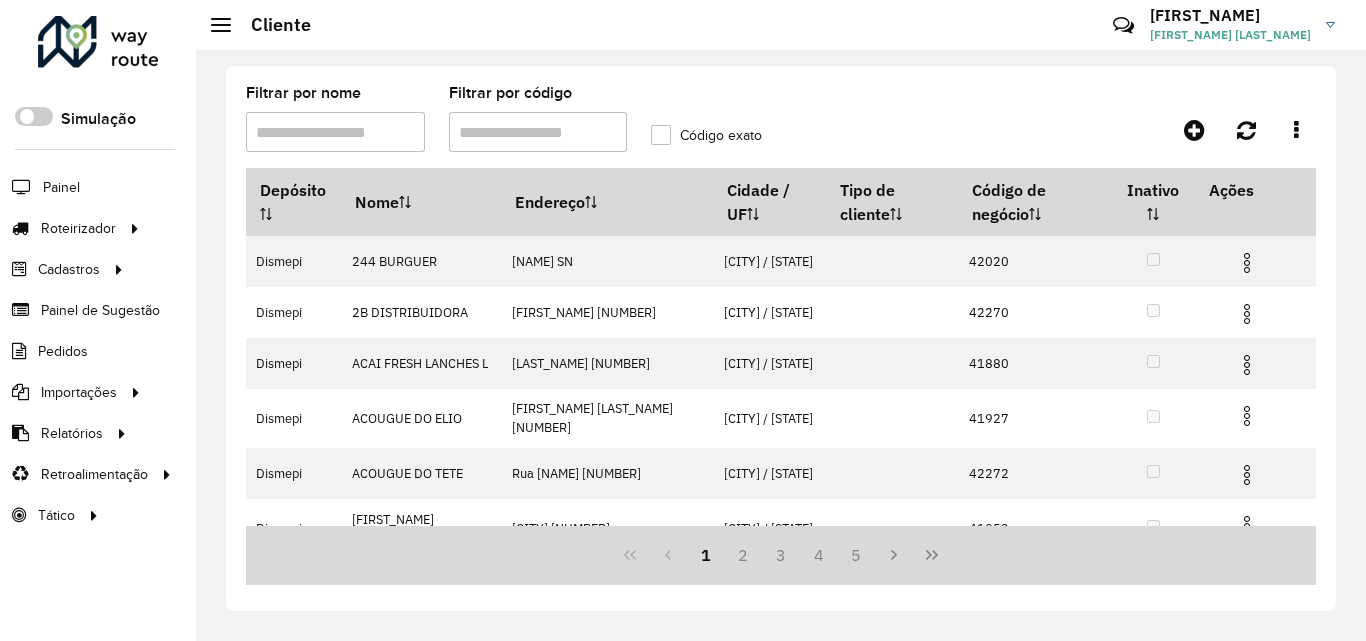 drag, startPoint x: 540, startPoint y: 140, endPoint x: 530, endPoint y: 149, distance: 13.453624 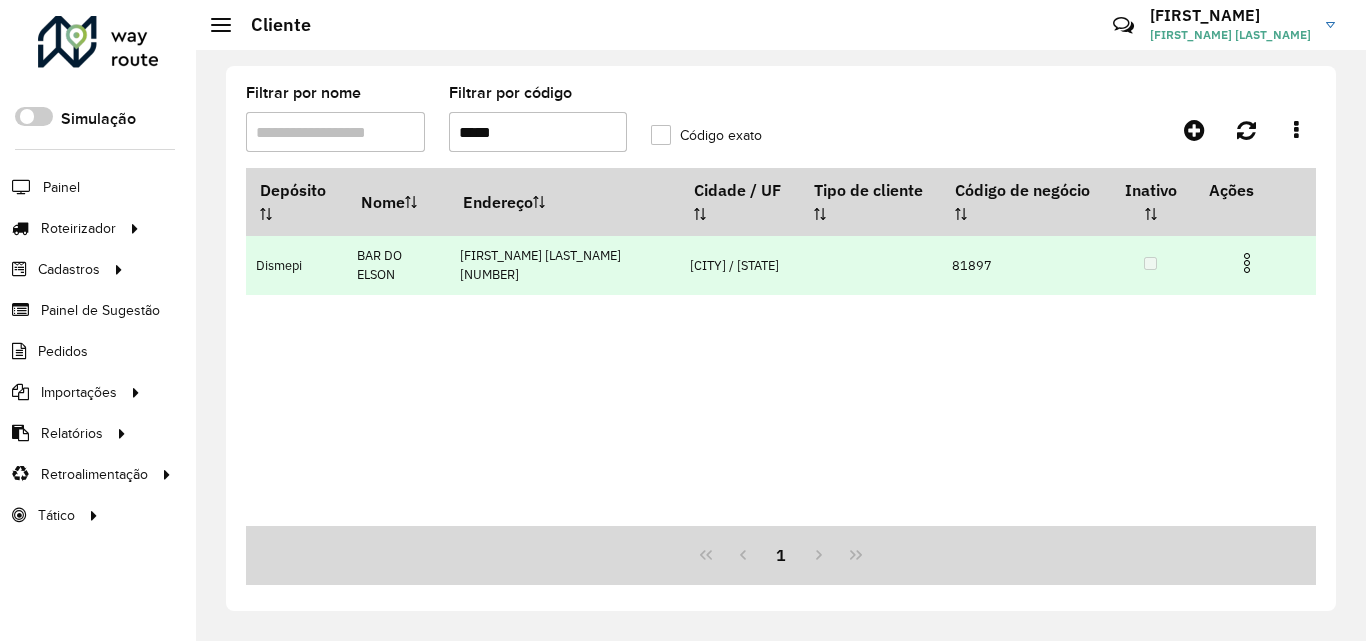type on "*****" 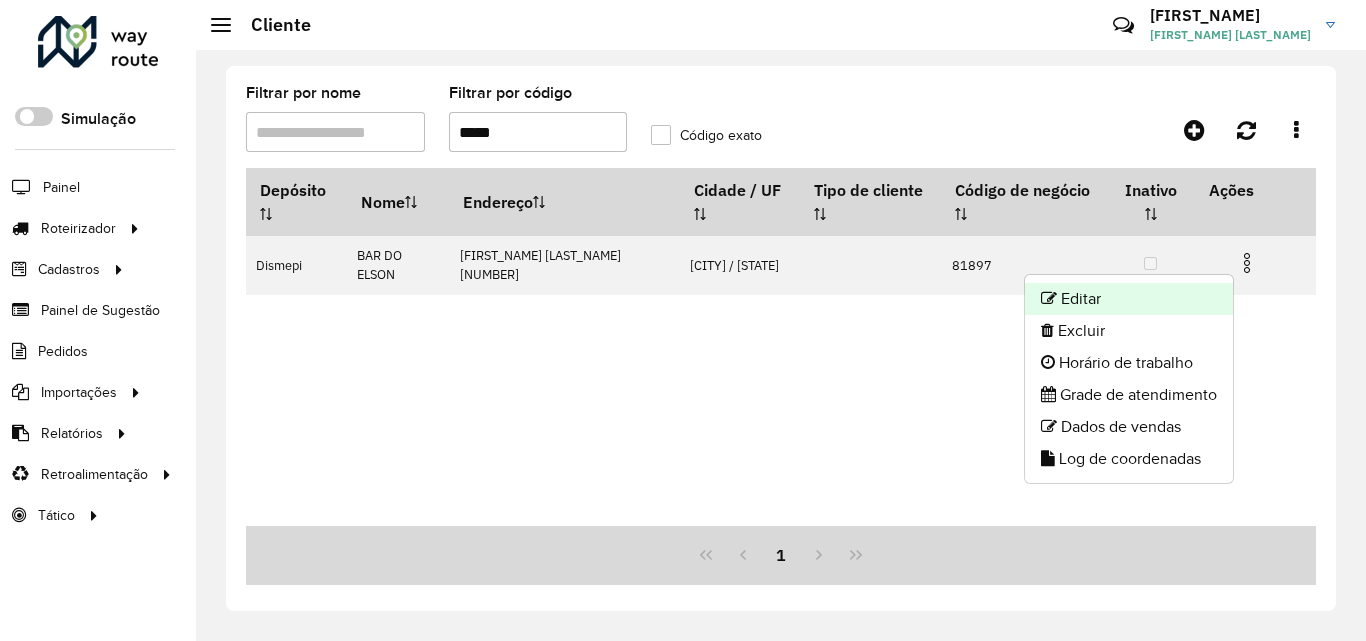 click on "Editar" 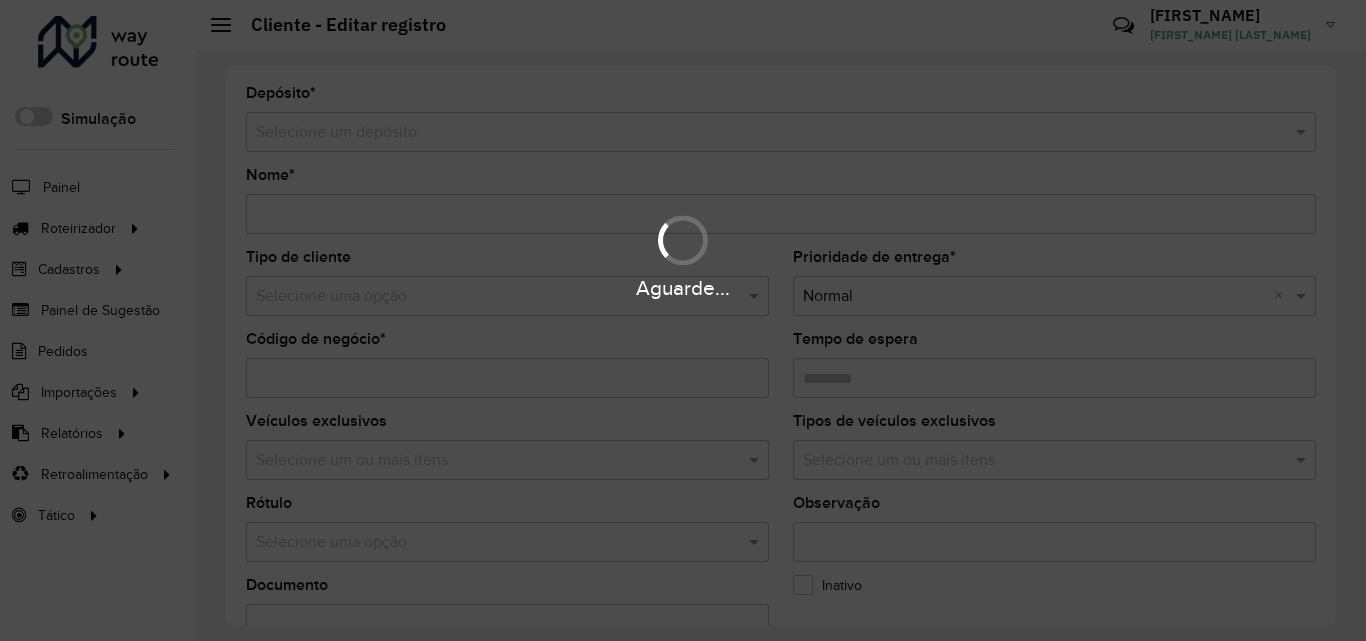 type on "**********" 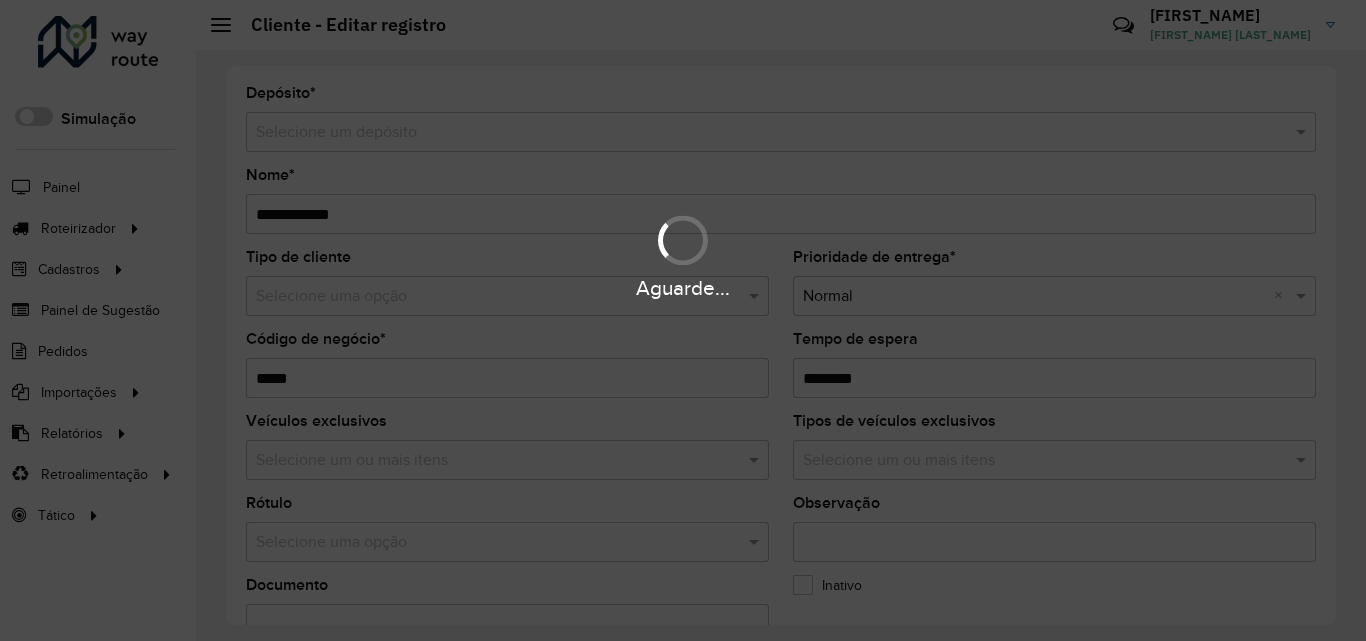 type on "**********" 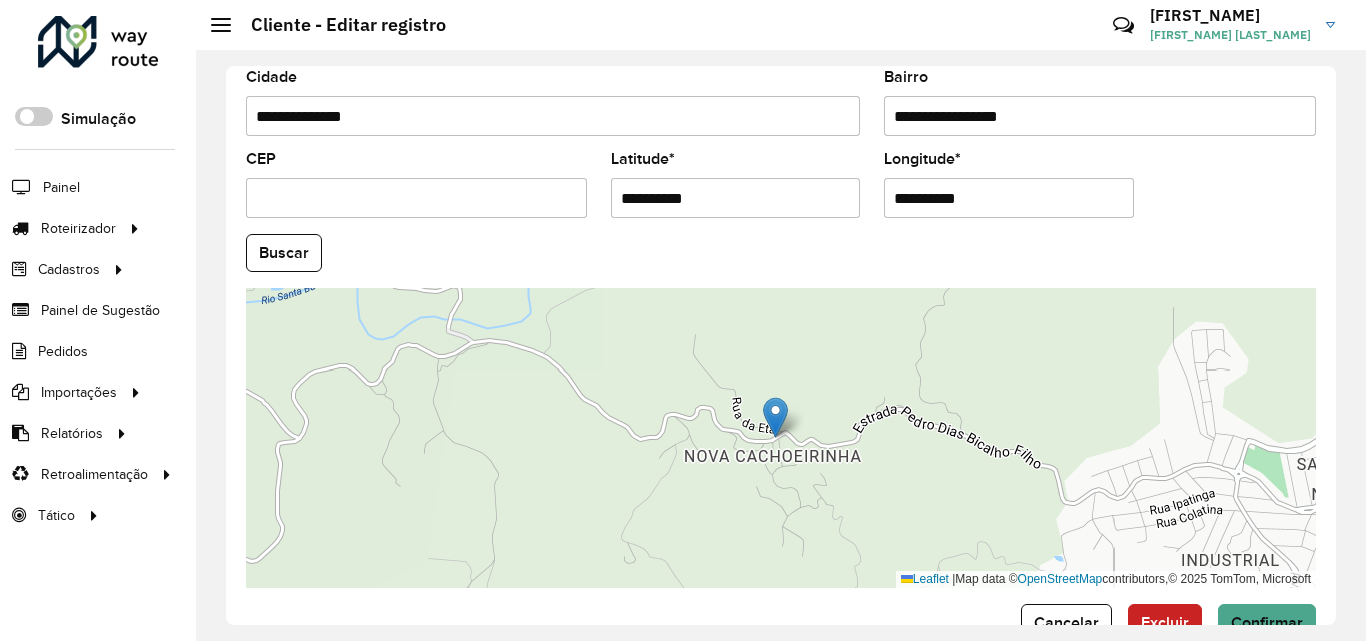 scroll, scrollTop: 847, scrollLeft: 0, axis: vertical 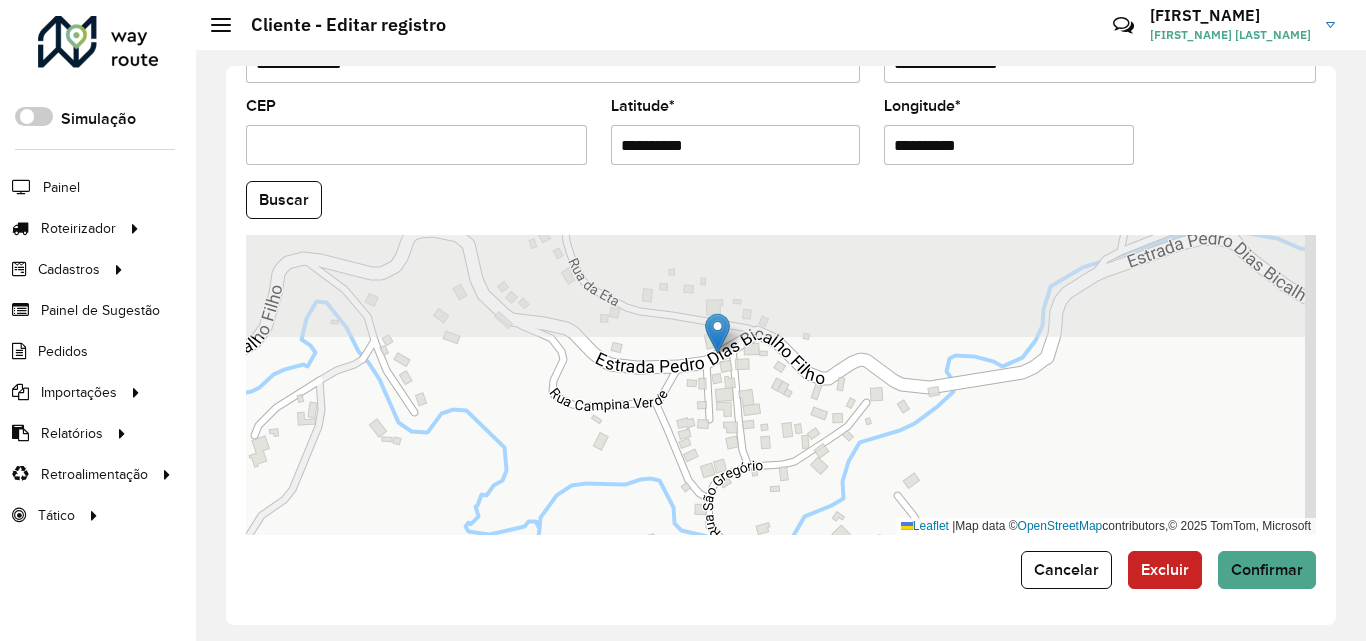 drag, startPoint x: 749, startPoint y: 360, endPoint x: 698, endPoint y: 490, distance: 139.64598 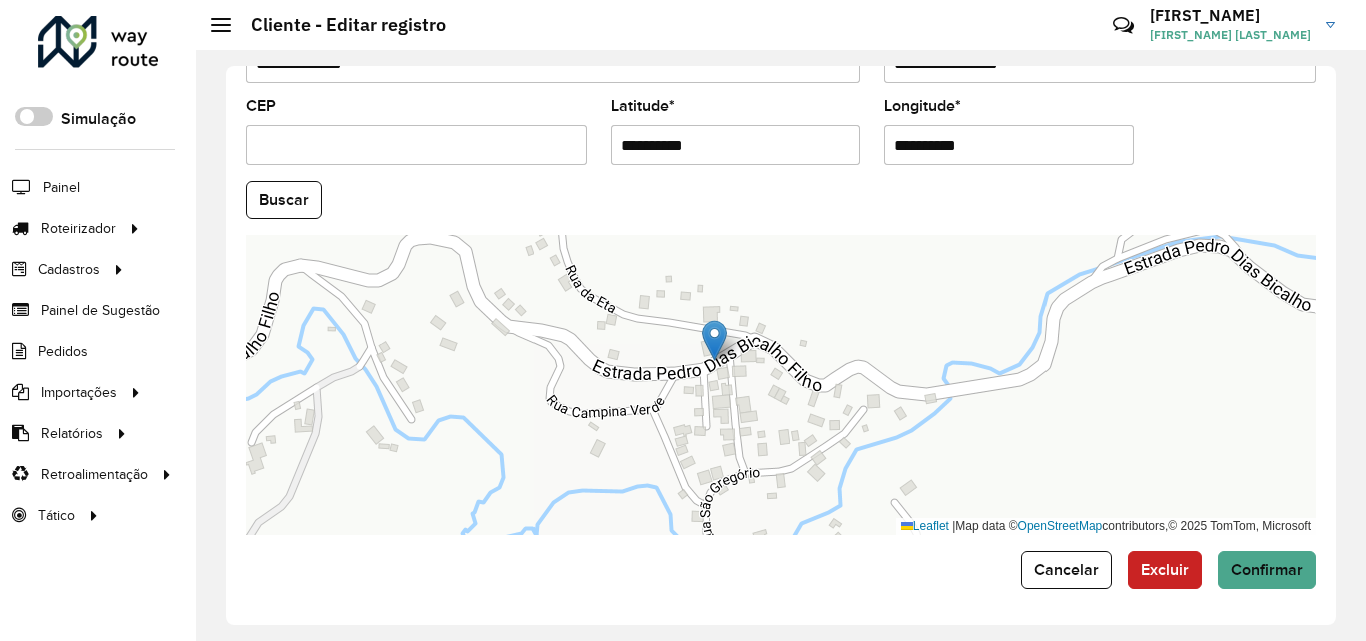 drag, startPoint x: 665, startPoint y: 174, endPoint x: 656, endPoint y: 169, distance: 10.29563 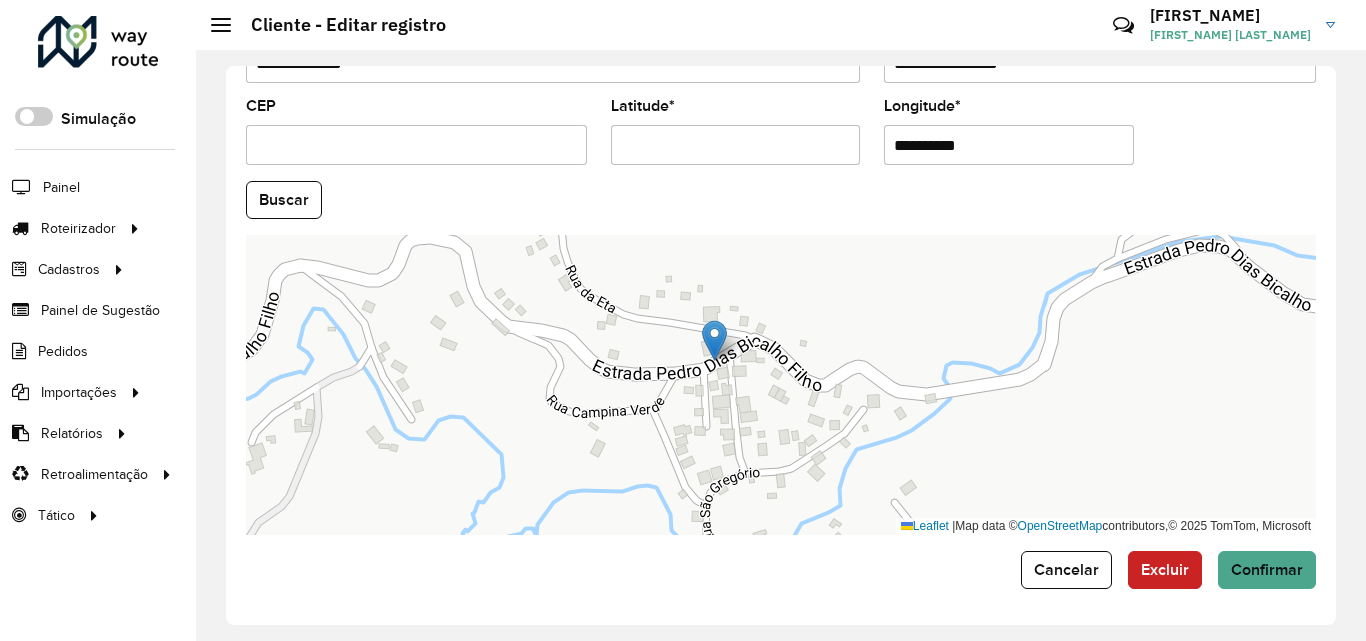 paste on "**********" 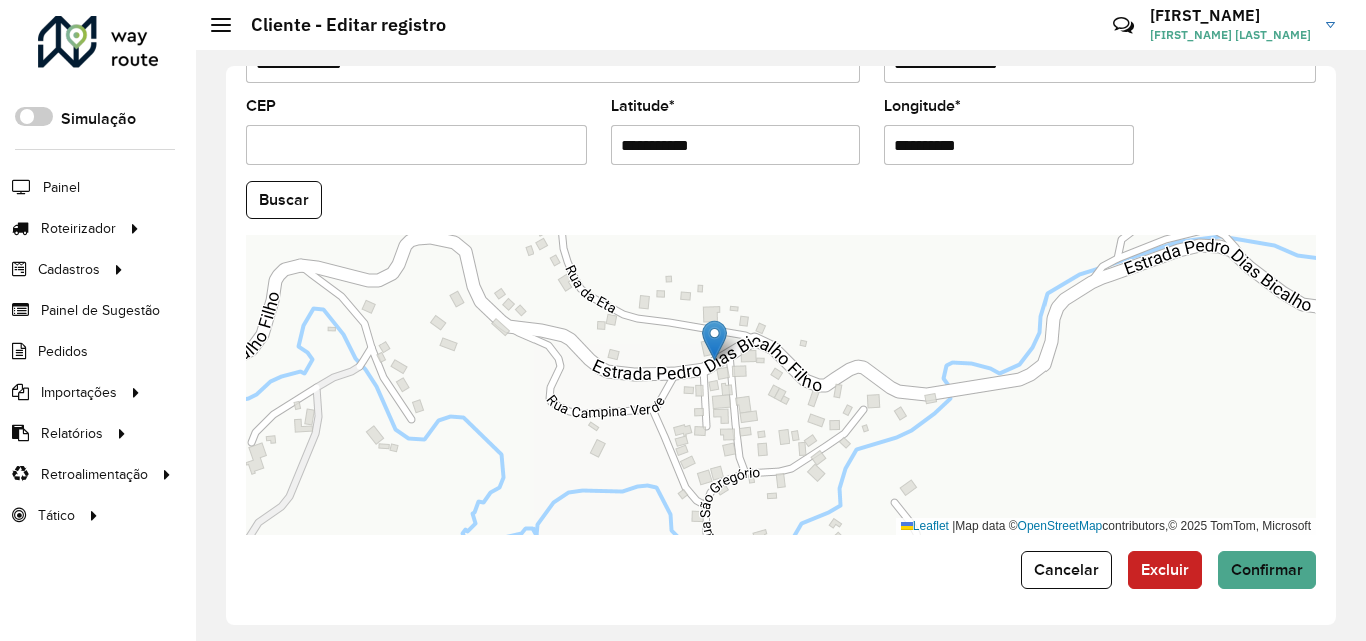 type on "**********" 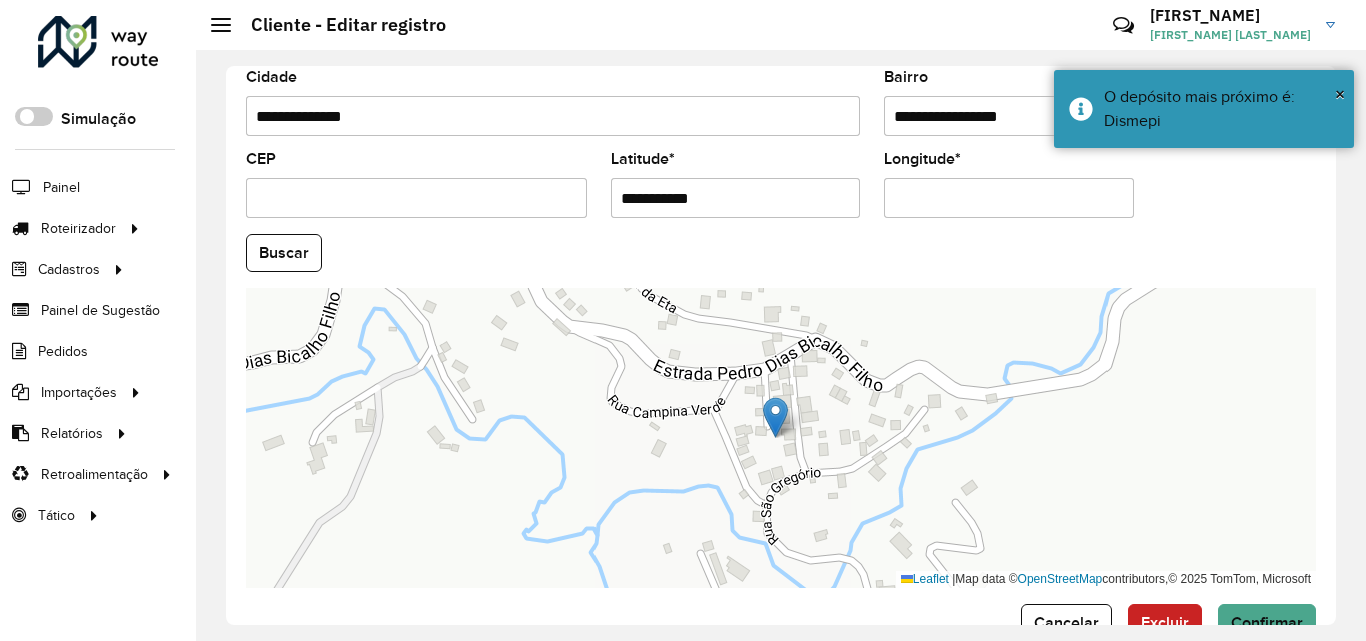 scroll, scrollTop: 747, scrollLeft: 0, axis: vertical 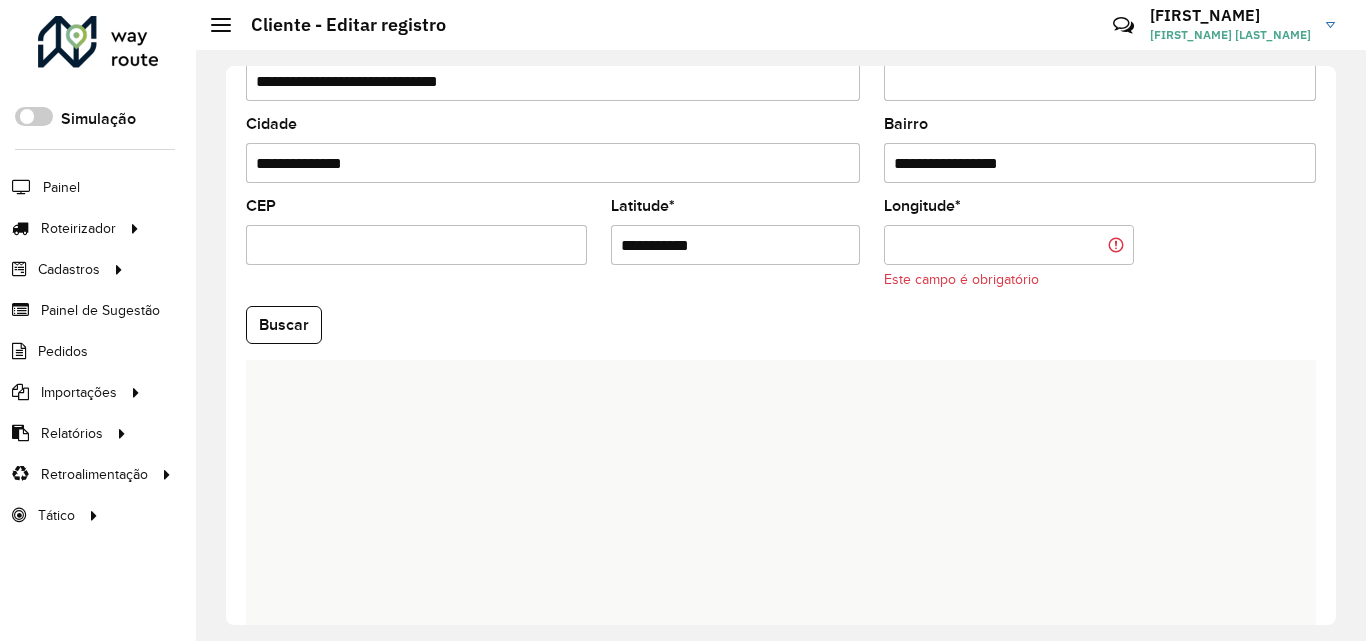 paste on "**********" 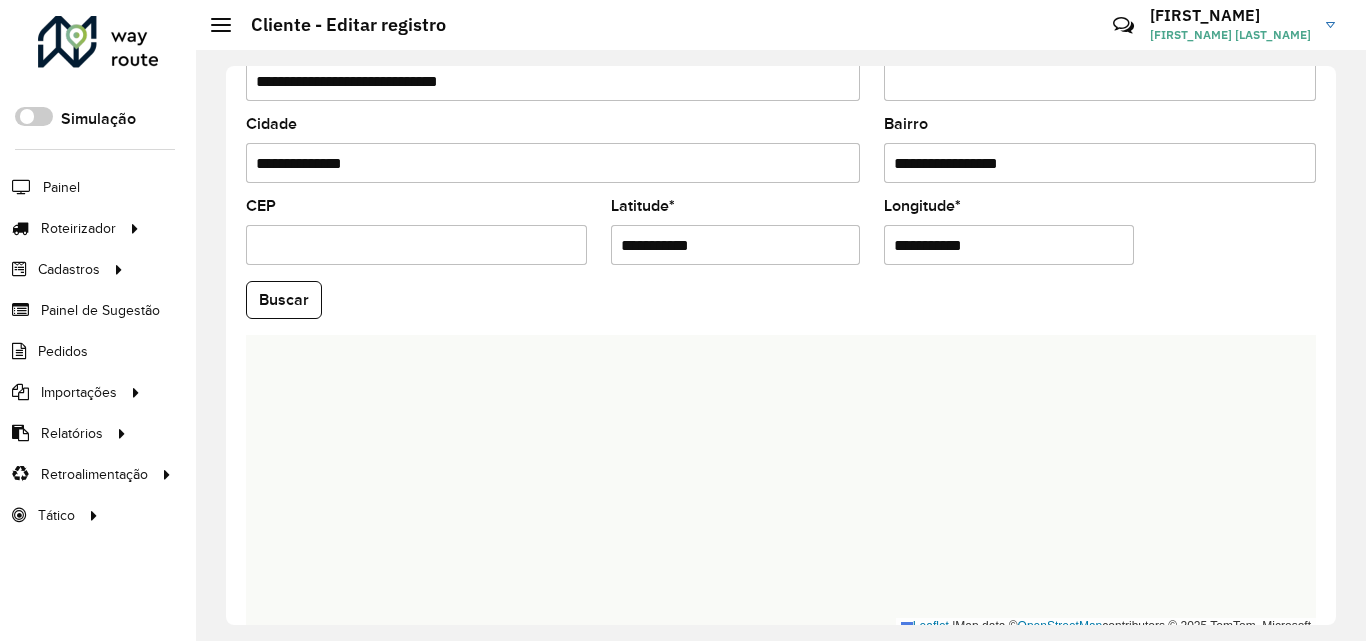 type on "**********" 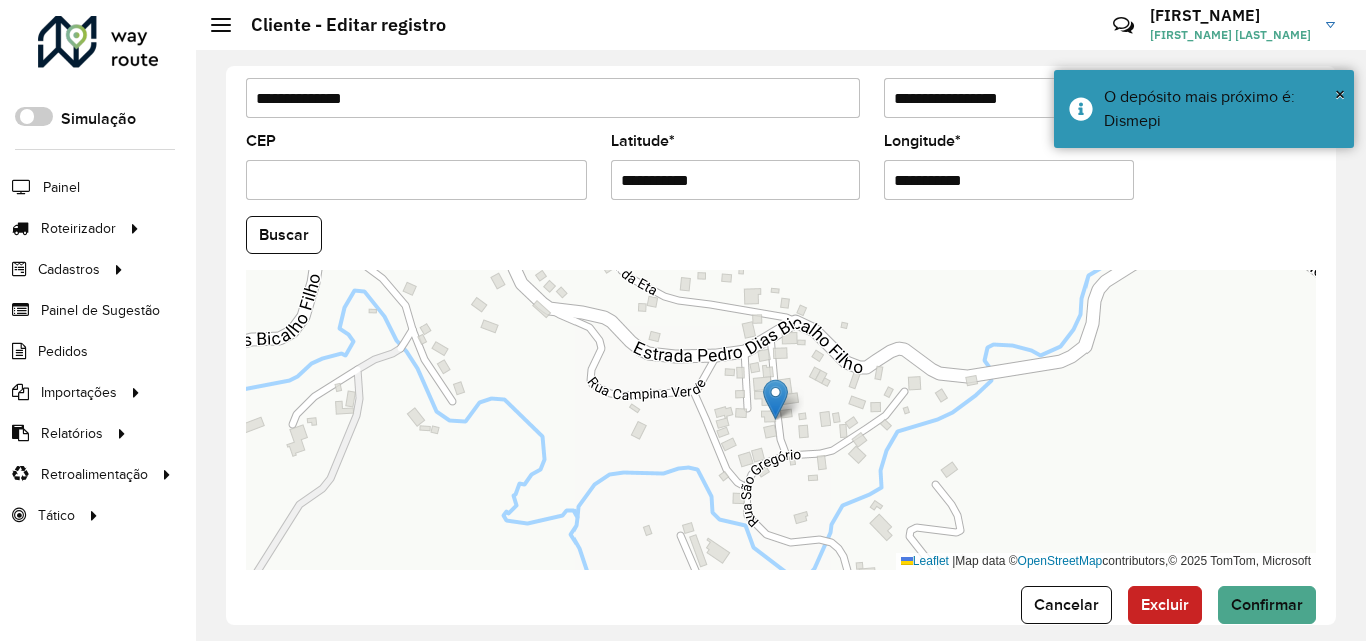 scroll, scrollTop: 847, scrollLeft: 0, axis: vertical 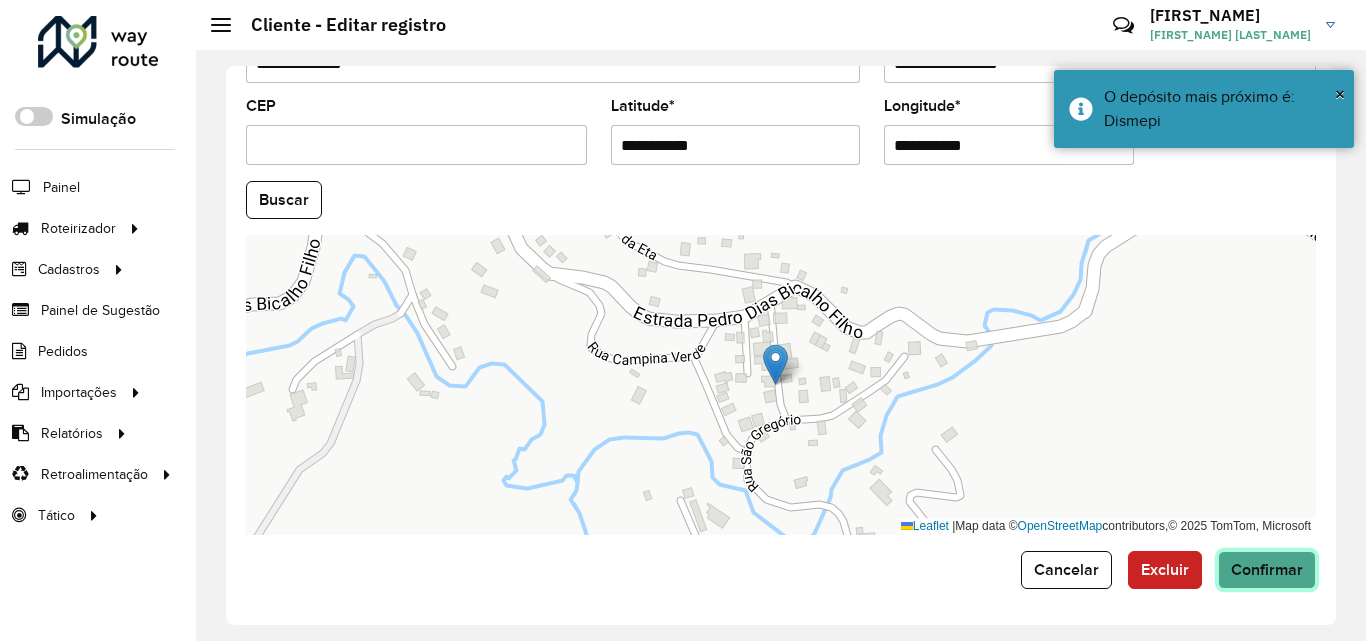 click on "Confirmar" 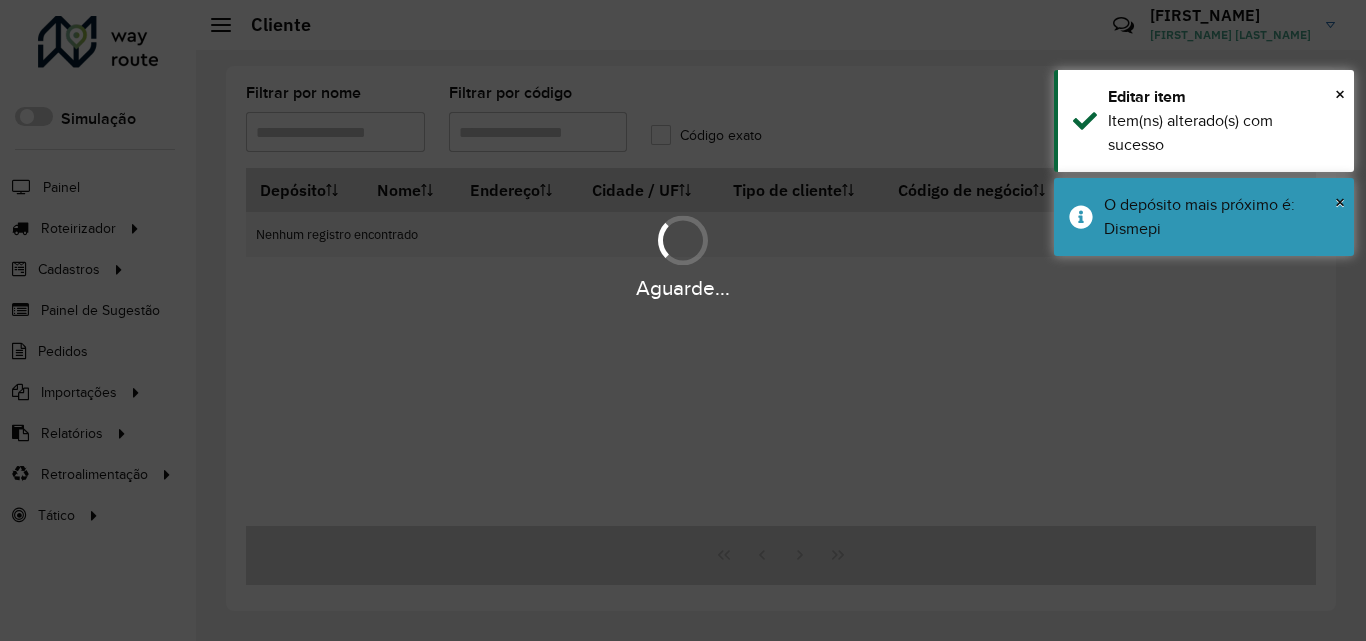 type on "*****" 